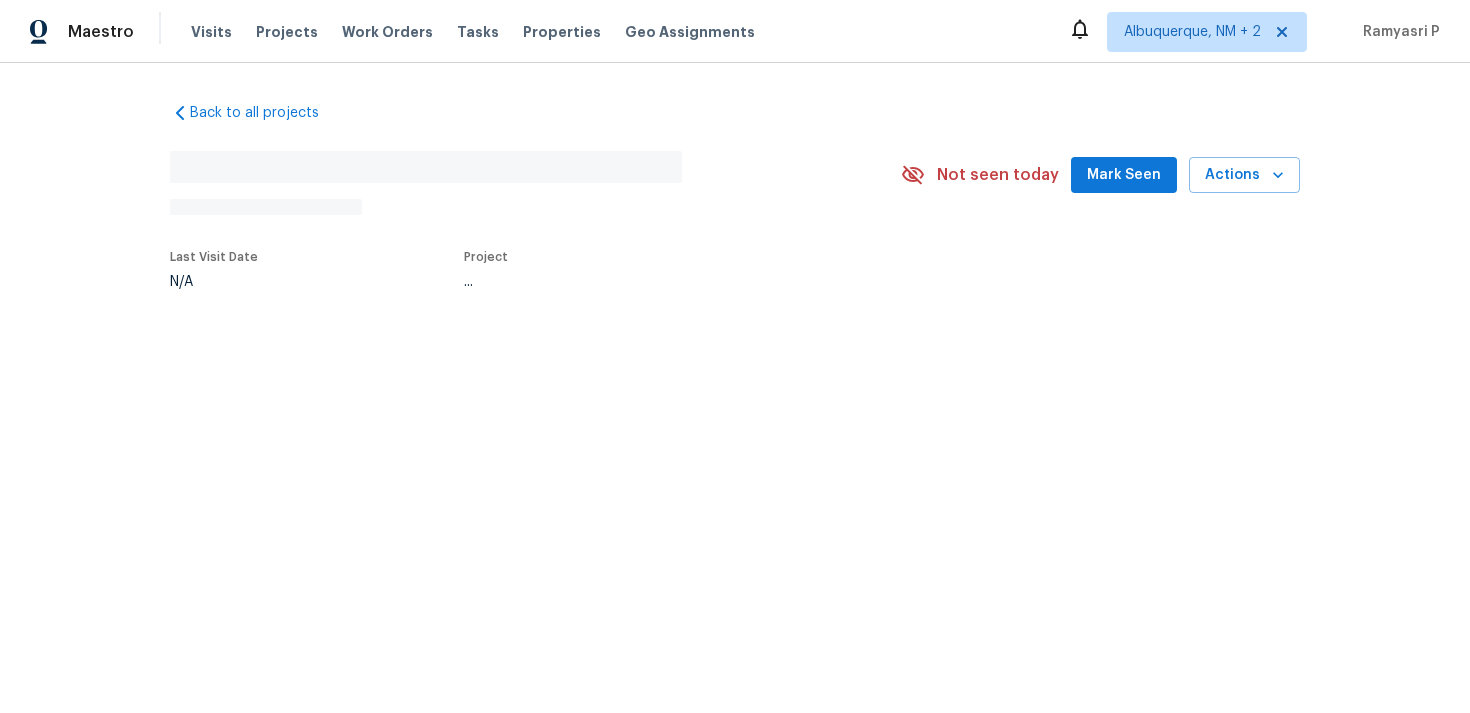 scroll, scrollTop: 0, scrollLeft: 0, axis: both 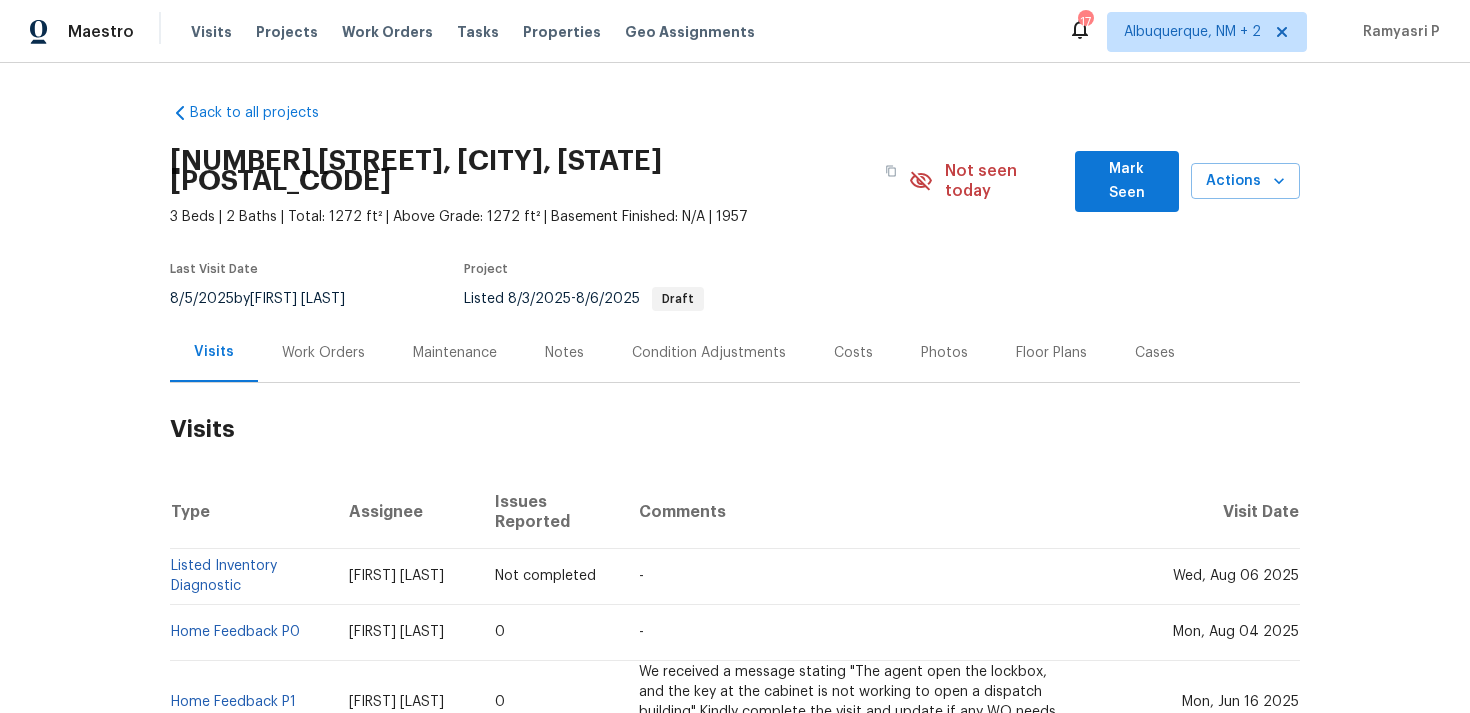 click on "Work Orders" at bounding box center (323, 353) 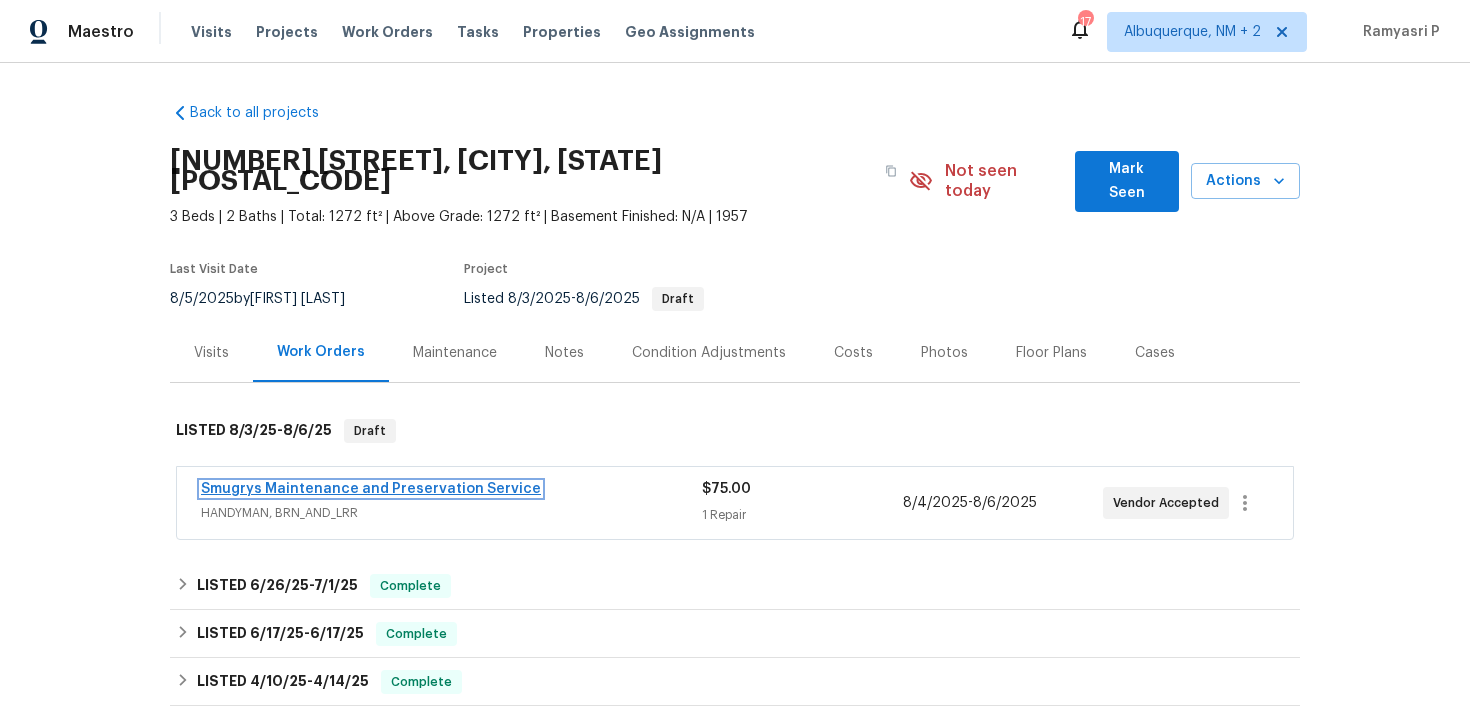 click on "Smugrys Maintenance and Preservation Service" at bounding box center (371, 489) 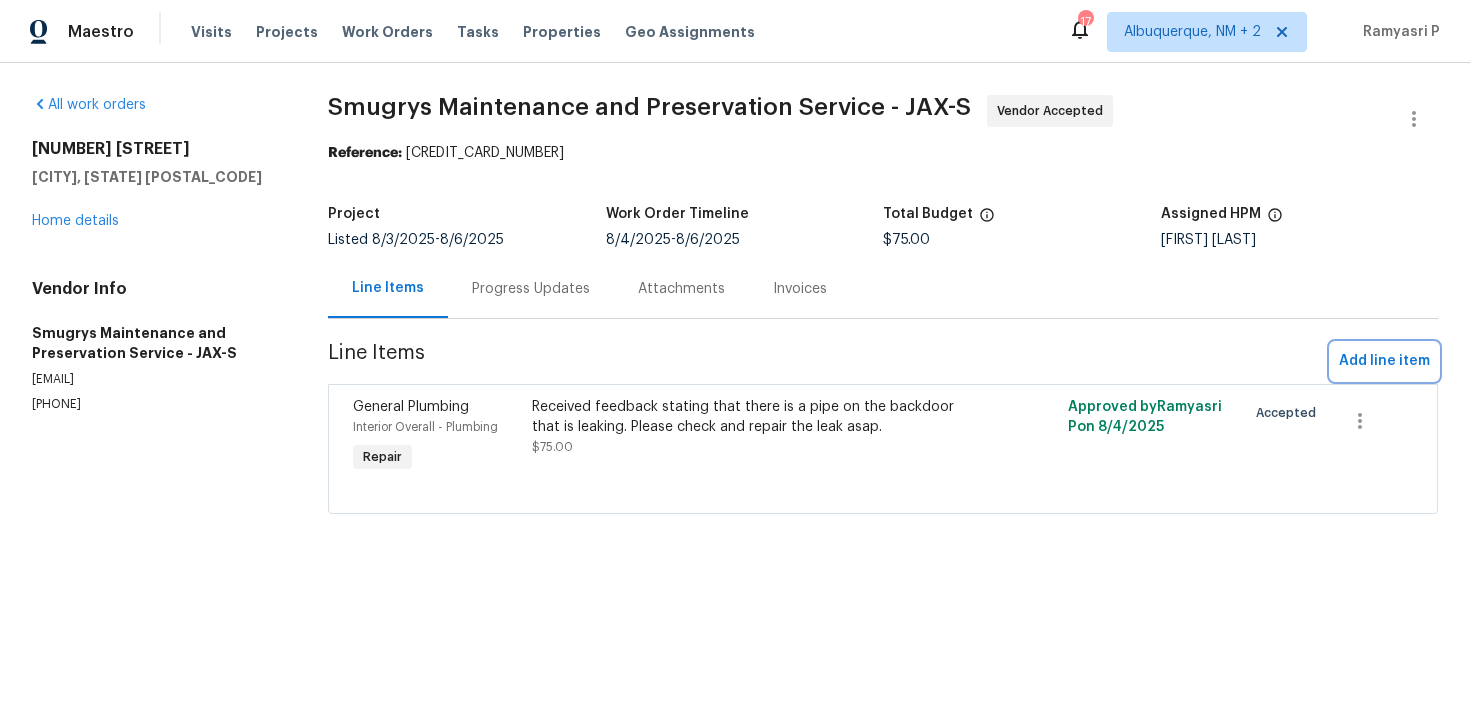 click on "Add line item" at bounding box center (1384, 361) 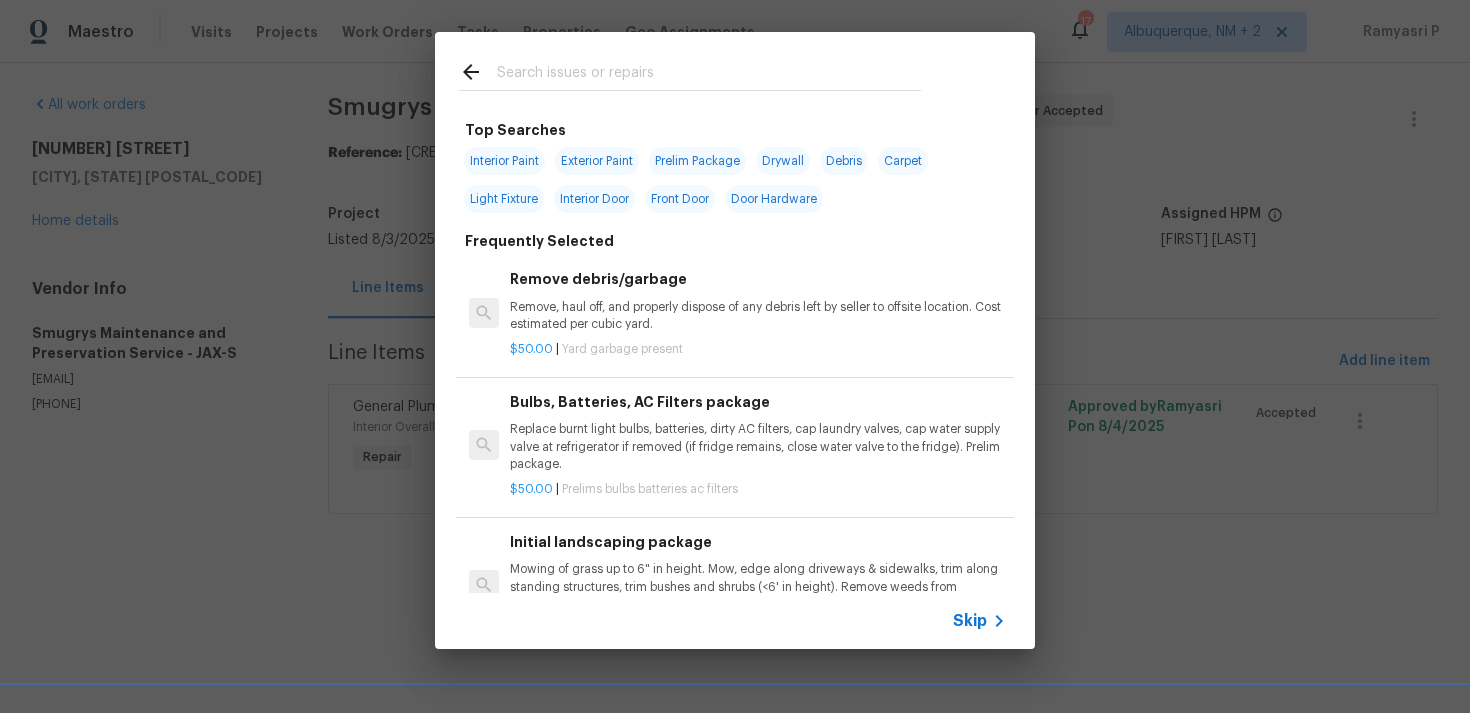 click on "Skip" at bounding box center [970, 621] 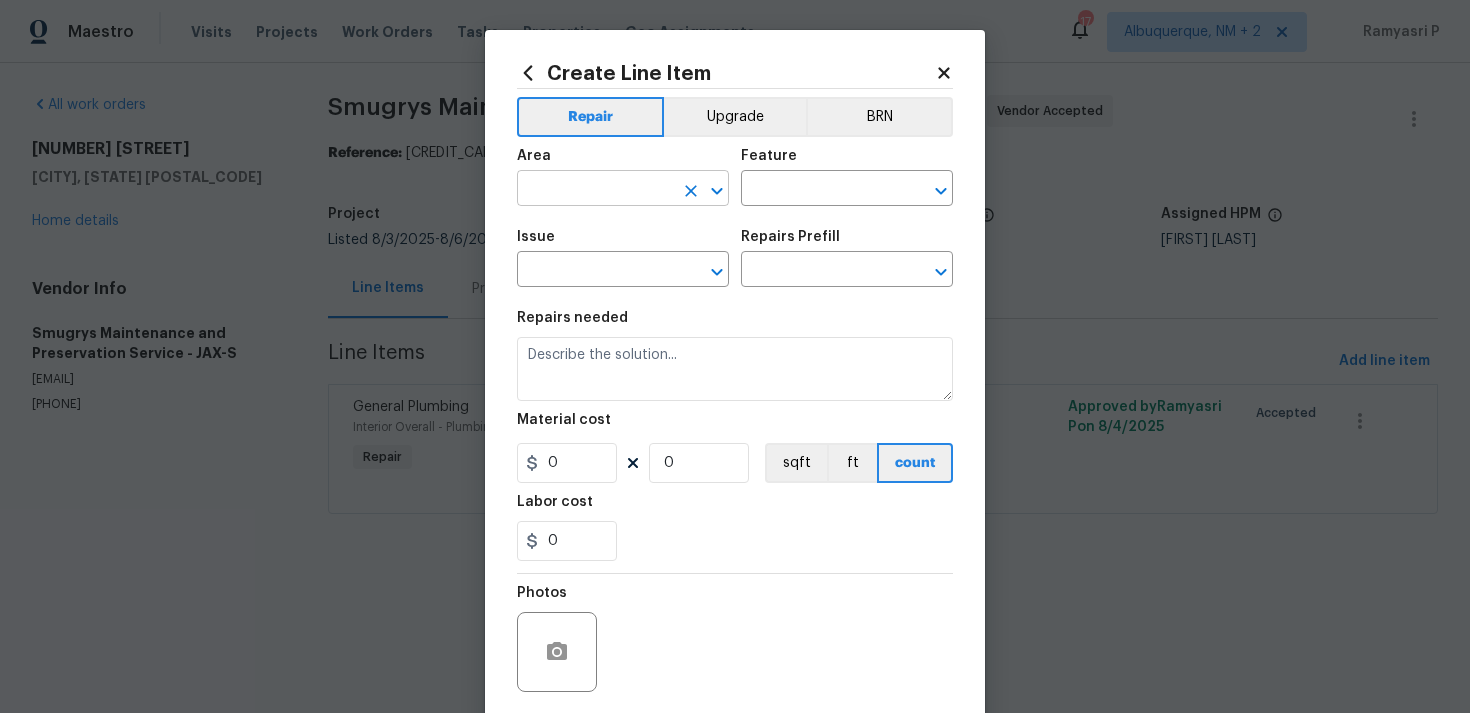 click at bounding box center (595, 190) 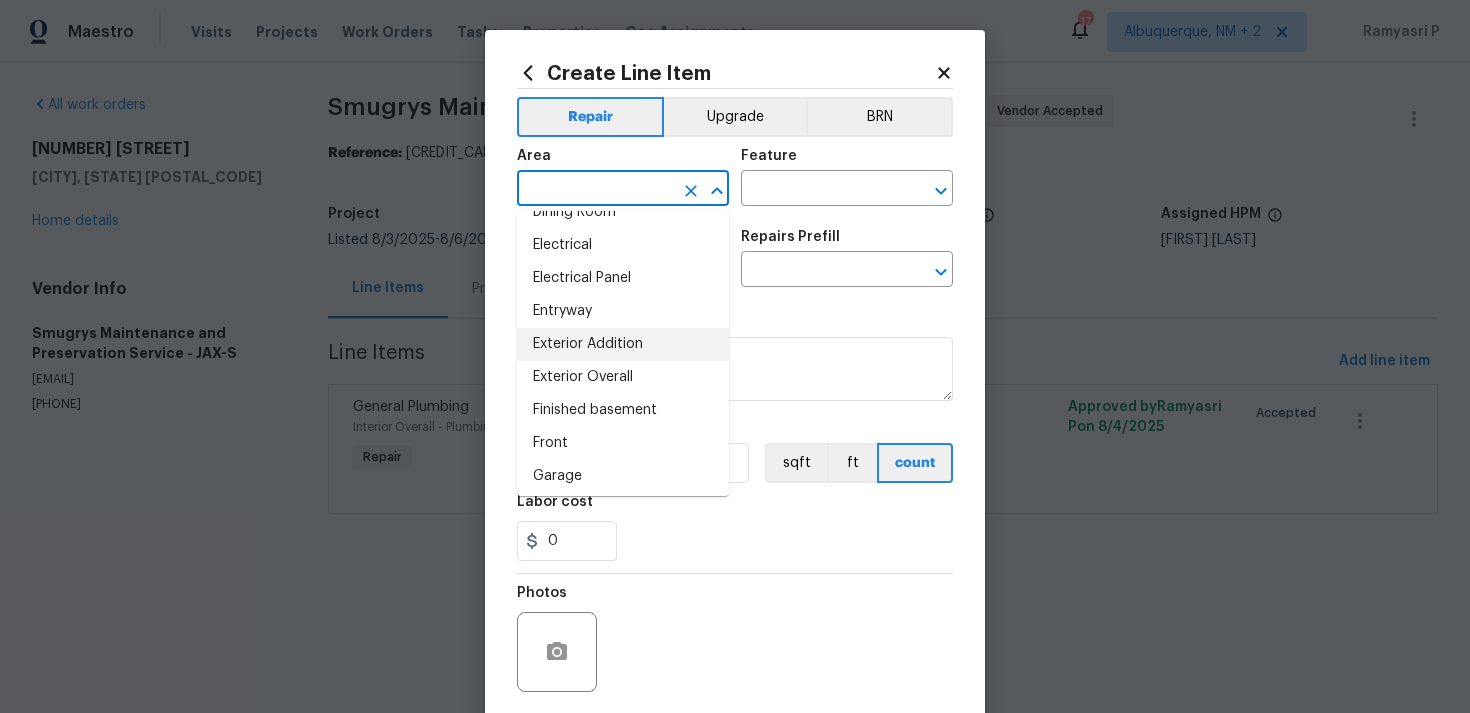 scroll, scrollTop: 400, scrollLeft: 0, axis: vertical 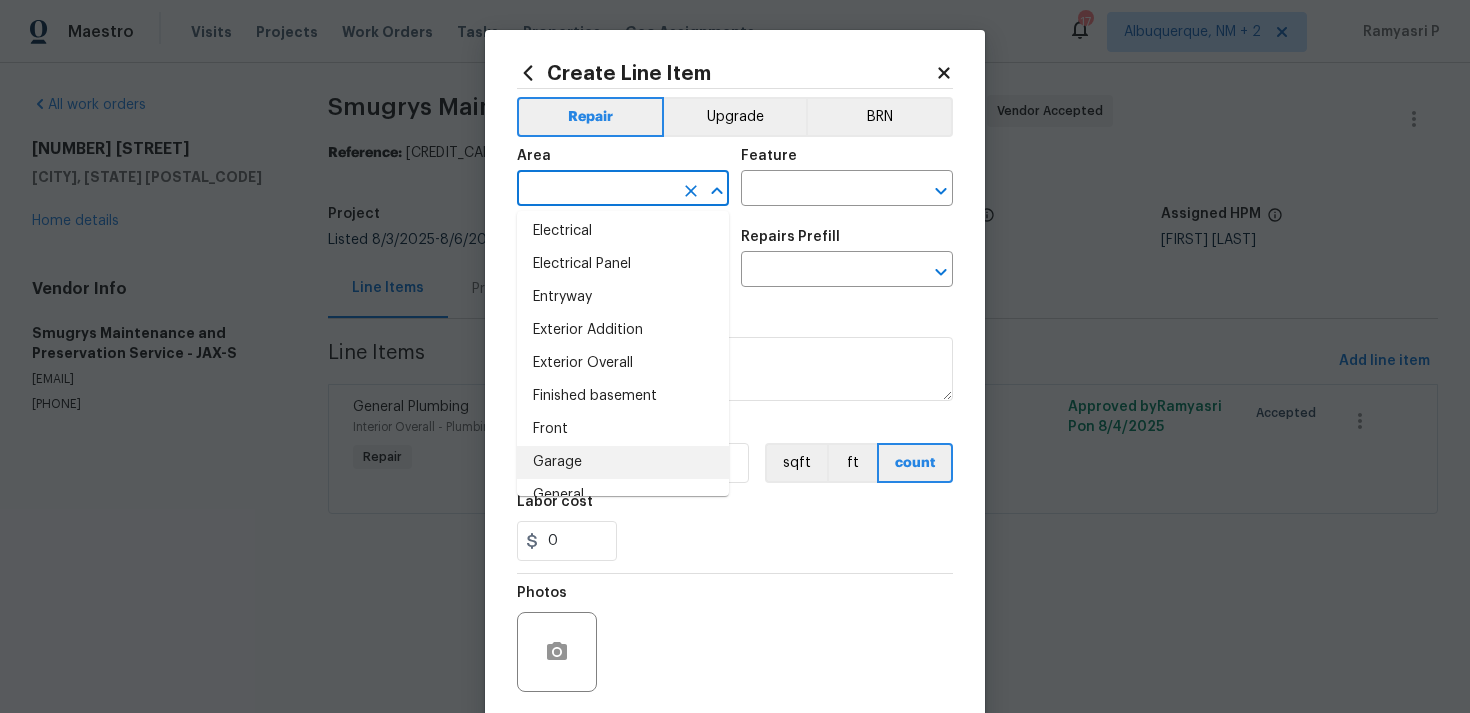 click on "Garage" at bounding box center (623, 462) 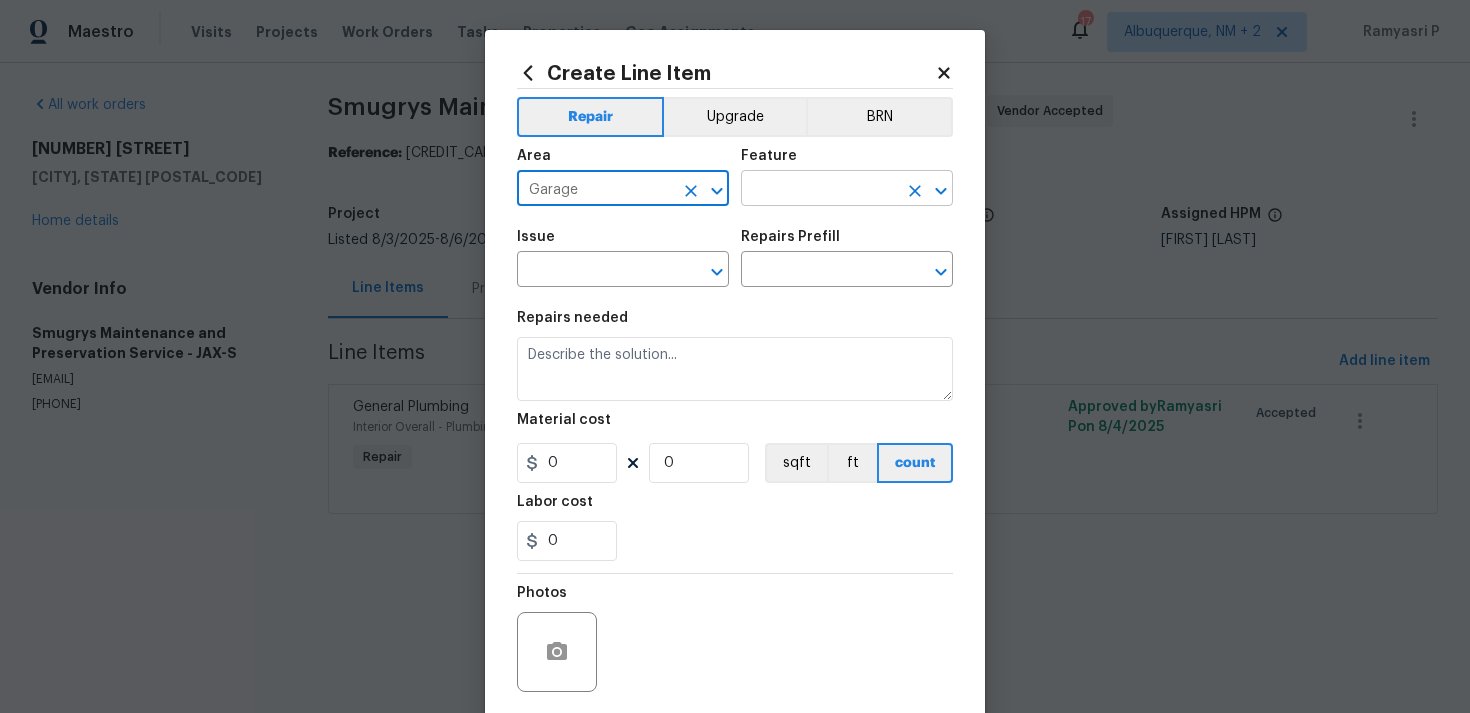 click at bounding box center [819, 190] 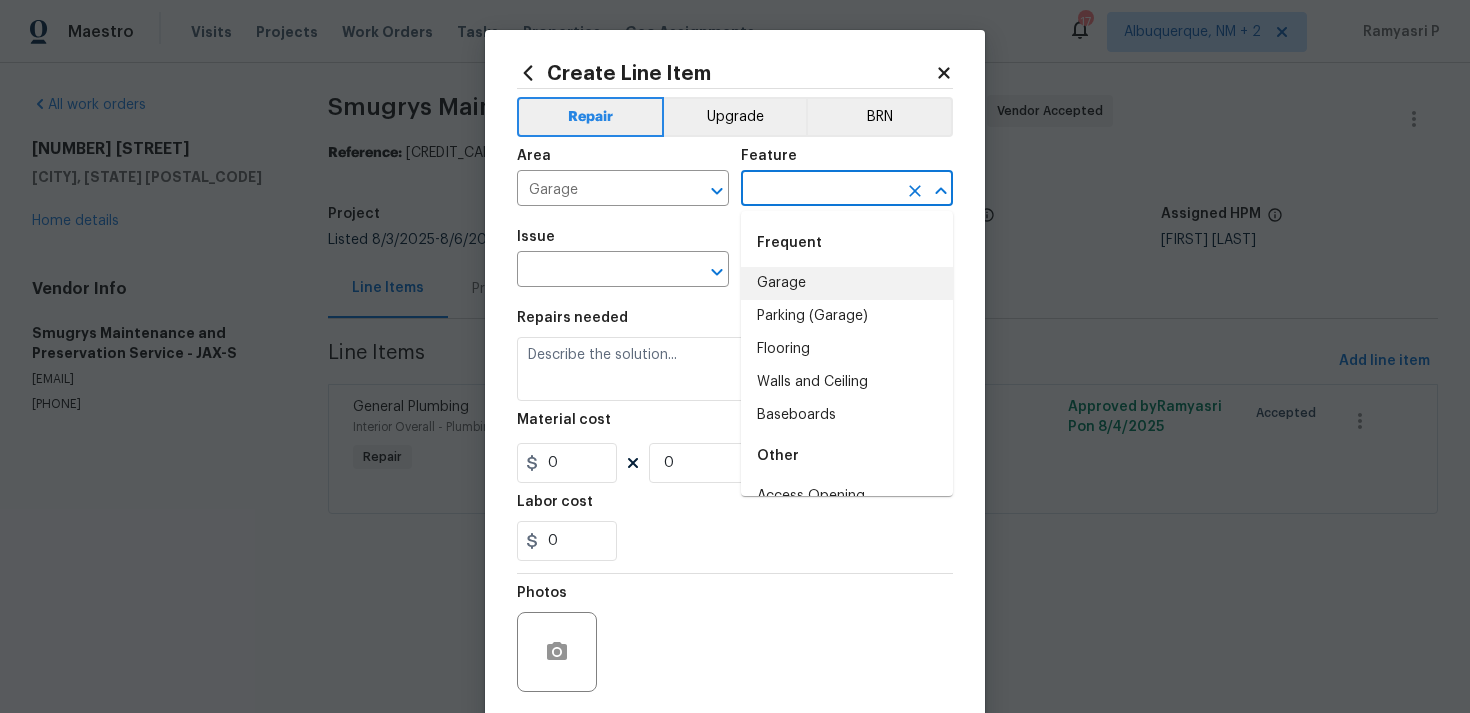 click on "Garage" at bounding box center (847, 283) 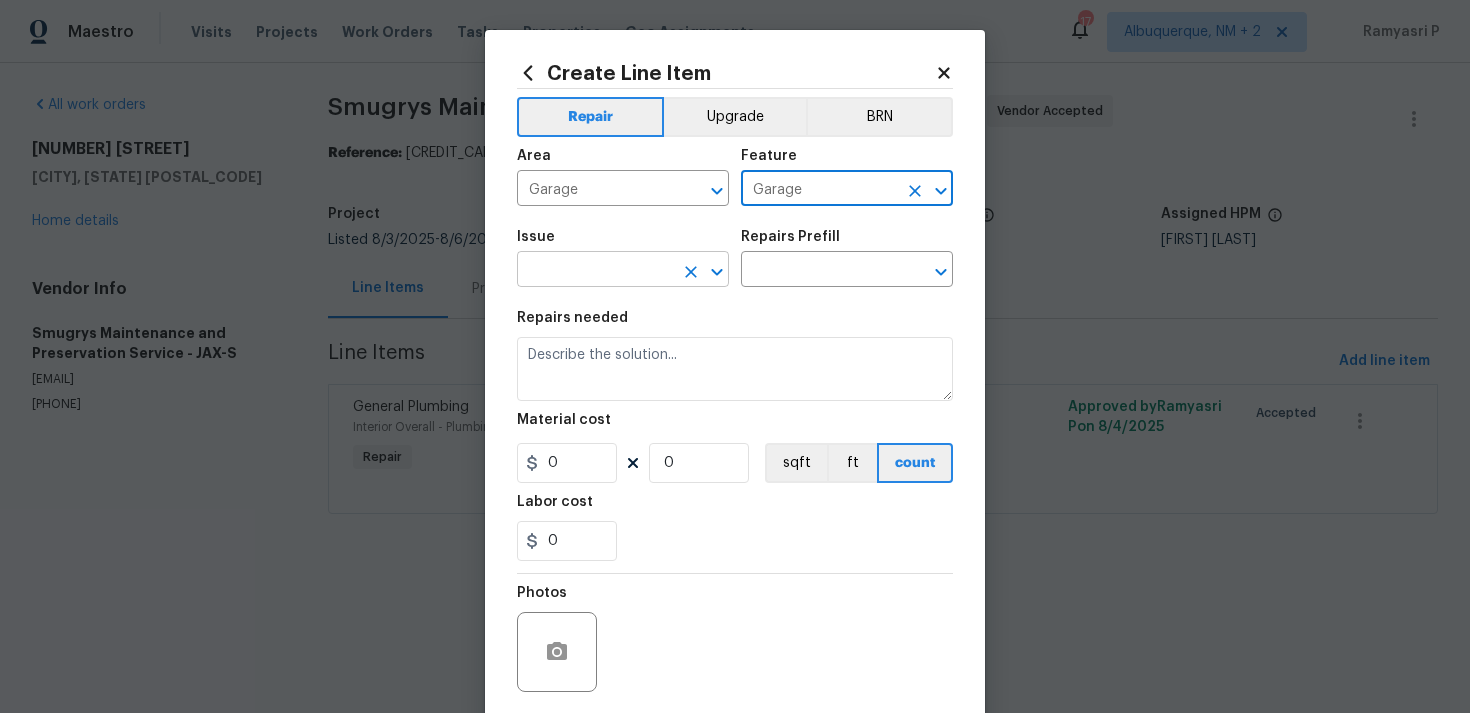 click 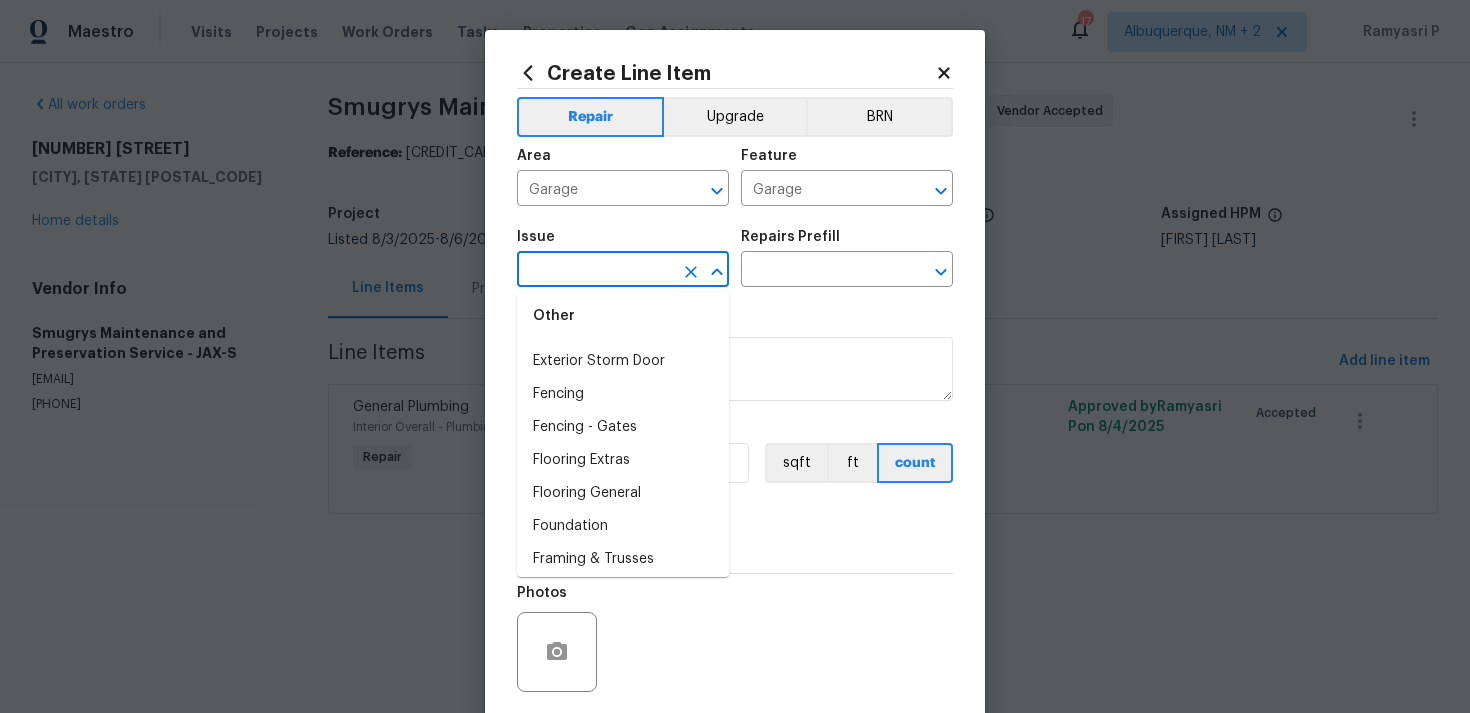 scroll, scrollTop: 1366, scrollLeft: 0, axis: vertical 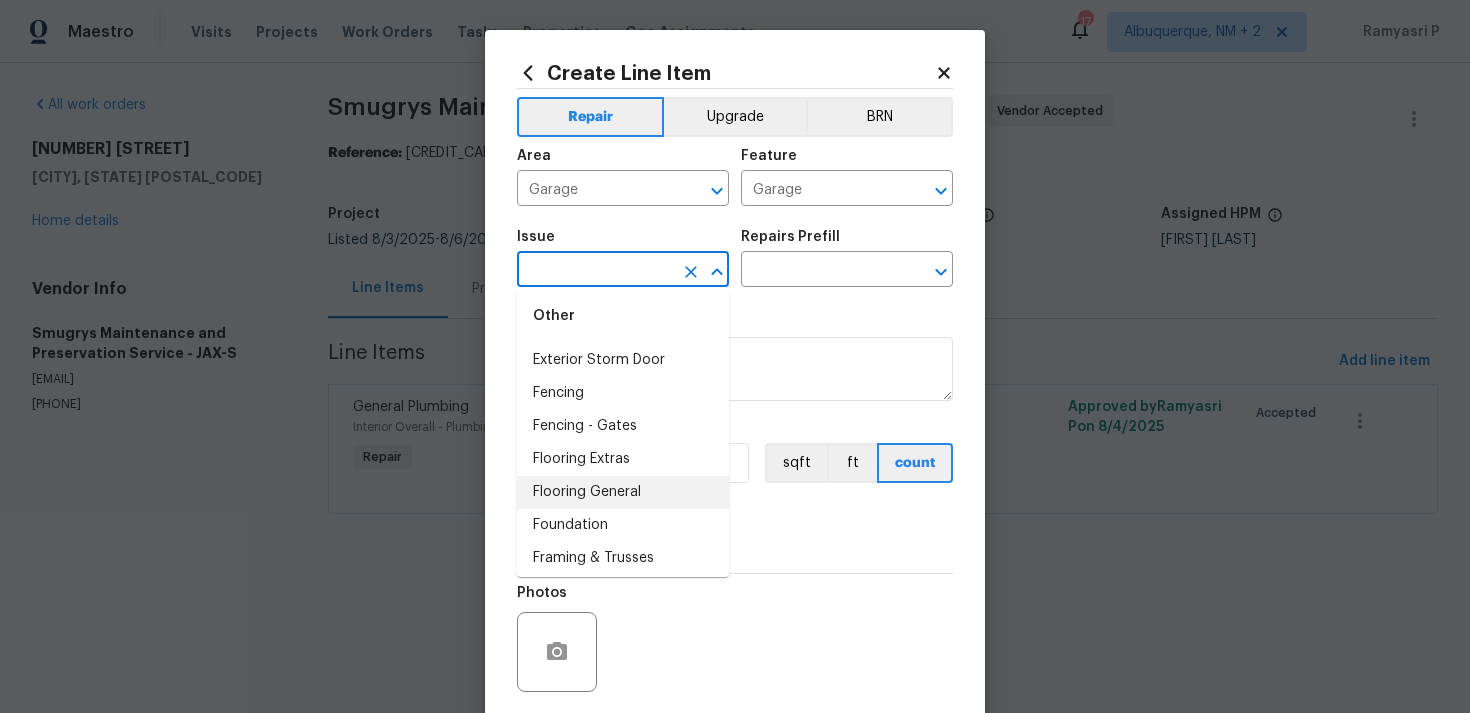 click on "Flooring General" at bounding box center [623, 492] 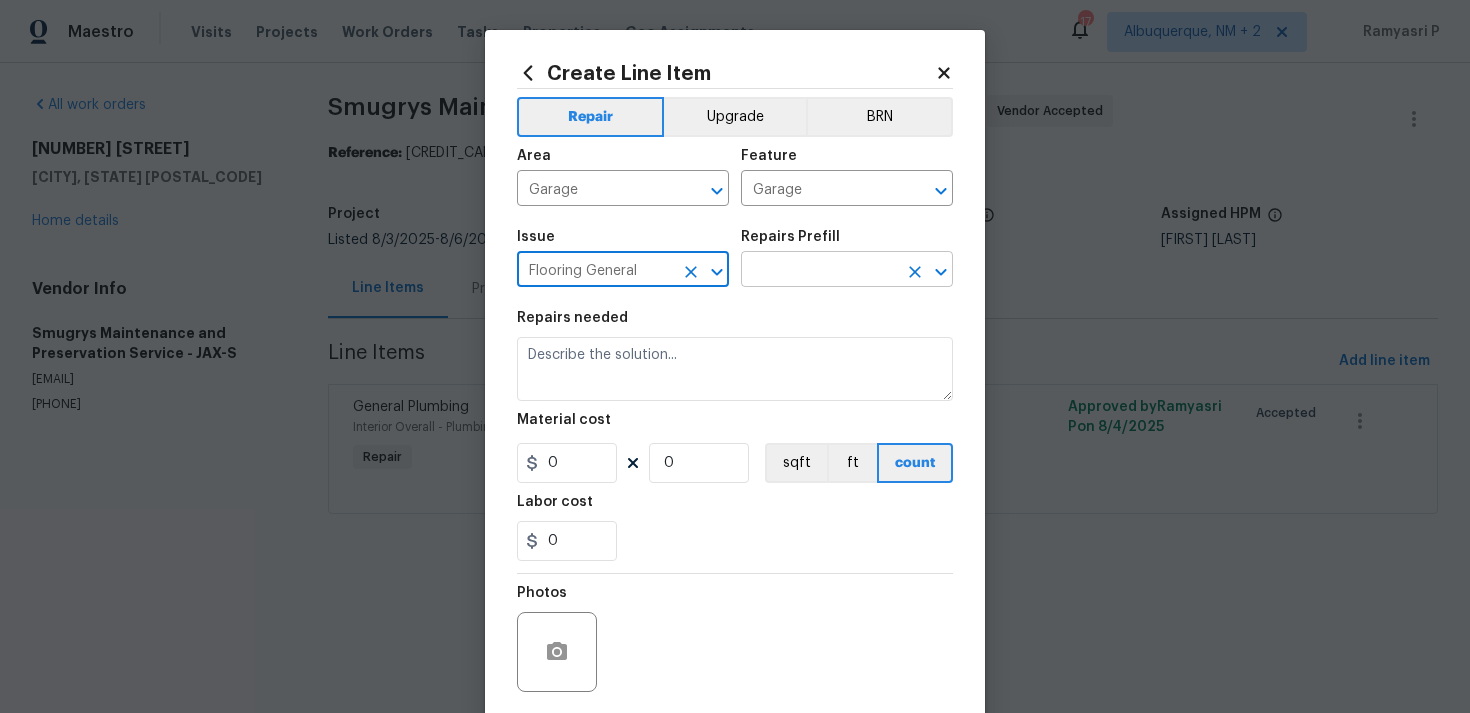 click at bounding box center (819, 271) 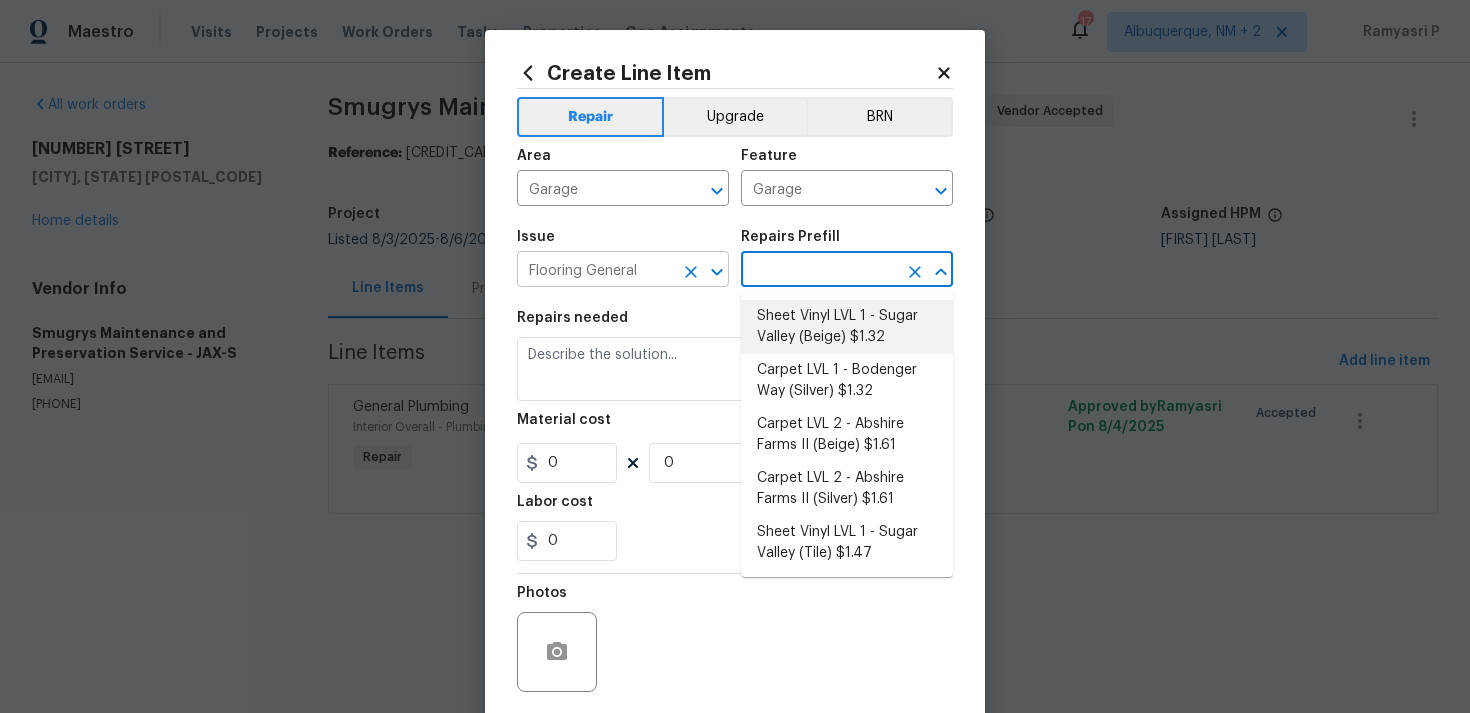 click 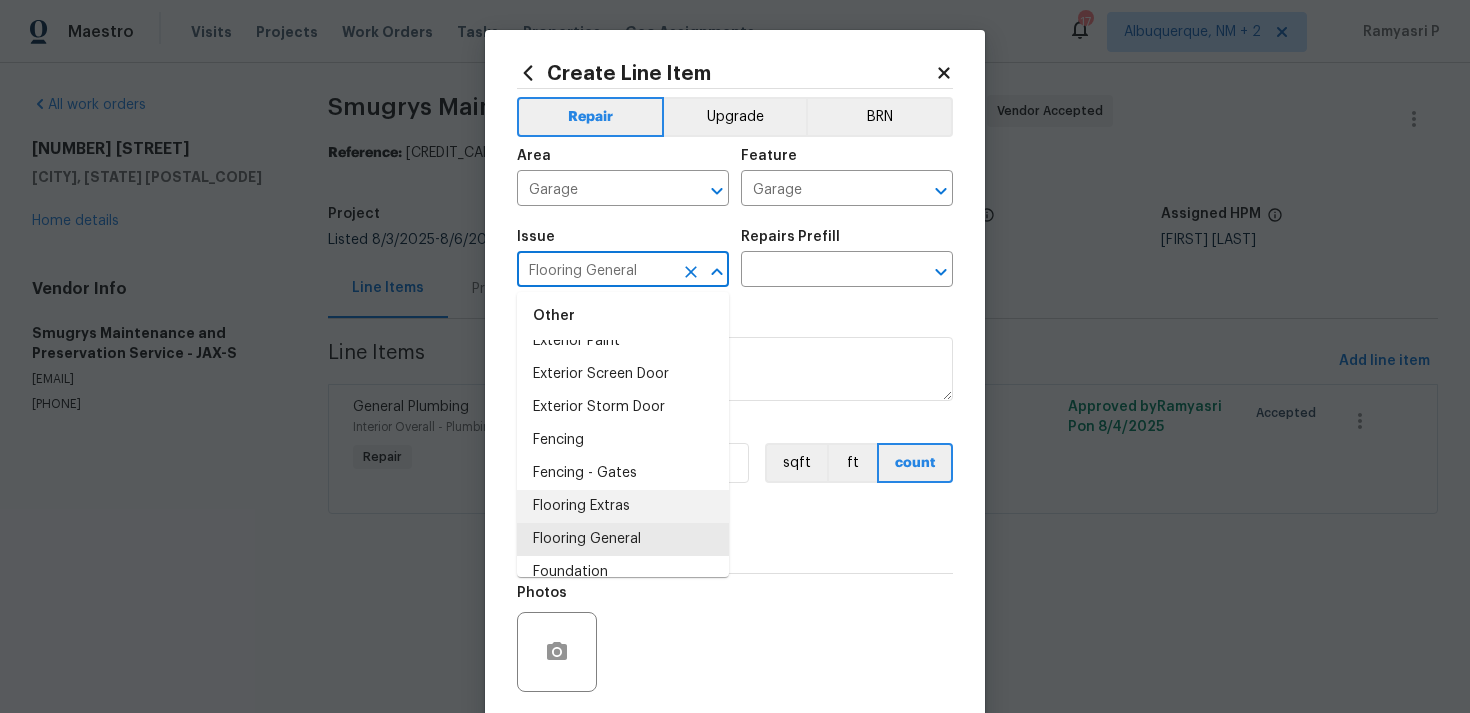 scroll, scrollTop: 1310, scrollLeft: 0, axis: vertical 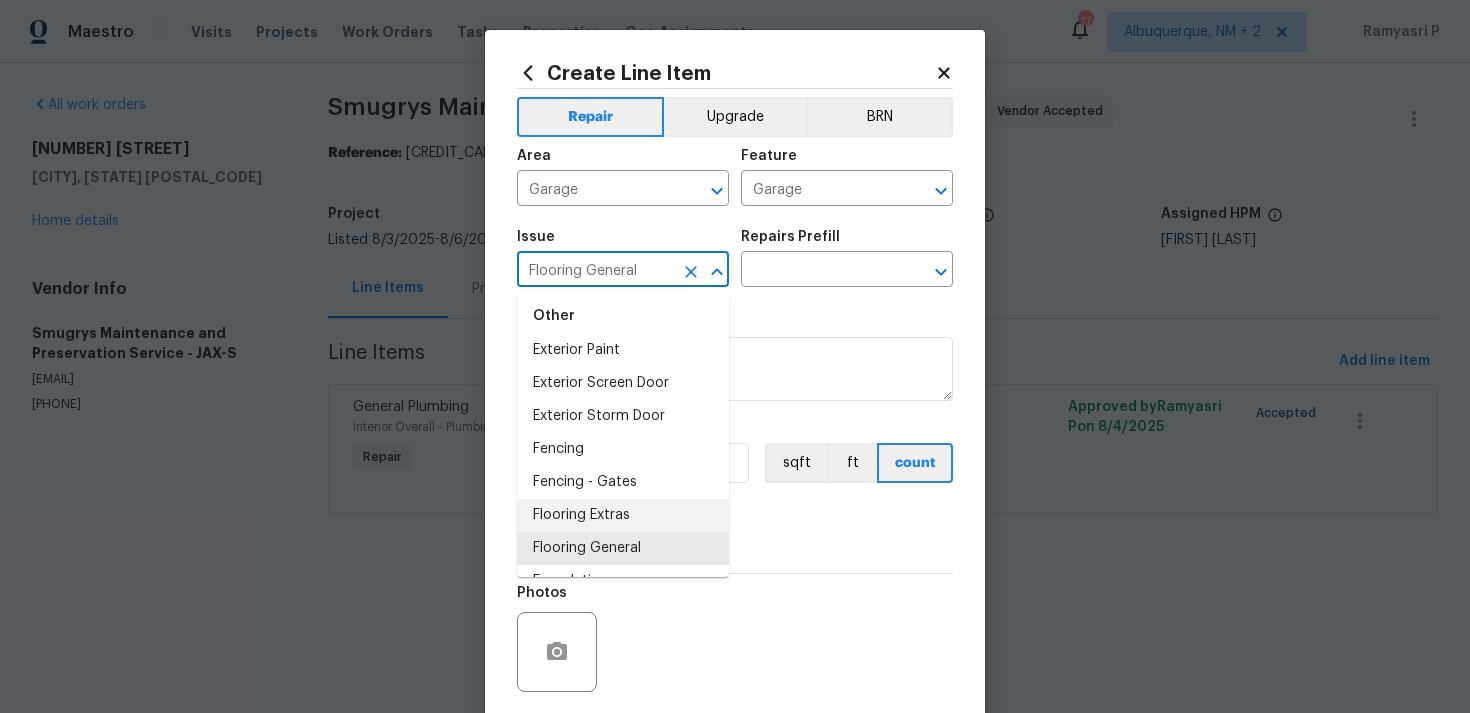 click on "Flooring Extras" at bounding box center (623, 515) 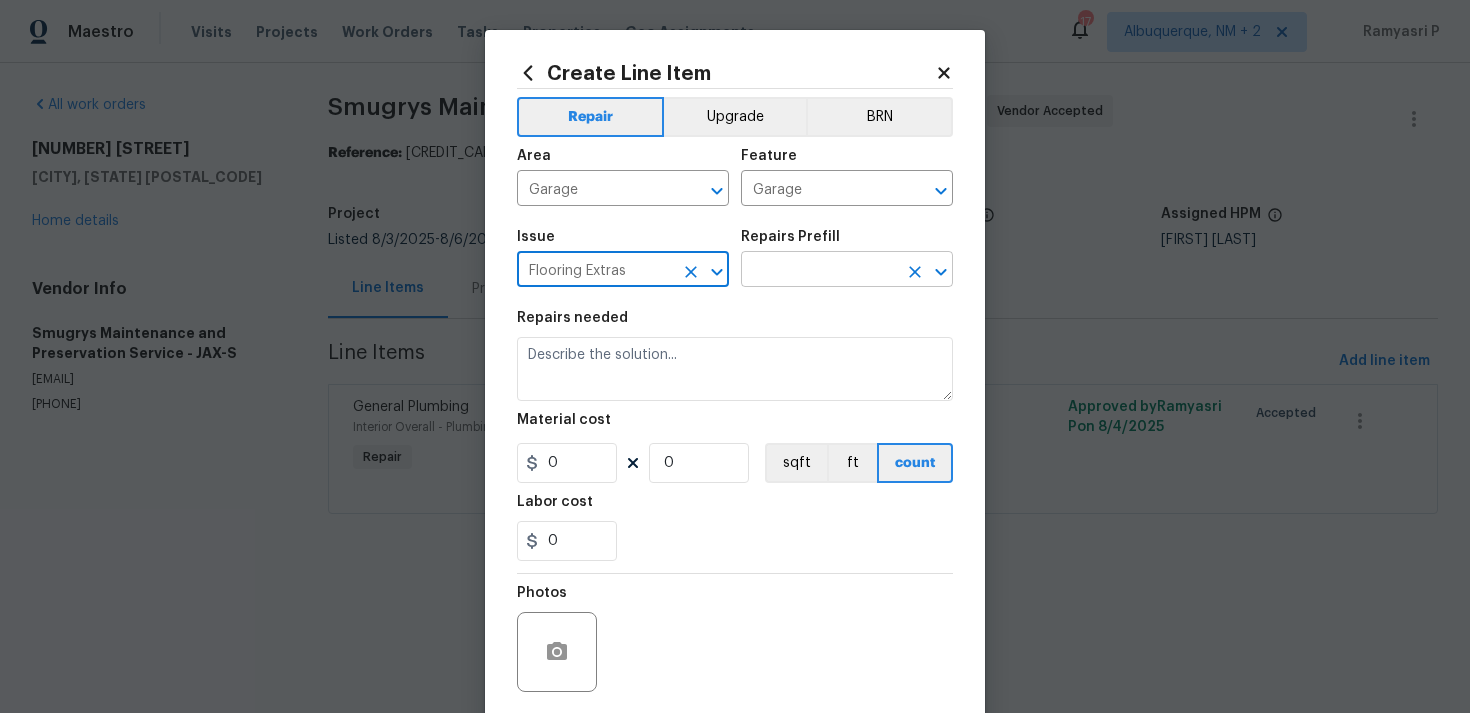 click at bounding box center [819, 271] 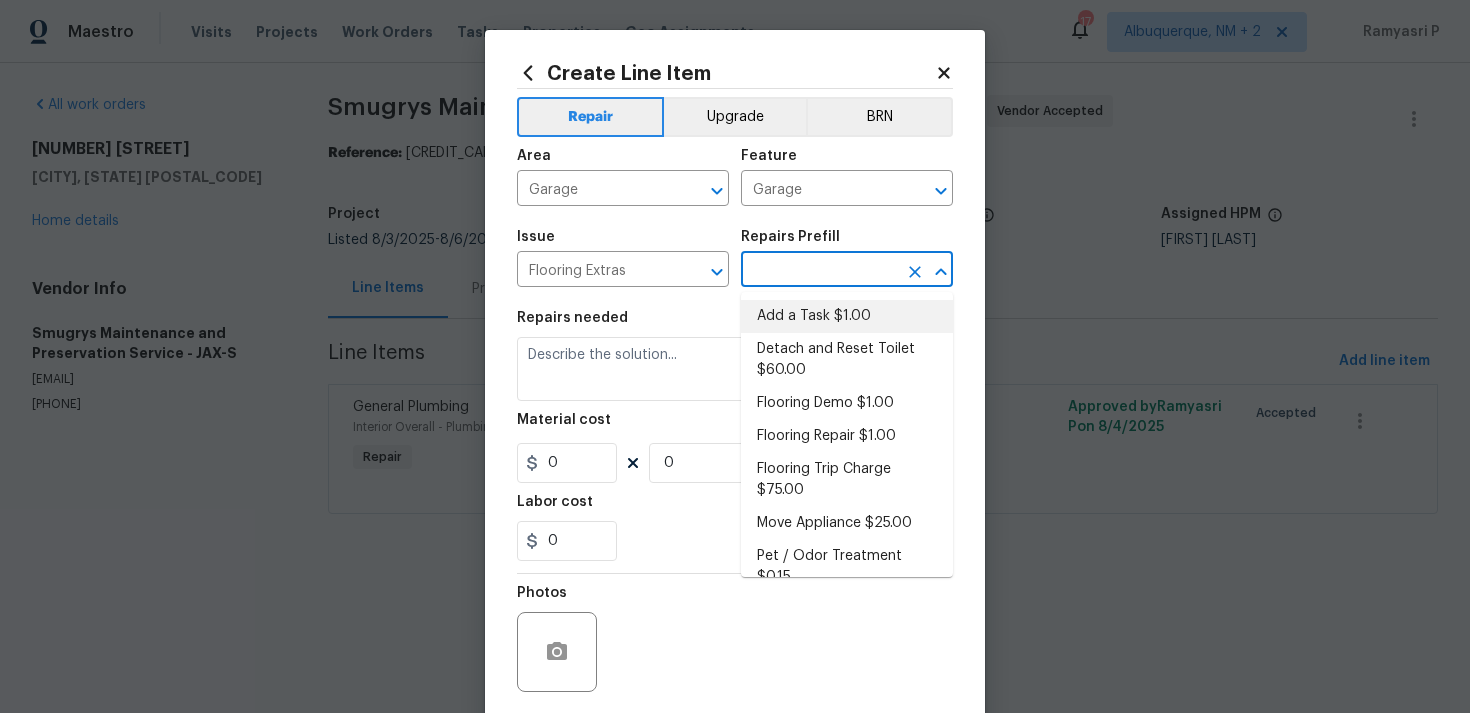 click on "Add a Task $1.00" at bounding box center [847, 316] 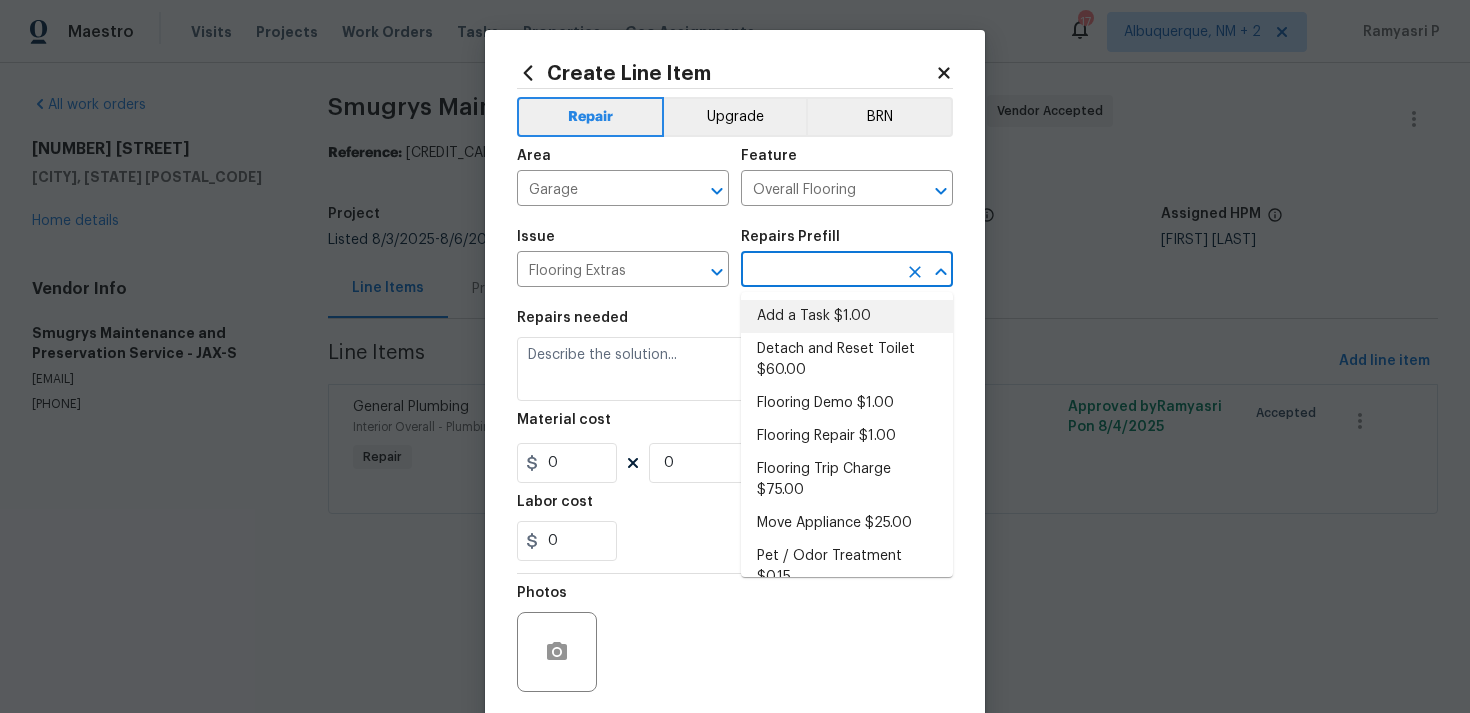 type on "Add a Task $1.00" 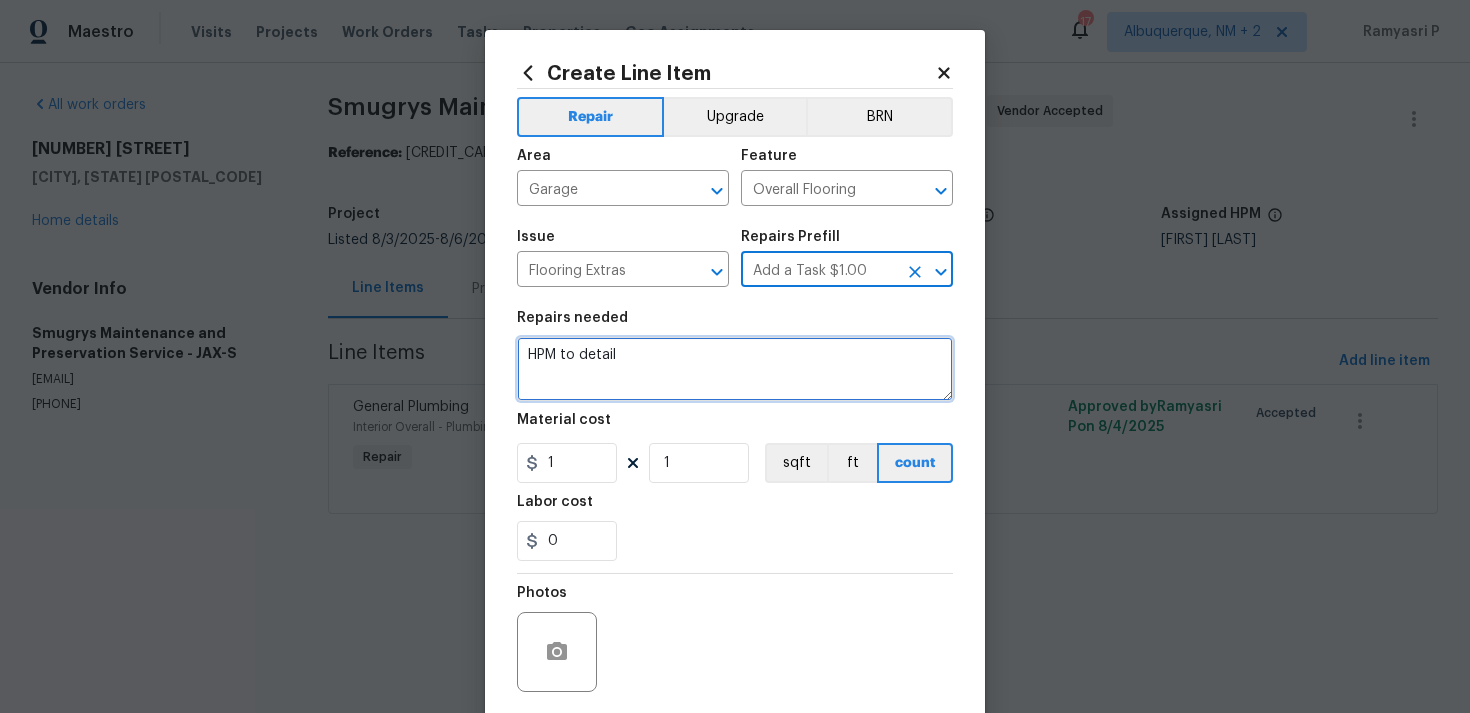 click on "HPM to detail" at bounding box center (735, 369) 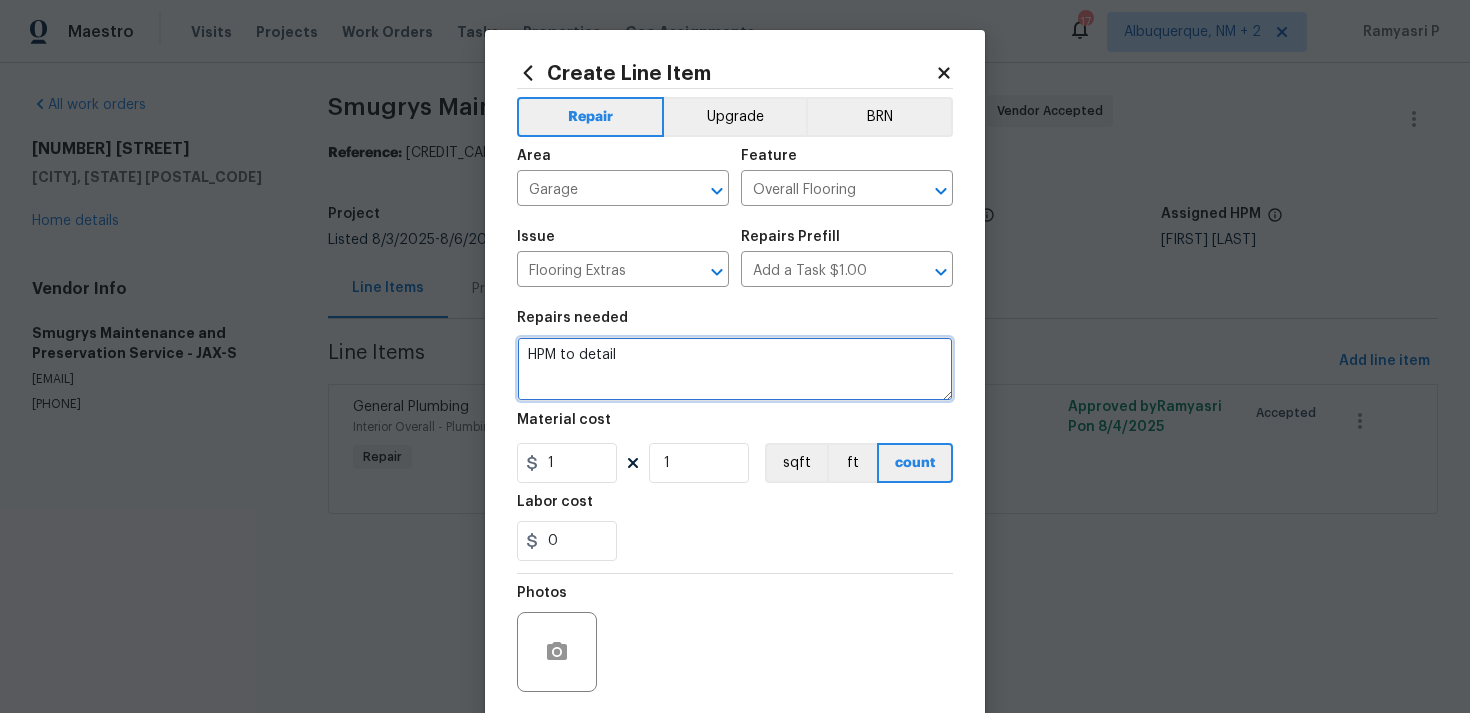 click on "HPM to detail" at bounding box center (735, 369) 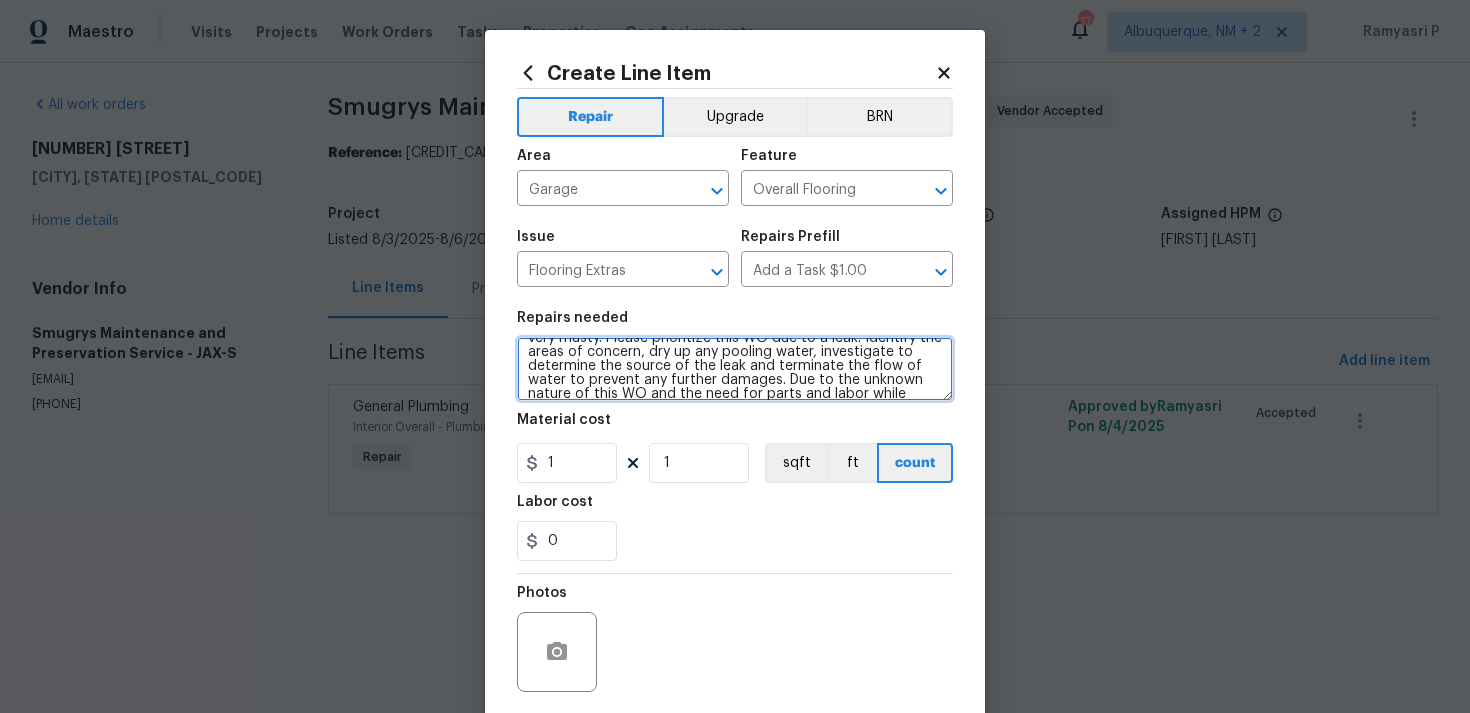 scroll, scrollTop: 0, scrollLeft: 0, axis: both 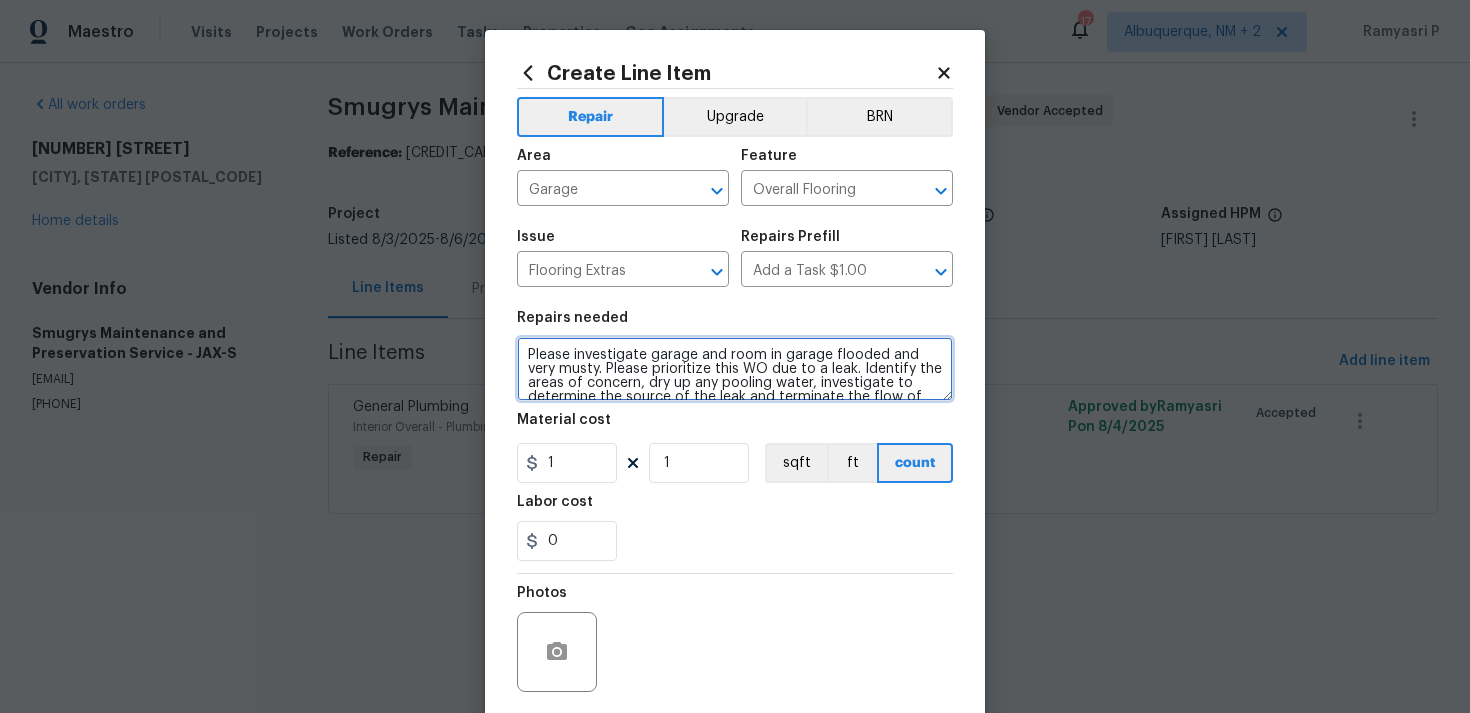 type on "Please investigate garage and room in garage flooded and very musty. Please prioritize this WO due to a leak. Identify the areas of concern, dry up any pooling water, investigate to determine the source of the leak and terminate the flow of water to prevent any further damages. Due to the unknown nature of this WO and the need for parts and labor while onsite. Small part CO approvals will be granted to stop any leaks if it is within a reasonable cost. Provide an estimate for repairs to 1. Terminate the leak source 2. Repair all impacted materials 3. Haul all debris offsite. Prepare an explanation of issues found in the portal for the change order approvals before work is commenced.
[COMPANY] - Is currently working an open WO for pipe leak at rear of this property." 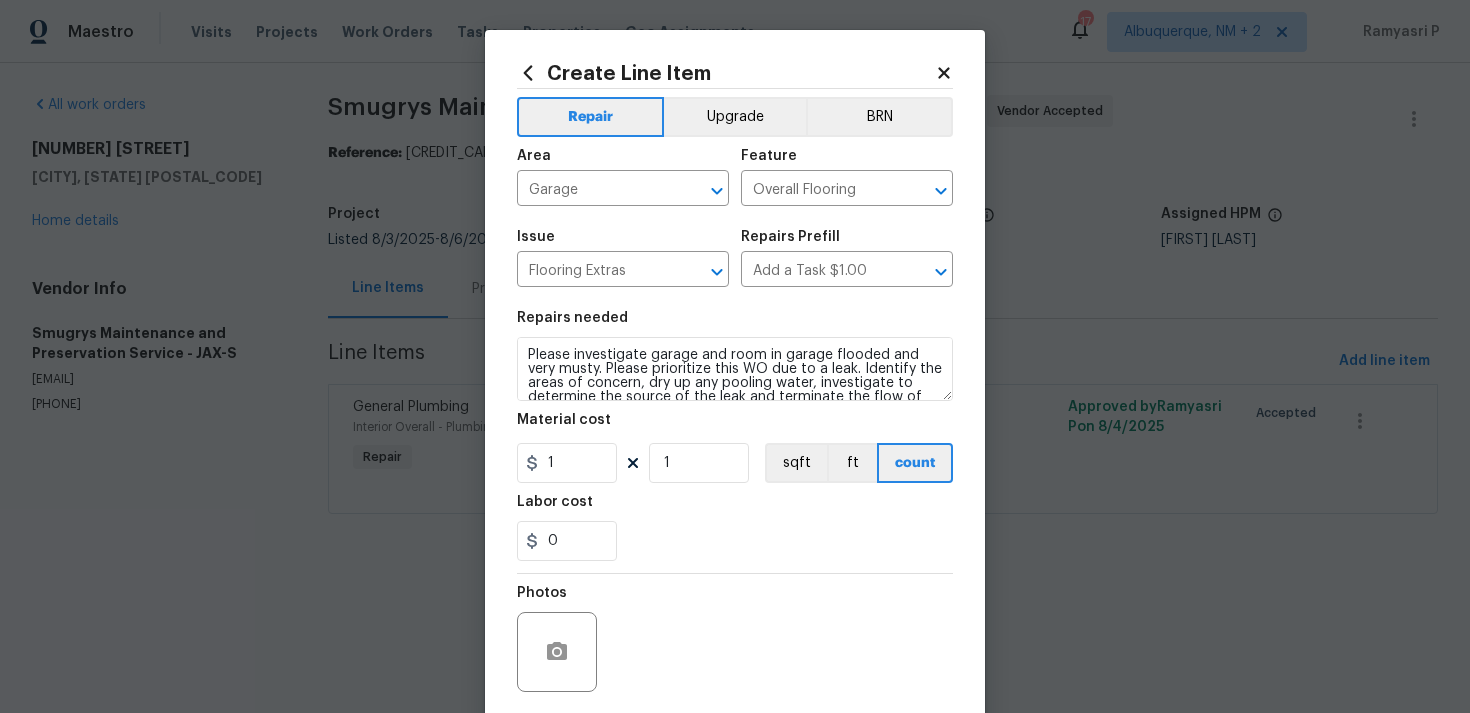 click on "Repairs needed Please investigate garage and room in garage flooded and very musty. Please prioritize this WO due to a leak. Identify the areas of concern, dry up any pooling water, investigate to determine the source of the leak and terminate the flow of water to prevent any further damages. Due to the unknown nature of this WO and the need for parts and labor while onsite. Small part CO approvals will be granted to stop any leaks if it is within a reasonable cost. Provide an estimate for repairs to 1. Terminate the leak source 2. Repair all impacted materials 3. Haul all debris offsite. Prepare an explanation of issues found in the portal for the change order approvals before work is commenced.
[COMPANY] - Is currently working an open WO for pipe leak at rear of this property. Material cost 1 1 sqft ft count Labor cost 0" at bounding box center [735, 436] 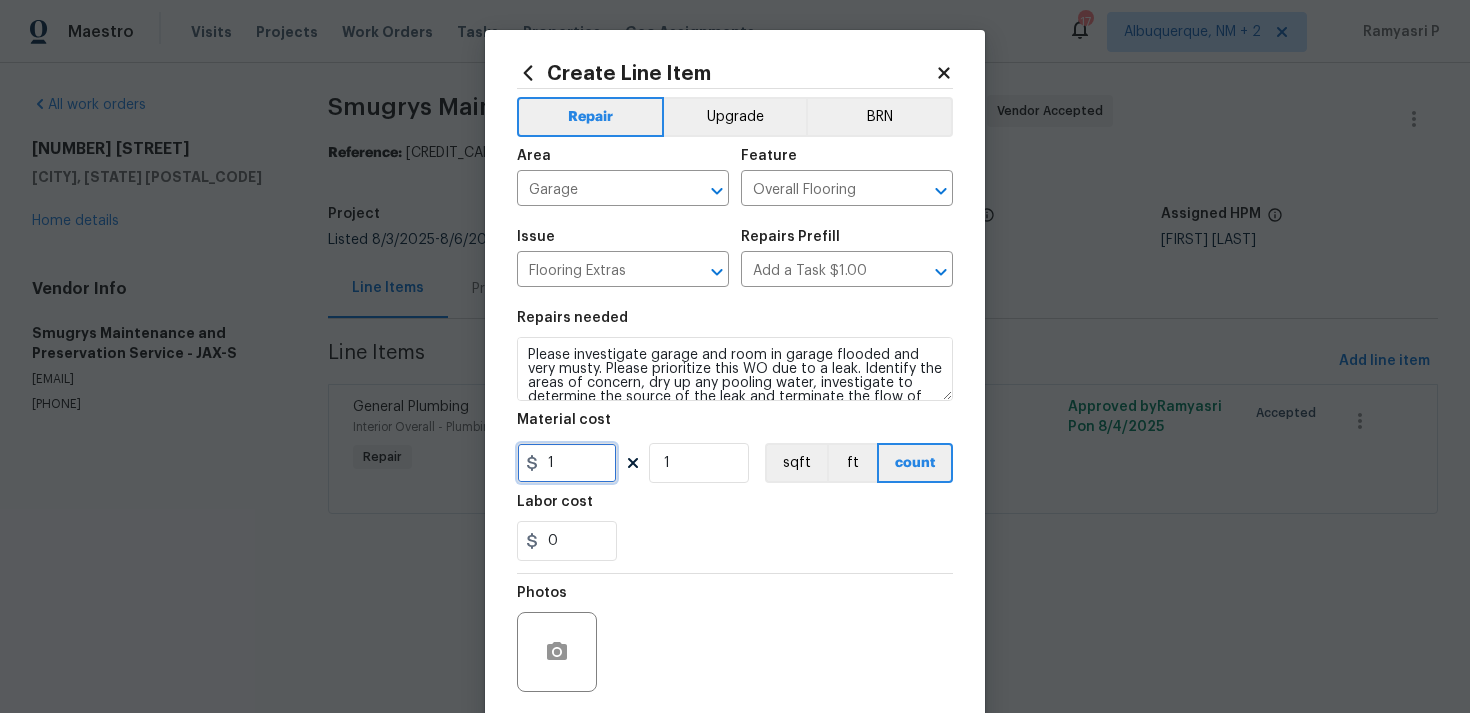 click on "1" at bounding box center [567, 463] 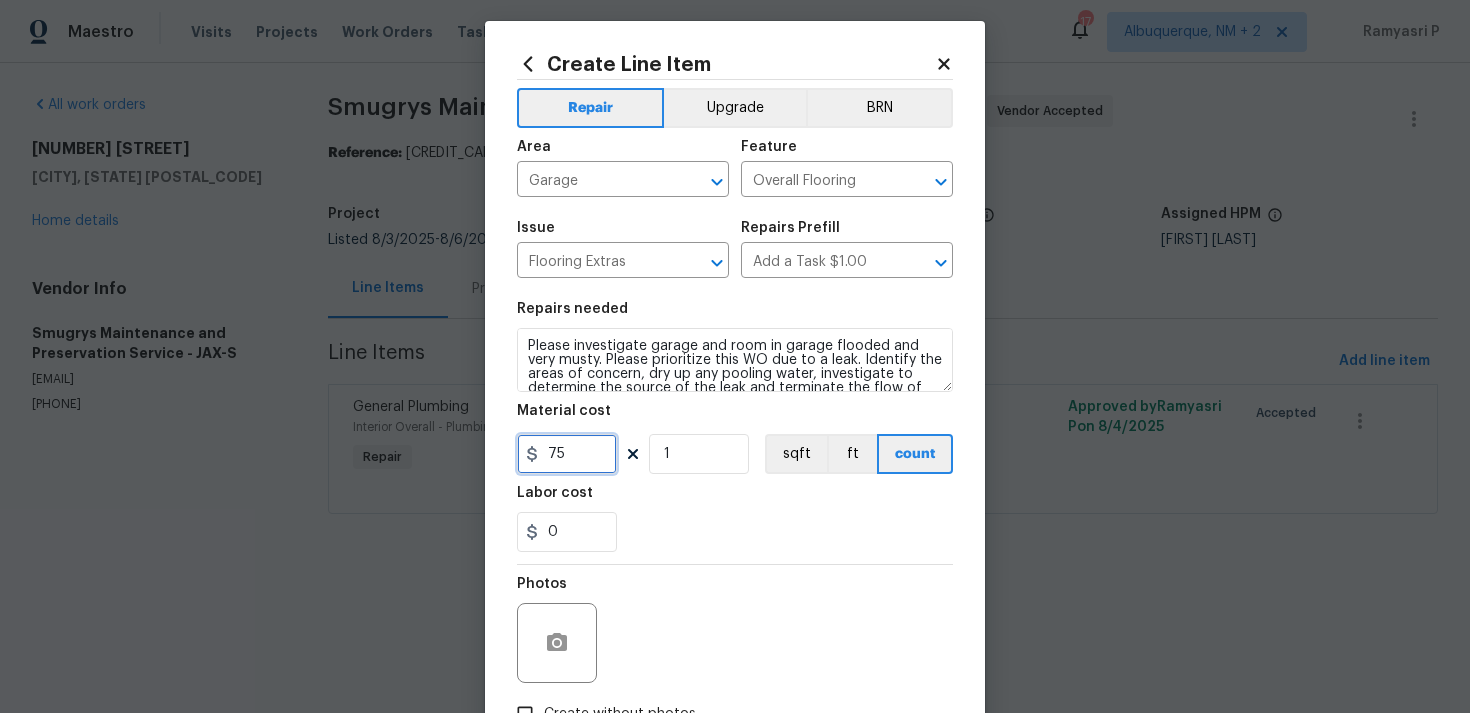 scroll, scrollTop: 0, scrollLeft: 0, axis: both 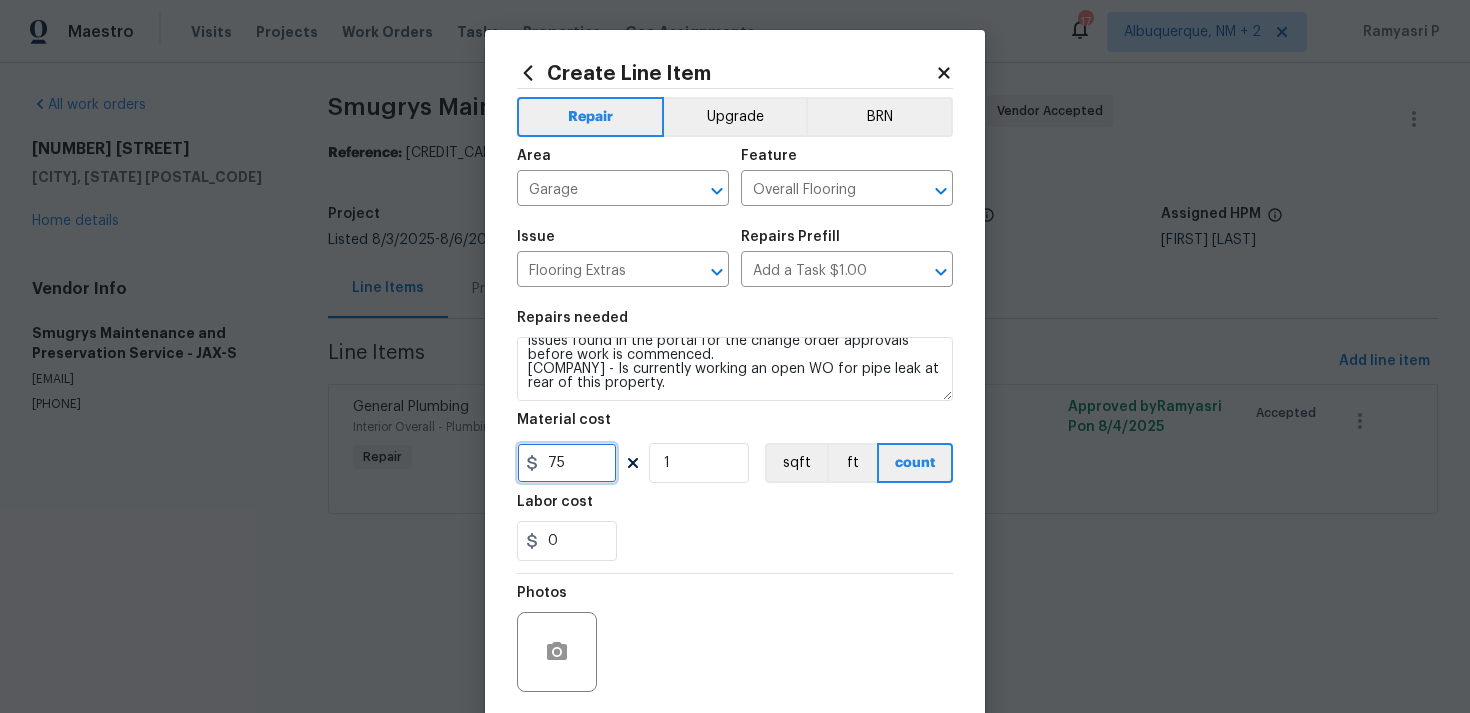 type on "75" 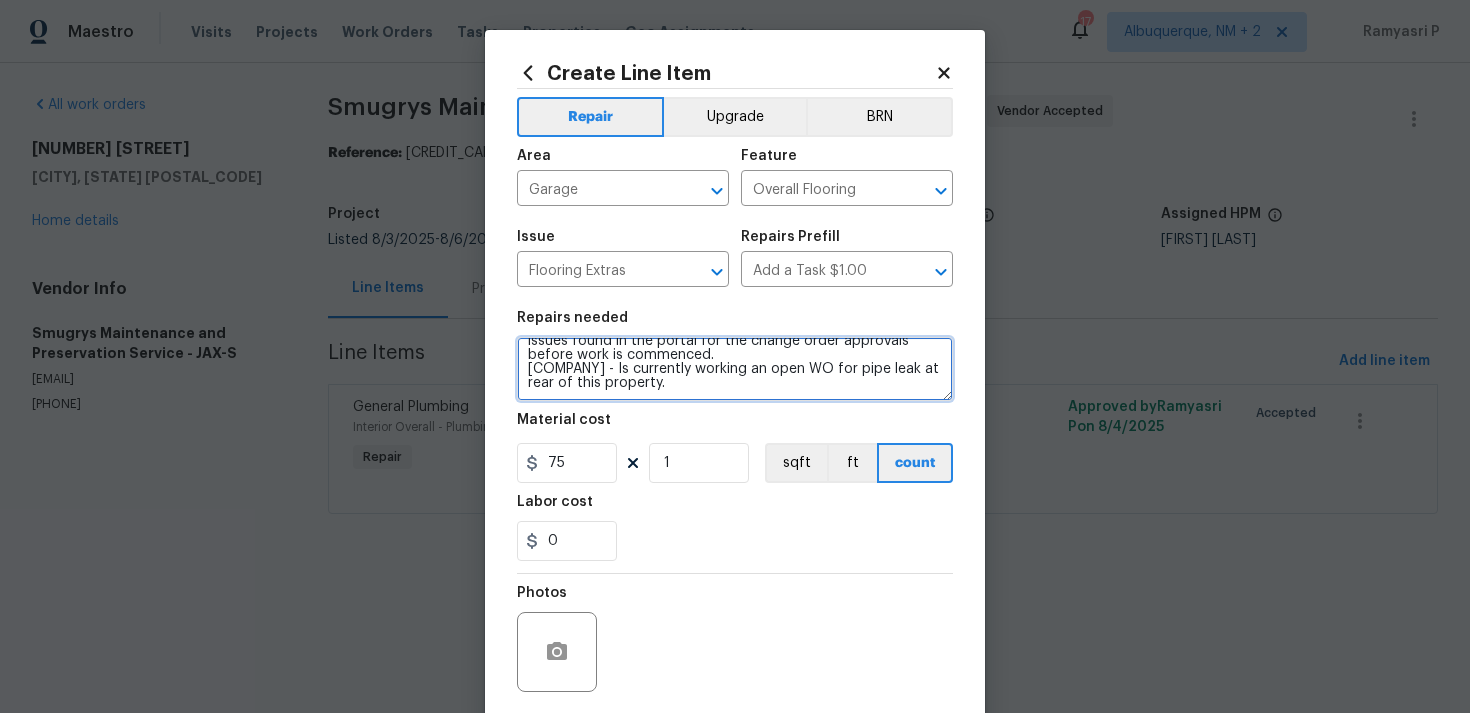 drag, startPoint x: 526, startPoint y: 368, endPoint x: 922, endPoint y: 393, distance: 396.78836 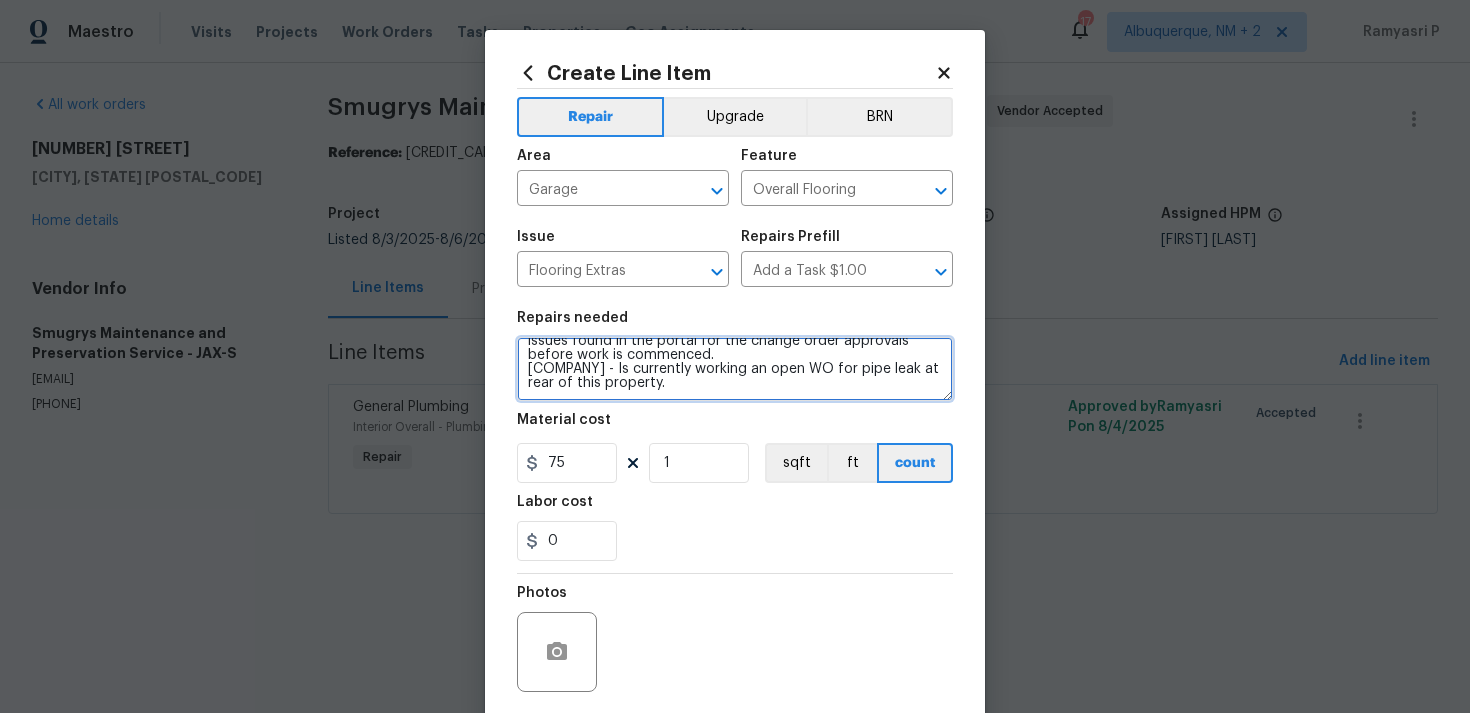 click on "Please investigate garage and room in garage flooded and very musty. Please prioritize this WO due to a leak. Identify the areas of concern, dry up any pooling water, investigate to determine the source of the leak and terminate the flow of water to prevent any further damages. Due to the unknown nature of this WO and the need for parts and labor while onsite. Small part CO approvals will be granted to stop any leaks if it is within a reasonable cost. Provide an estimate for repairs to 1. Terminate the leak source 2. Repair all impacted materials 3. Haul all debris offsite. Prepare an explanation of issues found in the portal for the change order approvals before work is commenced.
[COMPANY] - Is currently working an open WO for pipe leak at rear of this property." at bounding box center [735, 369] 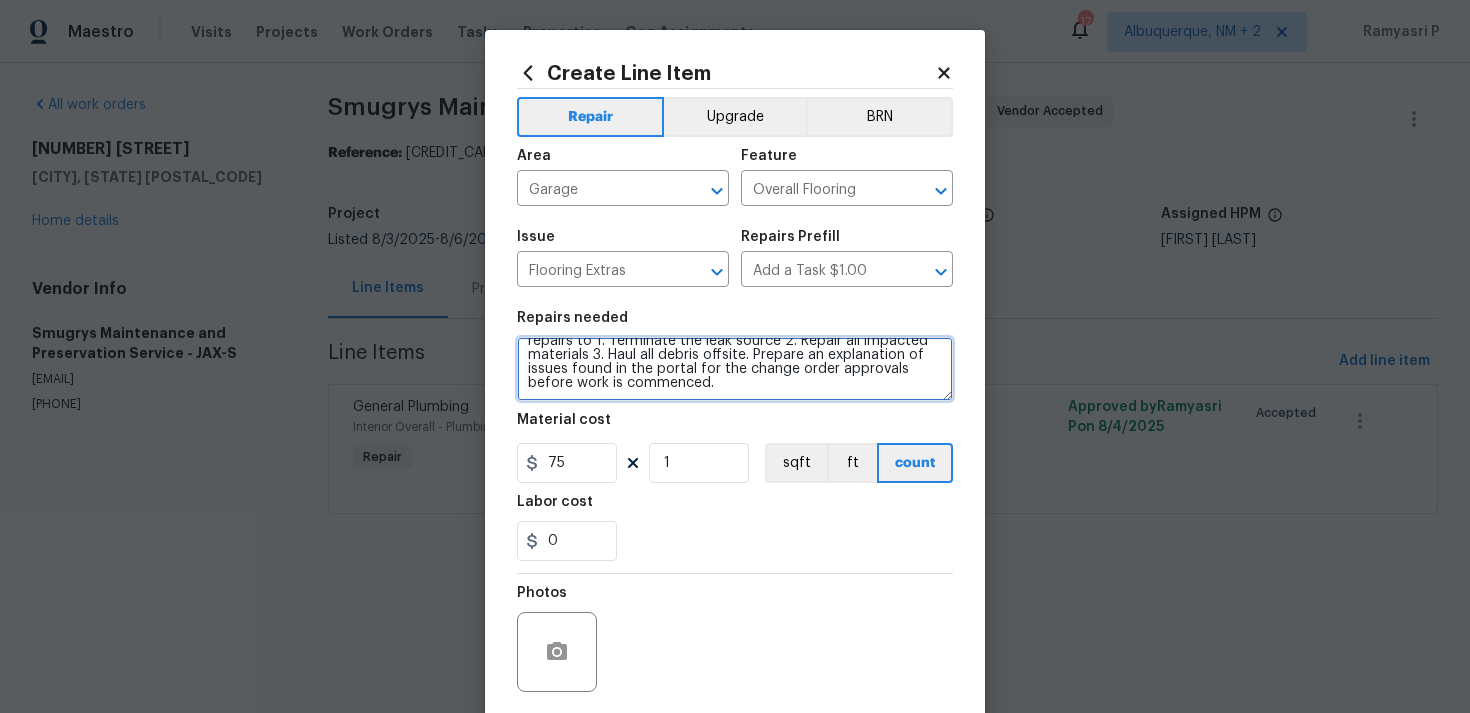 scroll, scrollTop: 126, scrollLeft: 0, axis: vertical 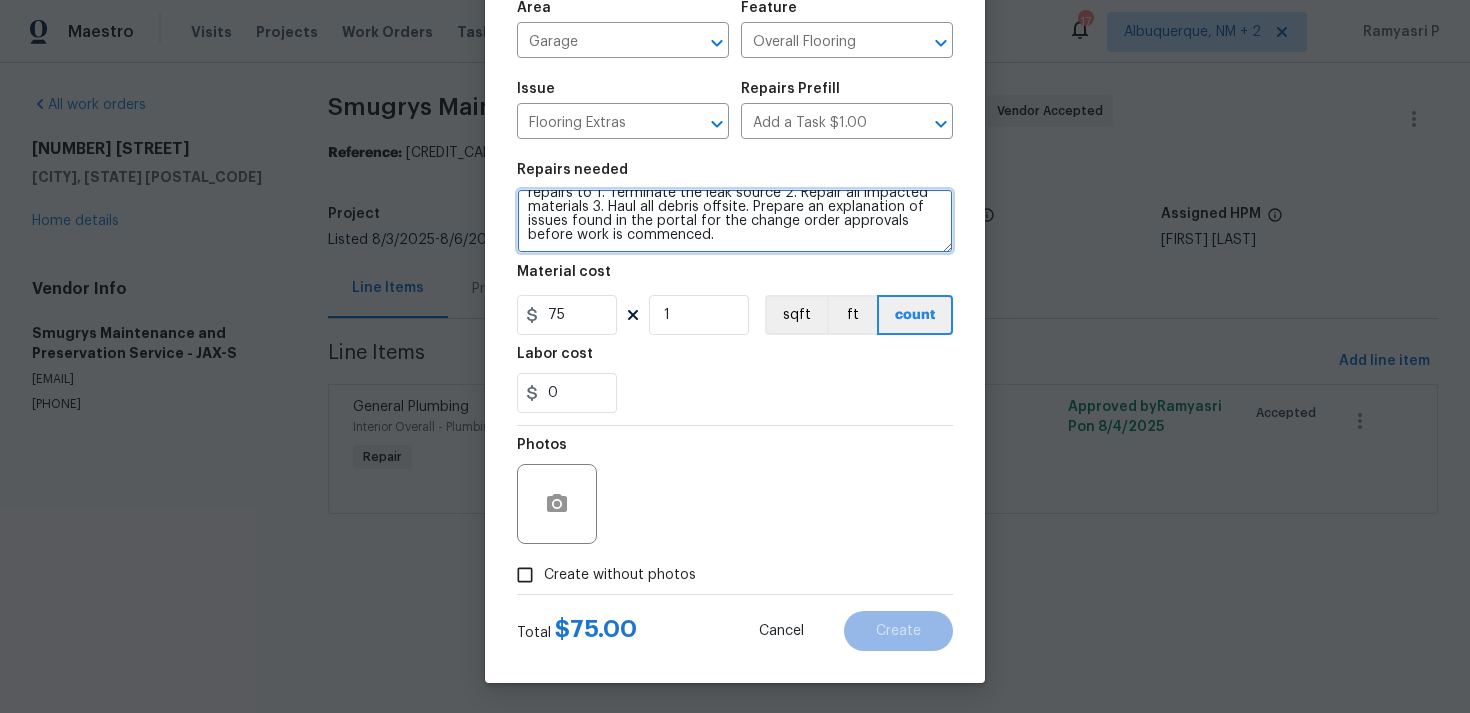 type on "Please investigate garage and room in garage flooded and very musty. Please prioritize this WO due to a leak. Identify the areas of concern, dry up any pooling water, investigate to determine the source of the leak and terminate the flow of water to prevent any further damages. Due to the unknown nature of this WO and the need for parts and labor while onsite. Small part CO approvals will be granted to stop any leaks if it is within a reasonable cost. Provide an estimate for repairs to 1. Terminate the leak source 2. Repair all impacted materials 3. Haul all debris offsite. Prepare an explanation of issues found in the portal for the change order approvals before work is commenced." 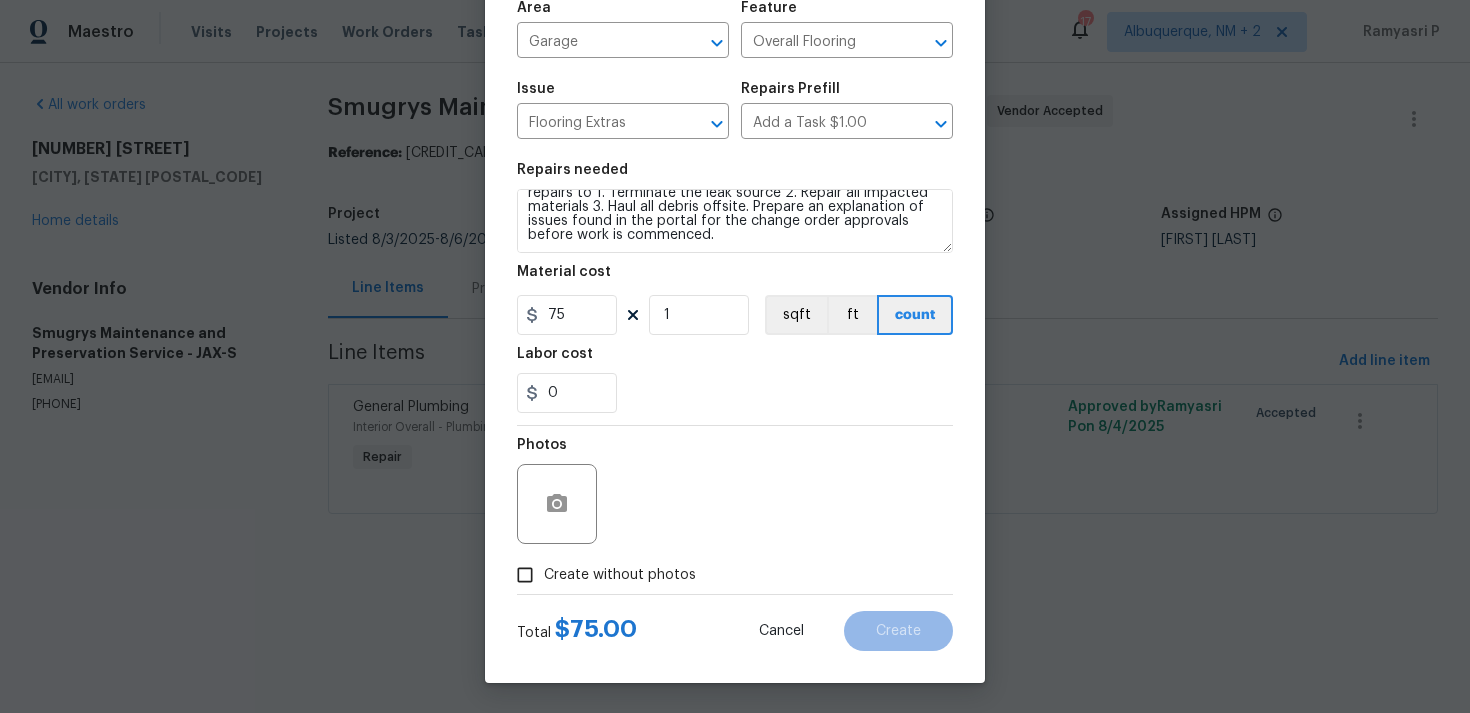 click on "Create without photos" at bounding box center (525, 575) 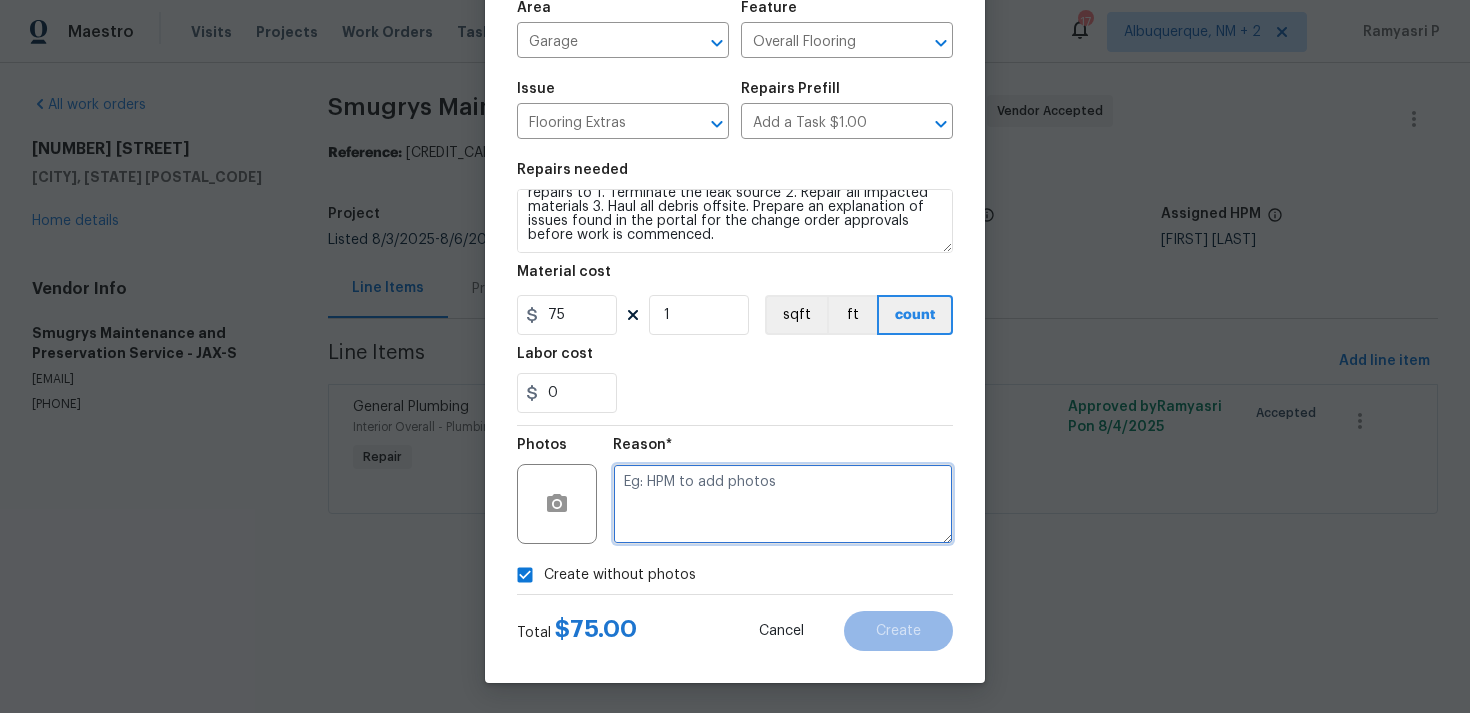 click at bounding box center [783, 504] 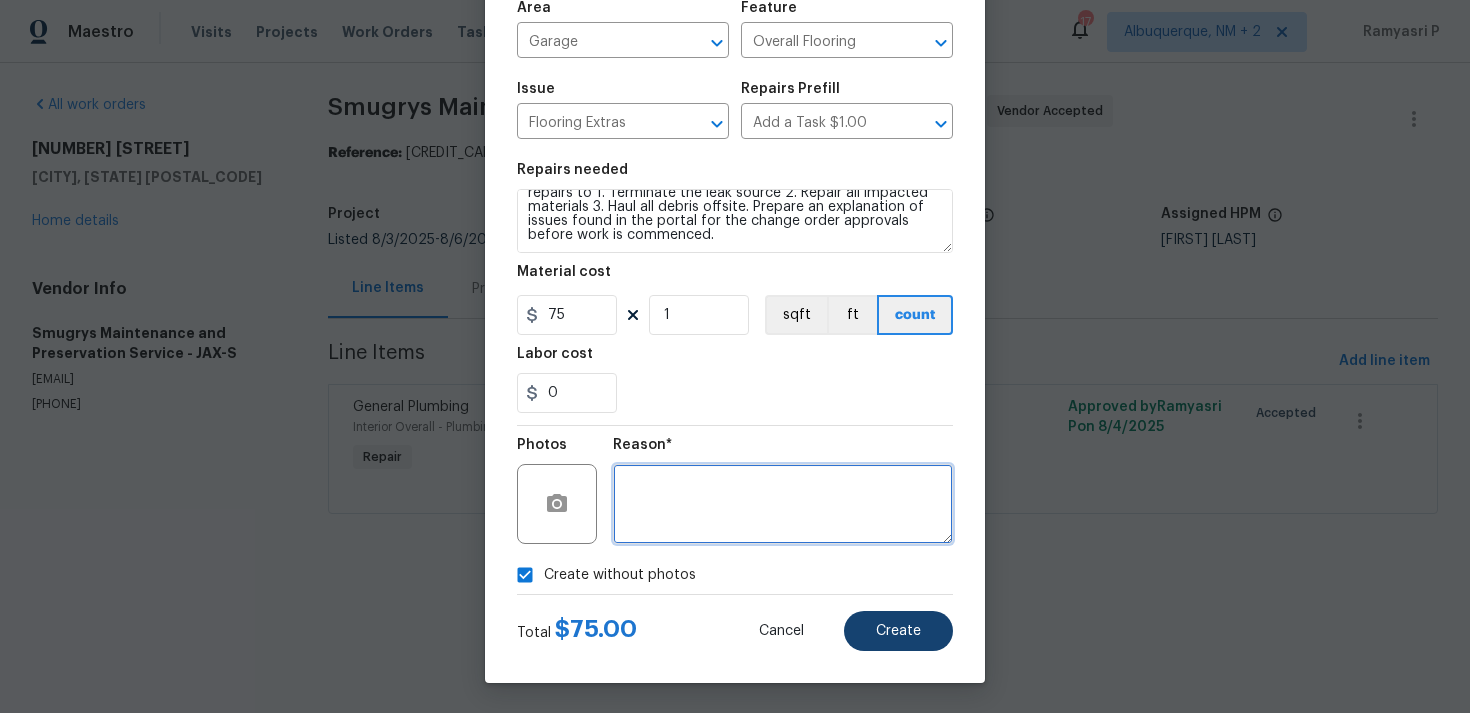 type 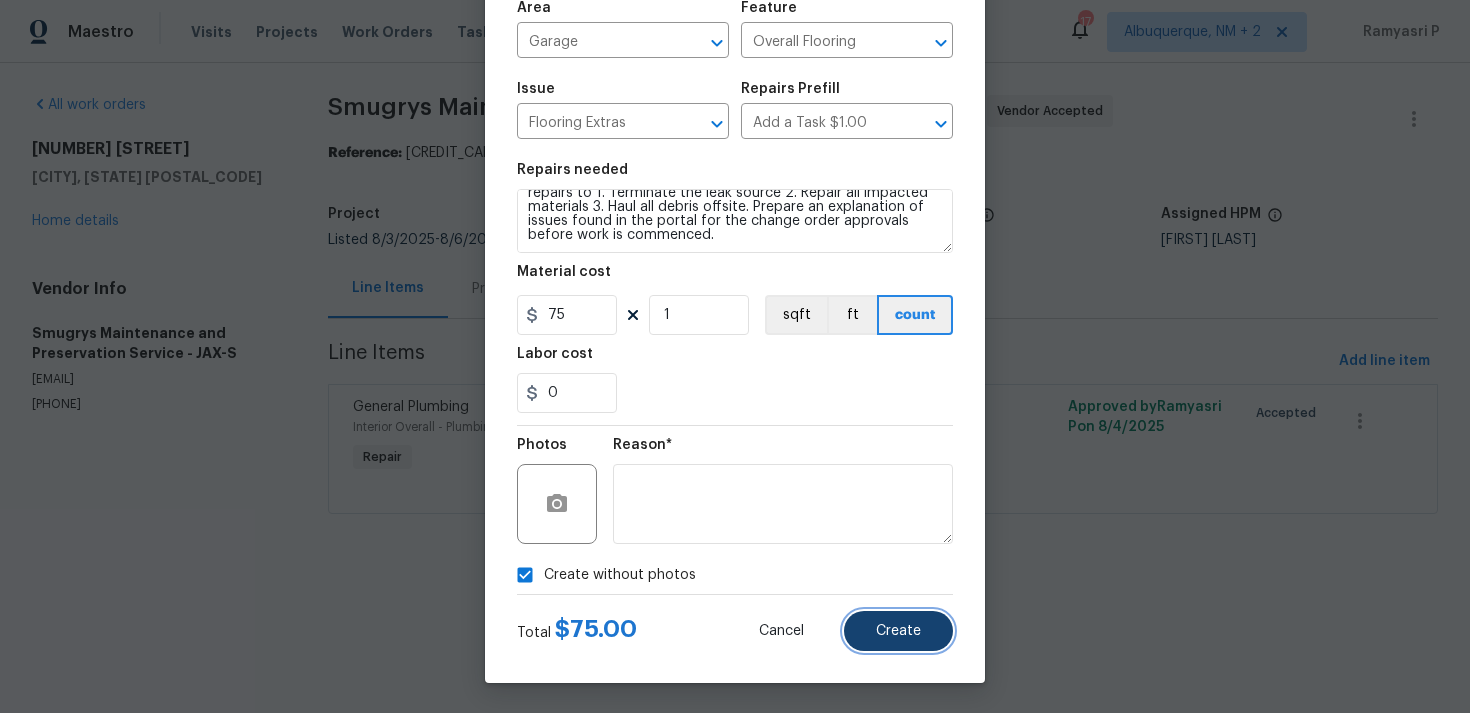 click on "Create" at bounding box center [898, 631] 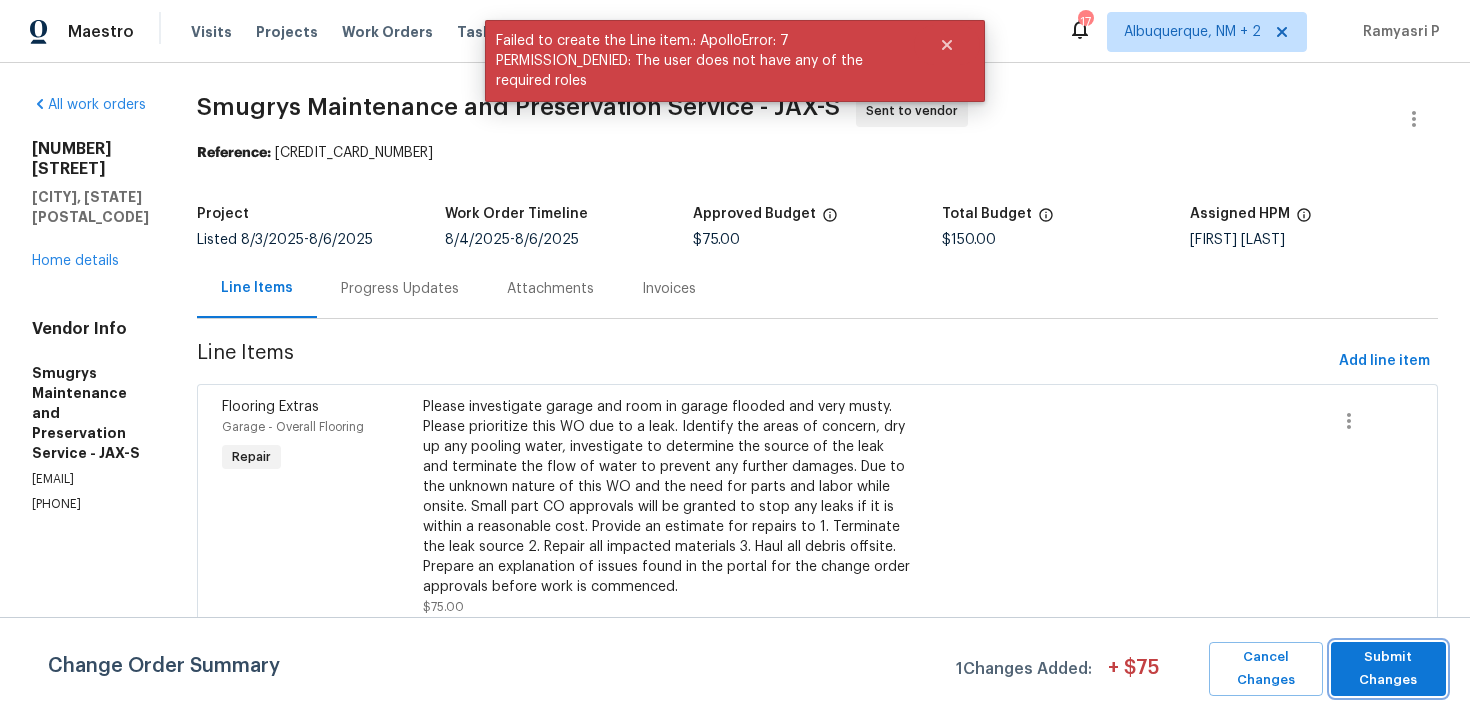 click on "Submit Changes" at bounding box center [1388, 669] 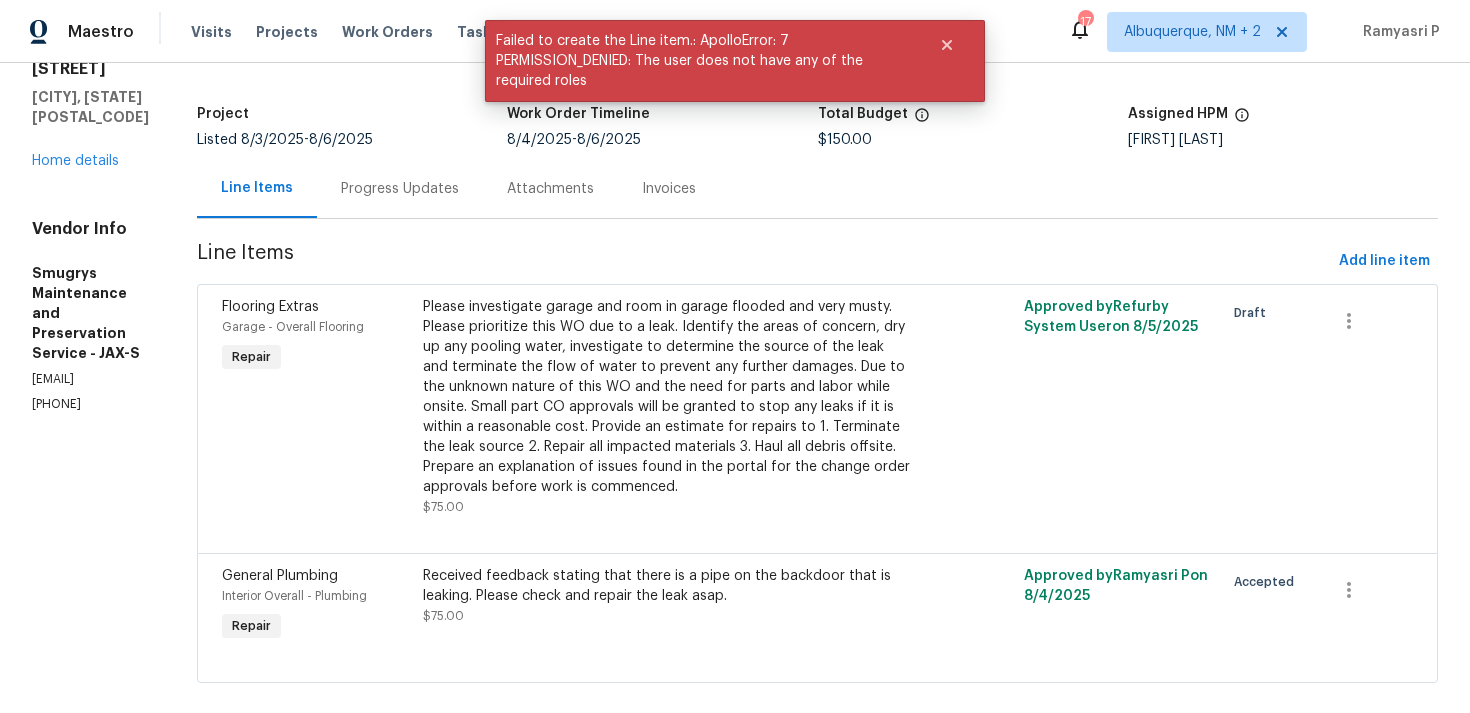 scroll, scrollTop: 127, scrollLeft: 0, axis: vertical 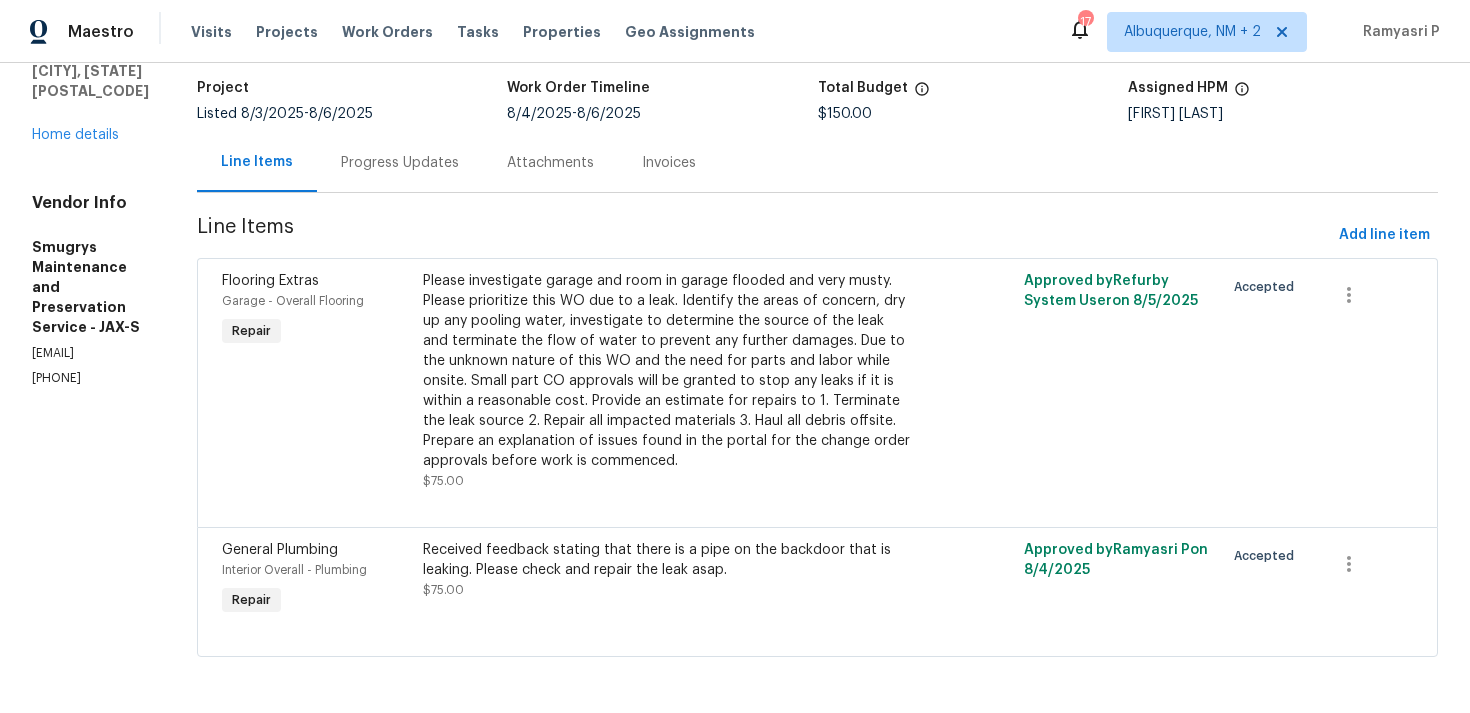 click on "Progress Updates" at bounding box center [400, 163] 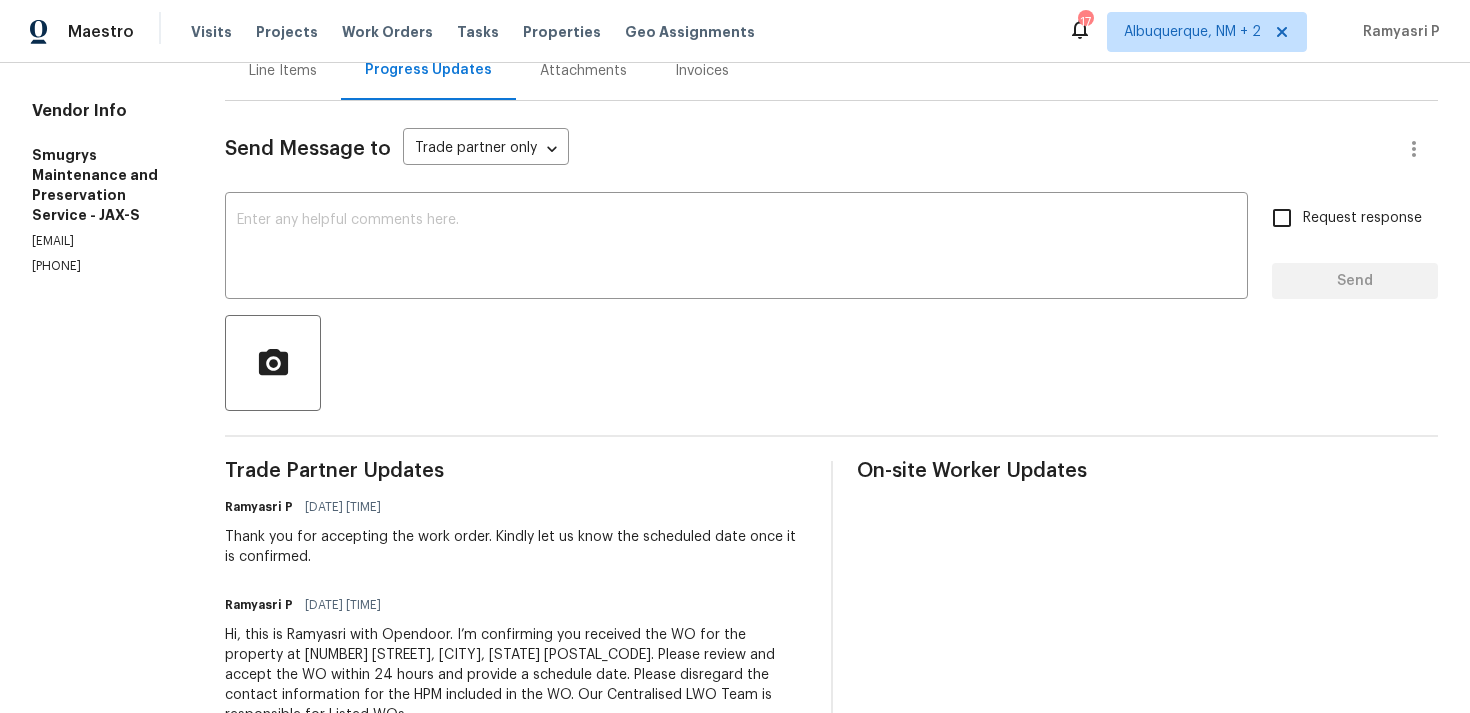 scroll, scrollTop: 114, scrollLeft: 0, axis: vertical 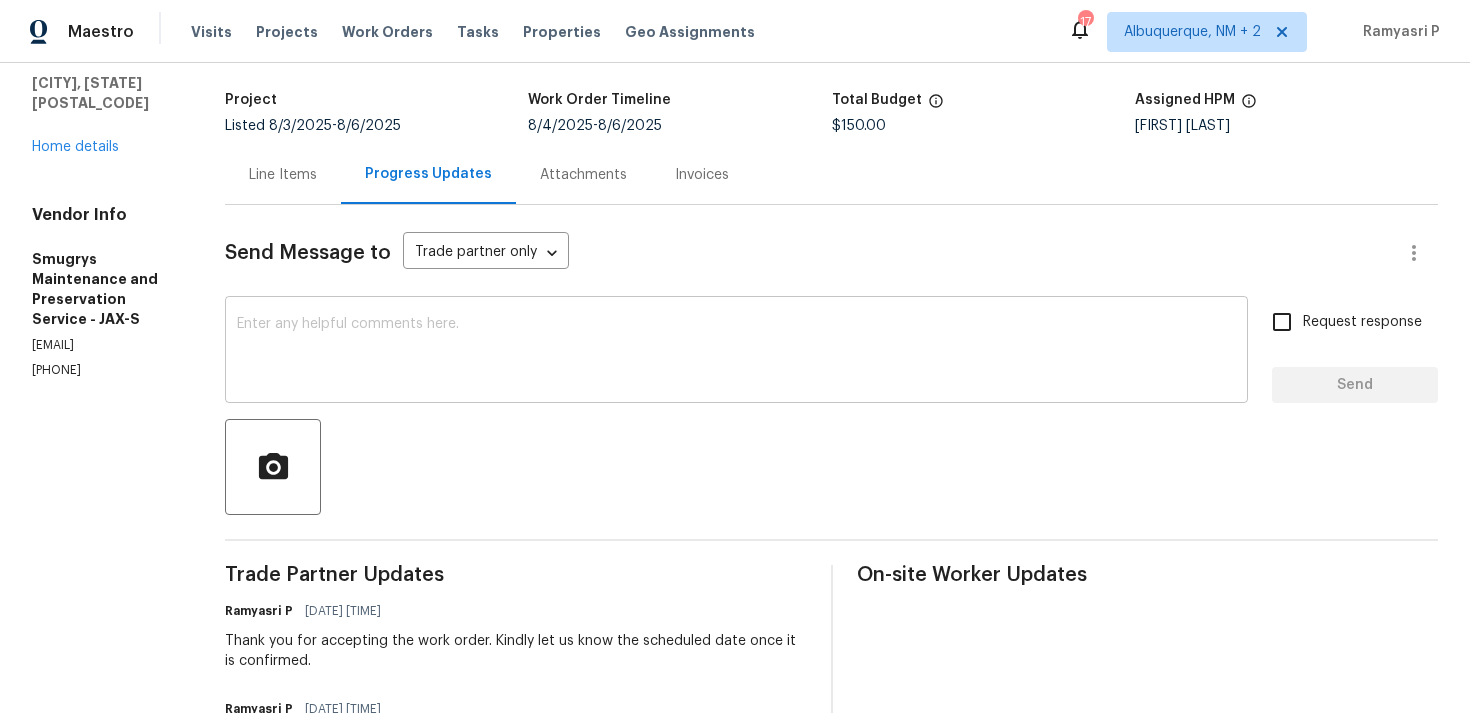 click at bounding box center [736, 352] 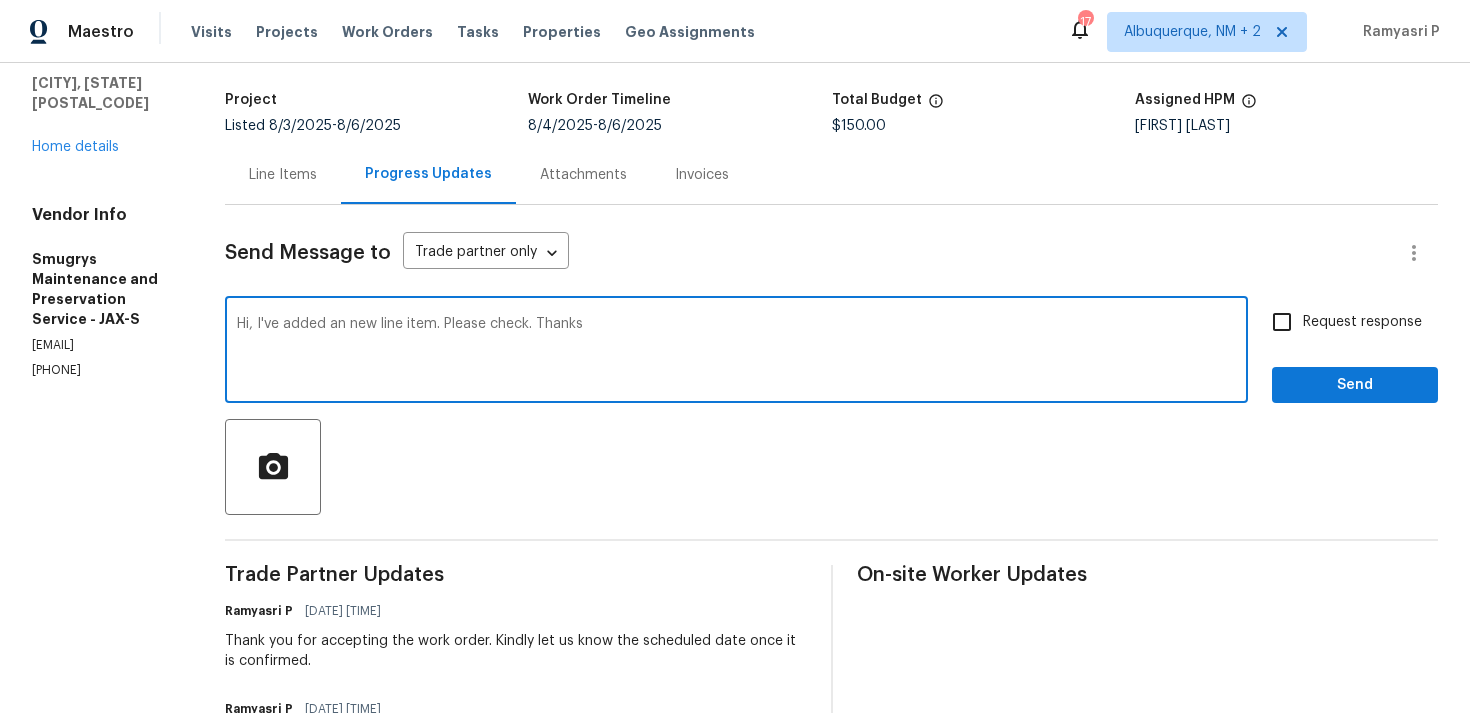 type on "Hi, I've added an new line item. Please check. Thanks" 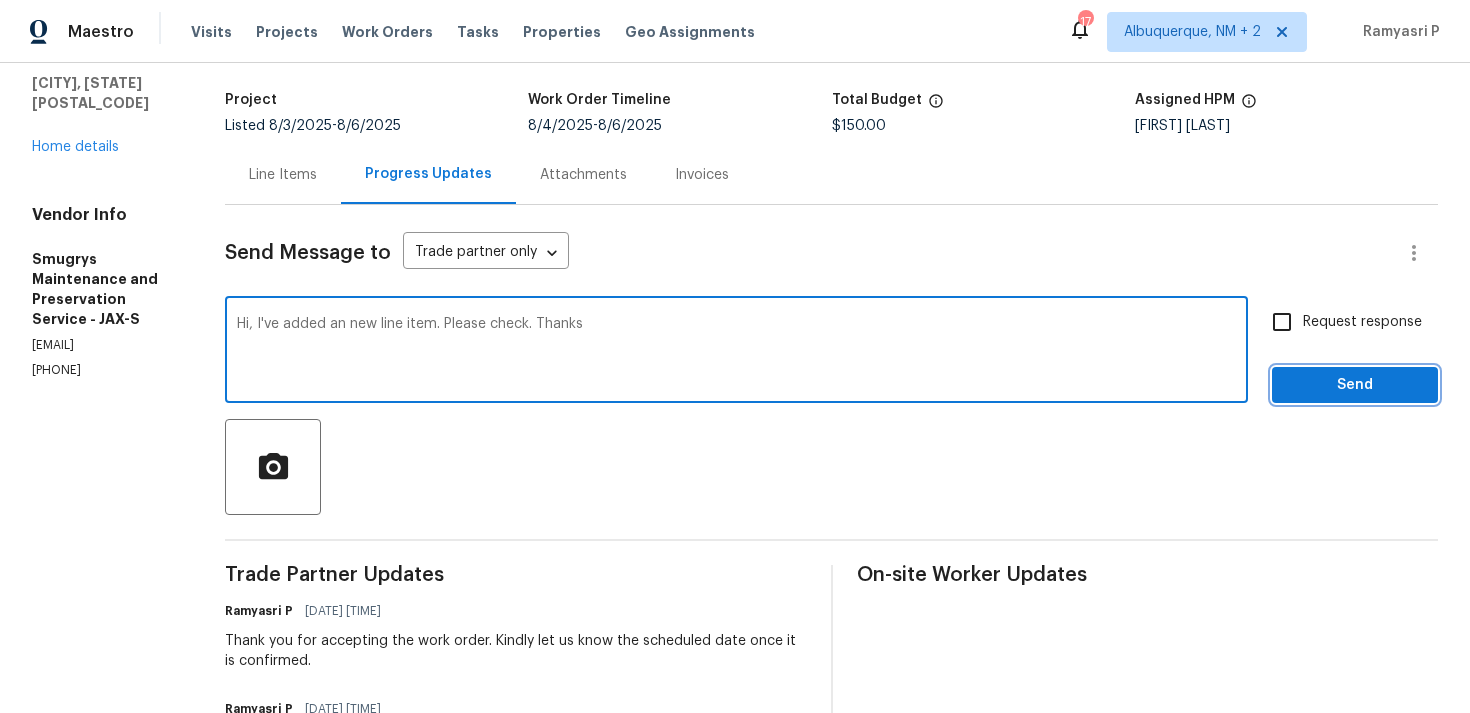 click on "Send" at bounding box center (1355, 385) 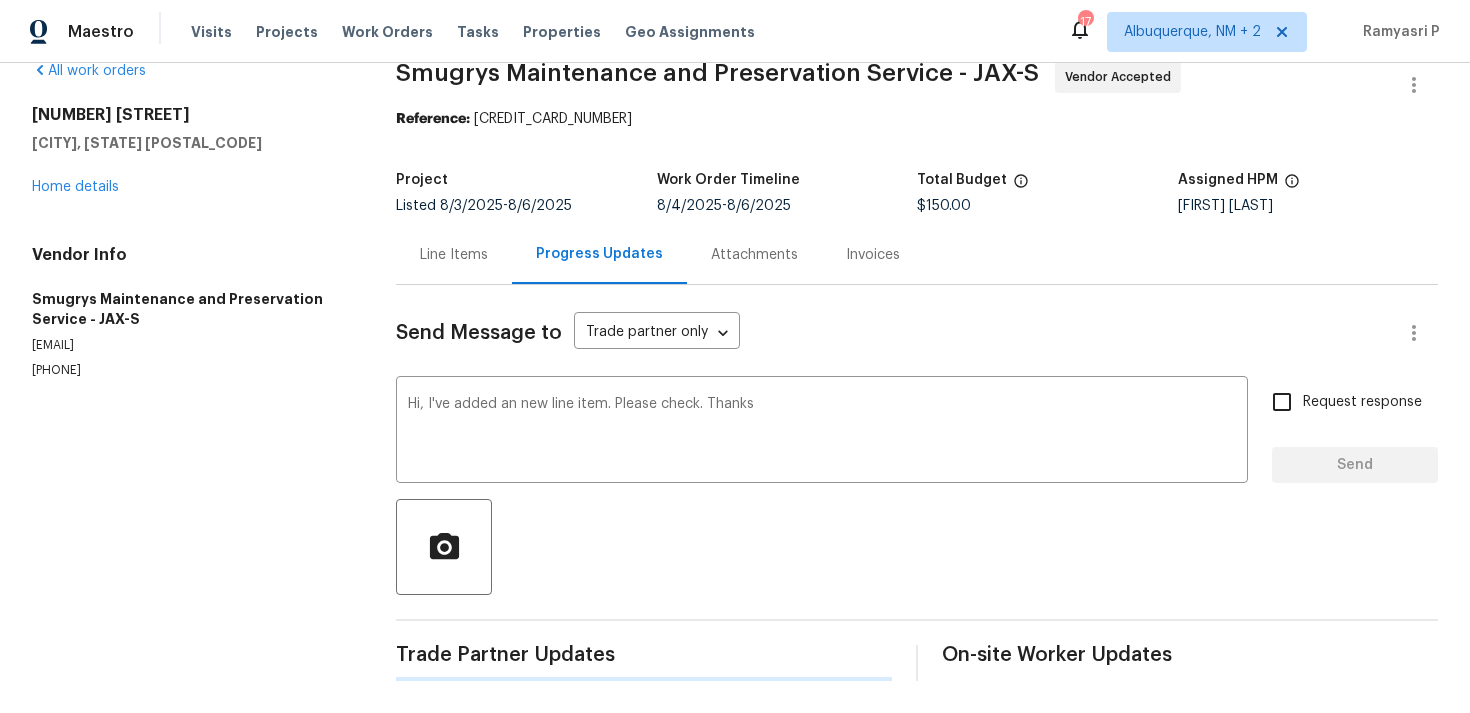 type 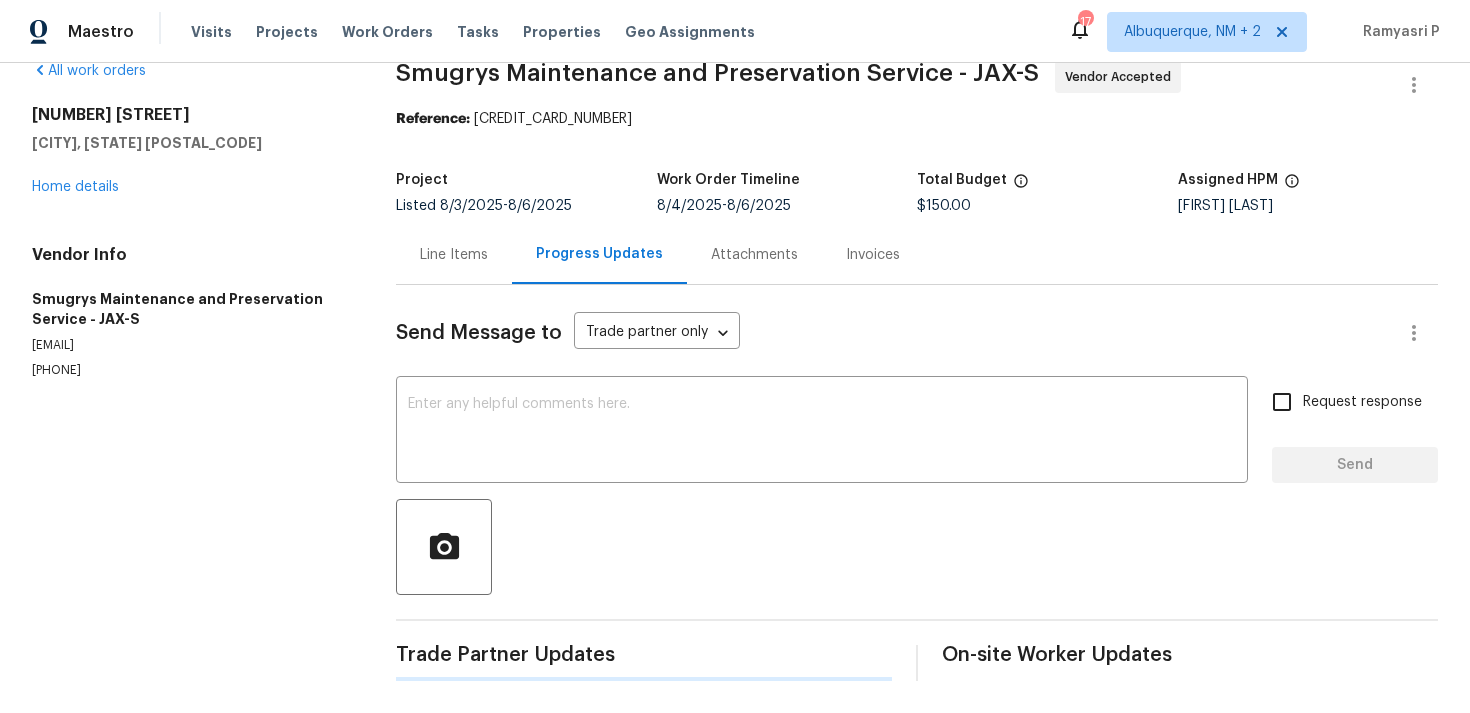 scroll, scrollTop: 114, scrollLeft: 0, axis: vertical 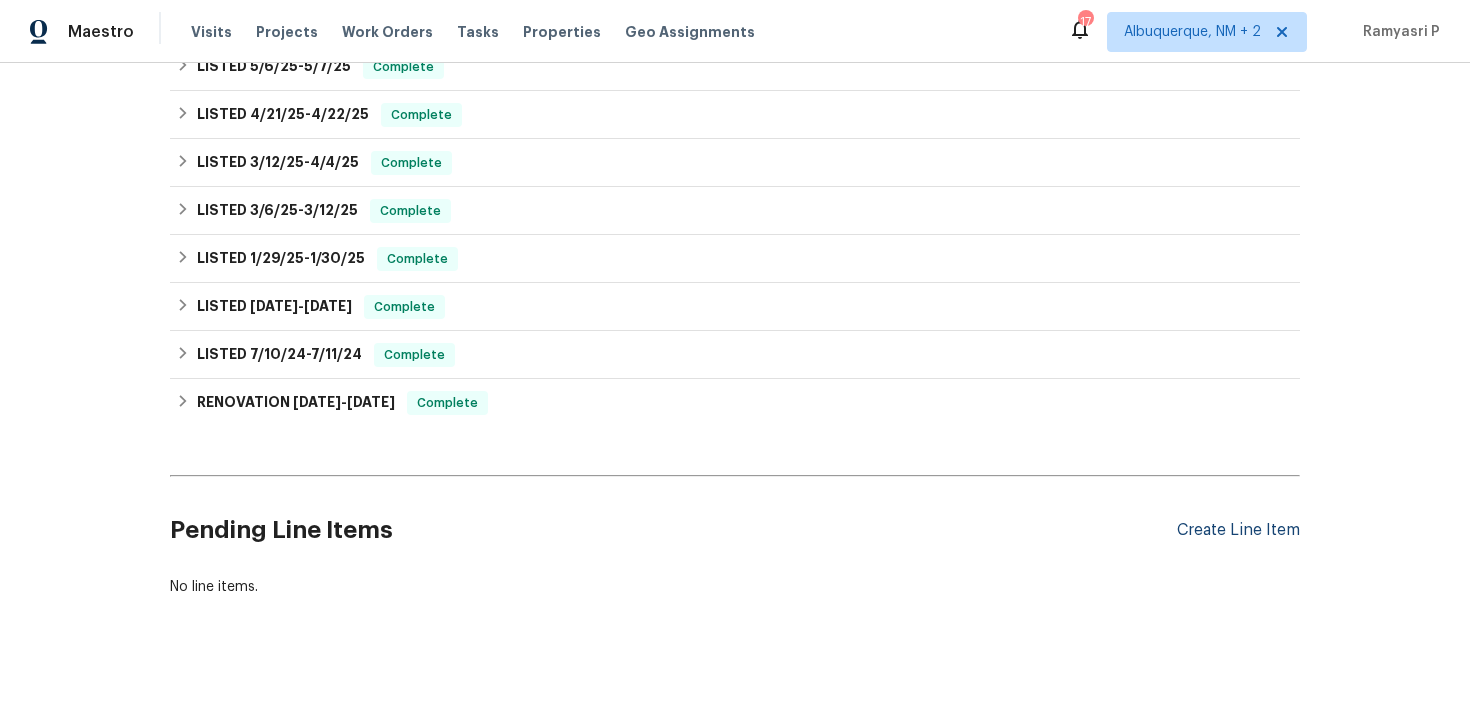 click on "Create Line Item" at bounding box center (1238, 530) 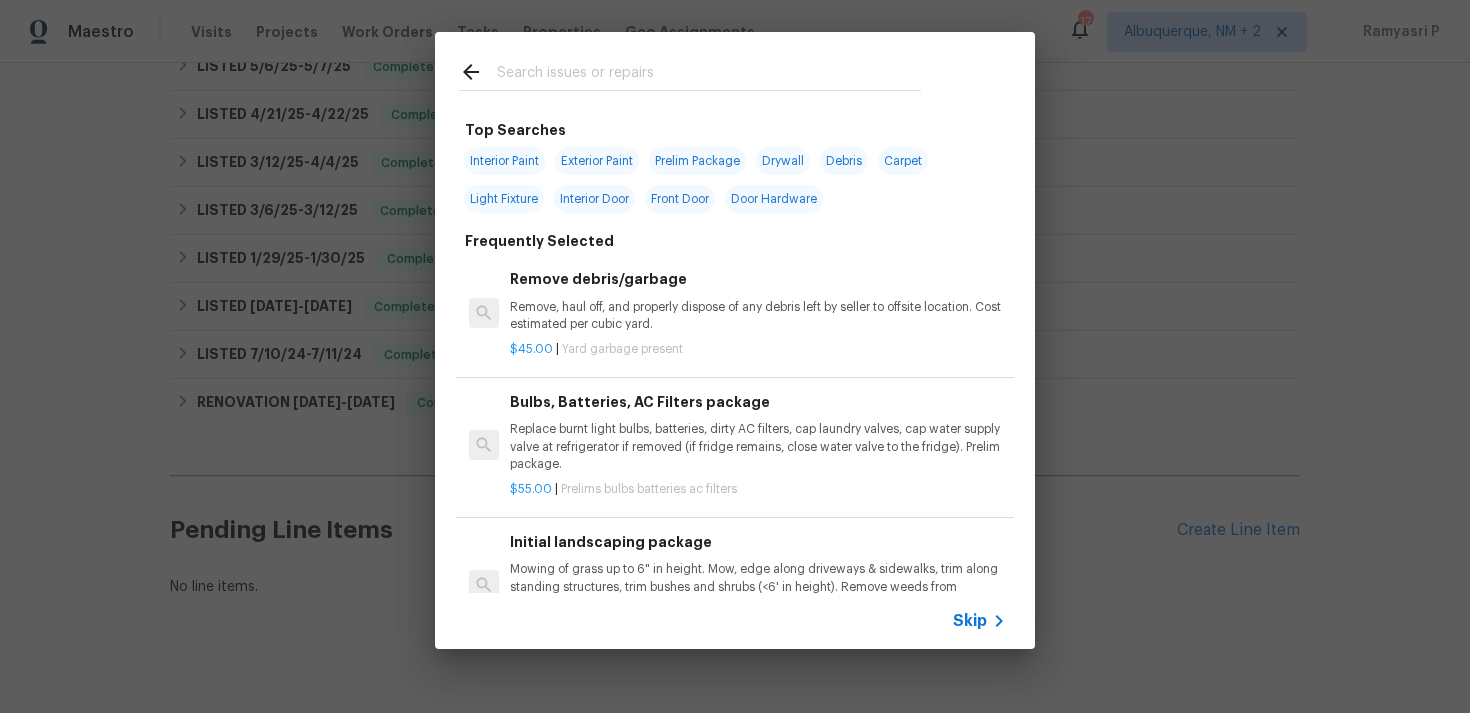 click on "Skip" at bounding box center (735, 621) 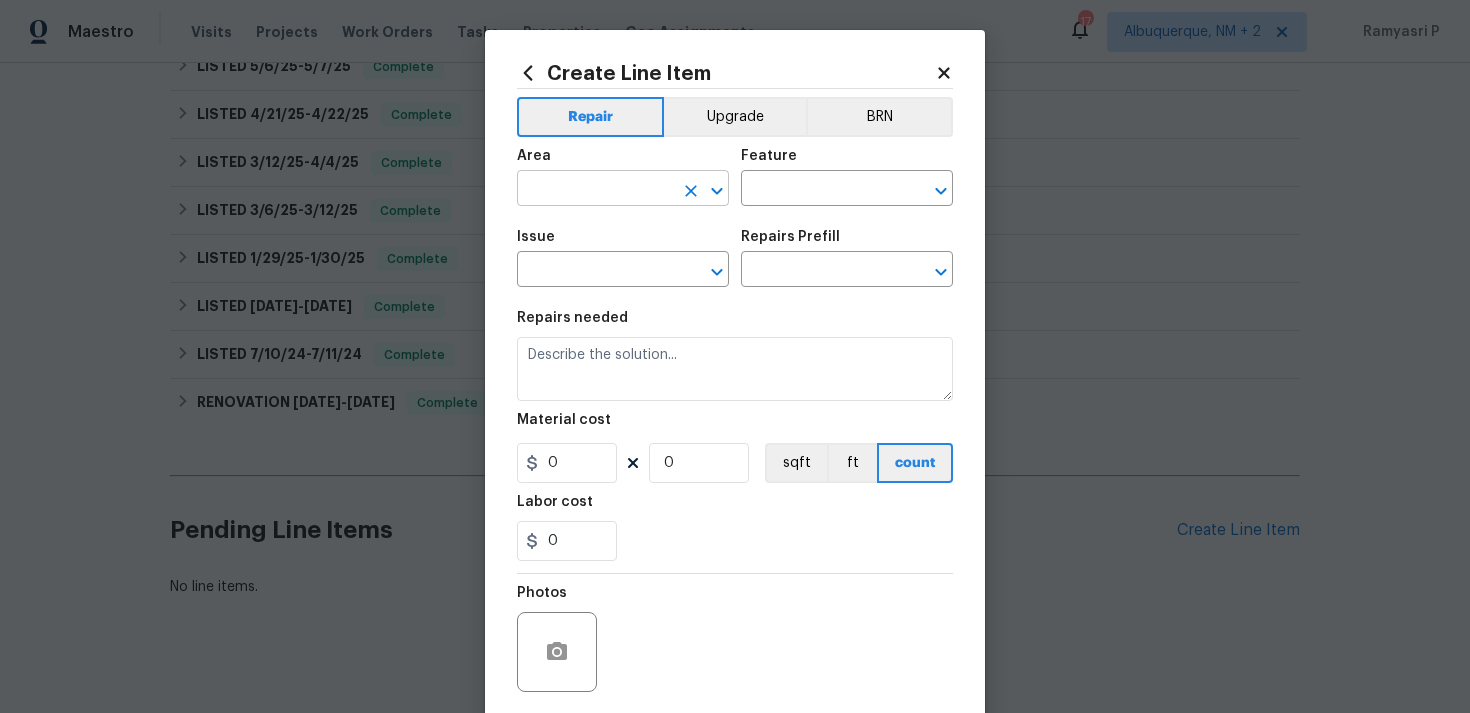 click at bounding box center (595, 190) 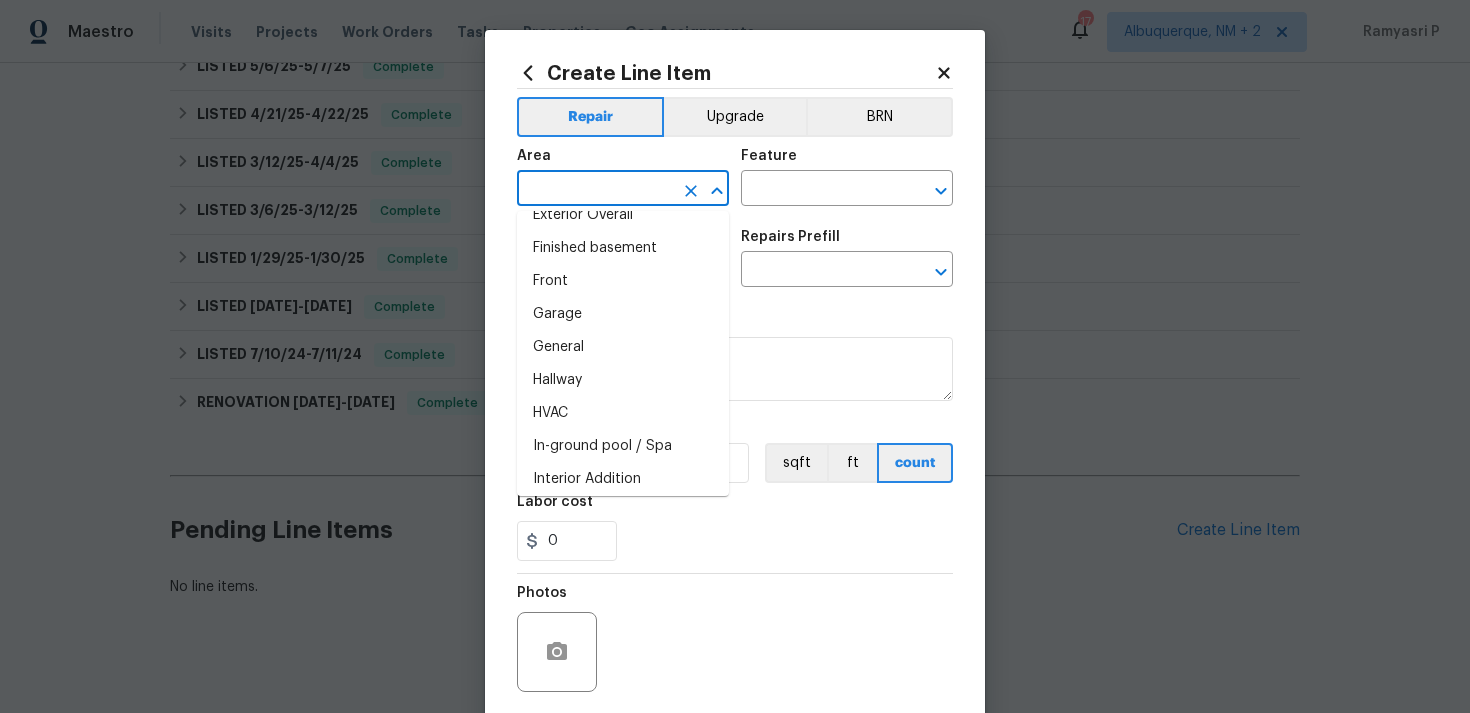 scroll, scrollTop: 563, scrollLeft: 0, axis: vertical 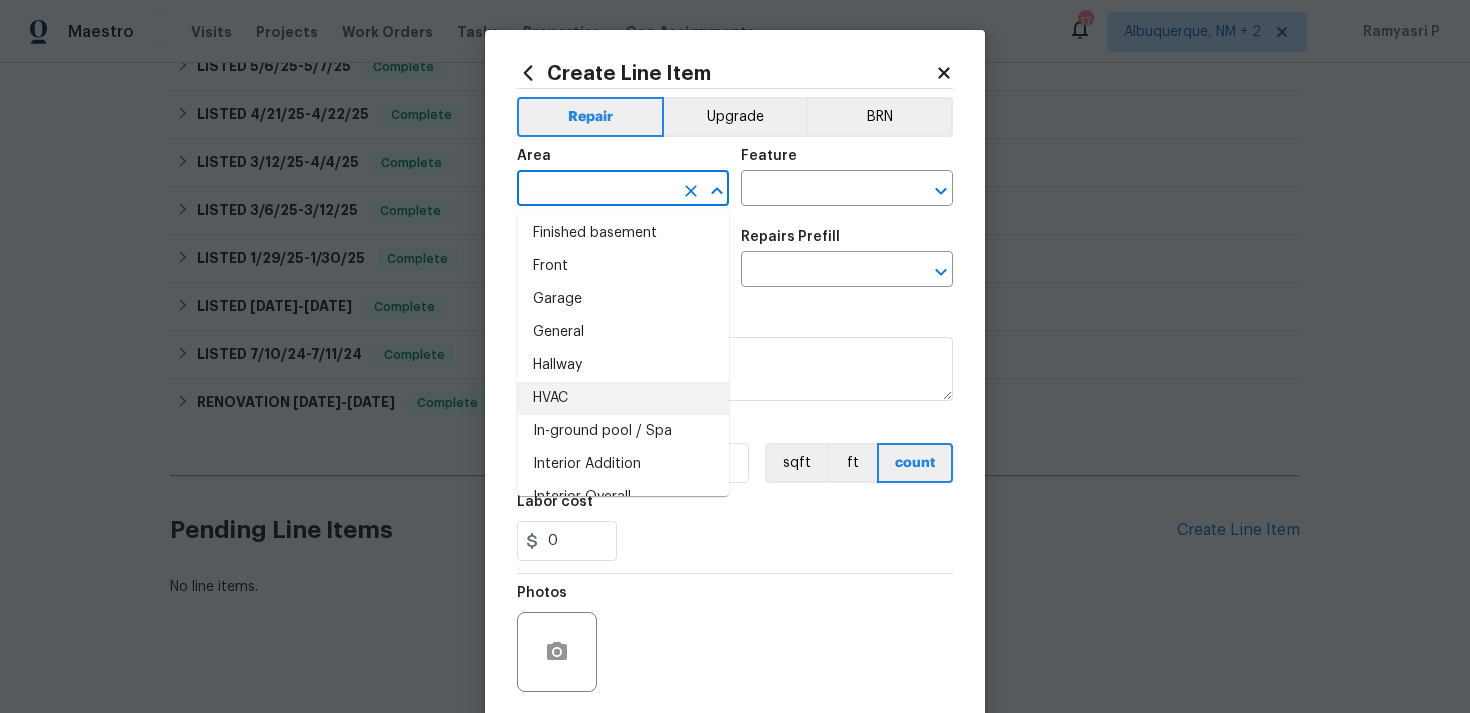 click on "HVAC" at bounding box center [623, 398] 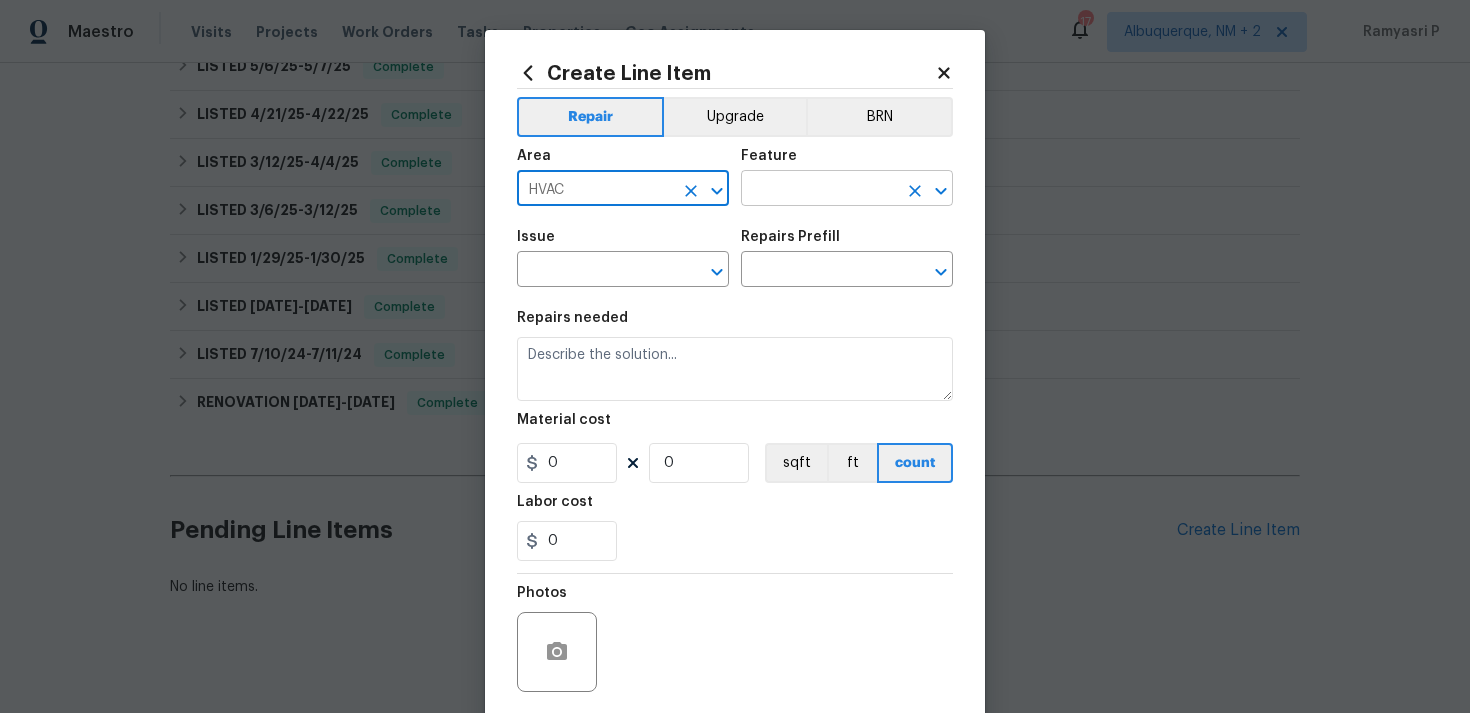 click at bounding box center (819, 190) 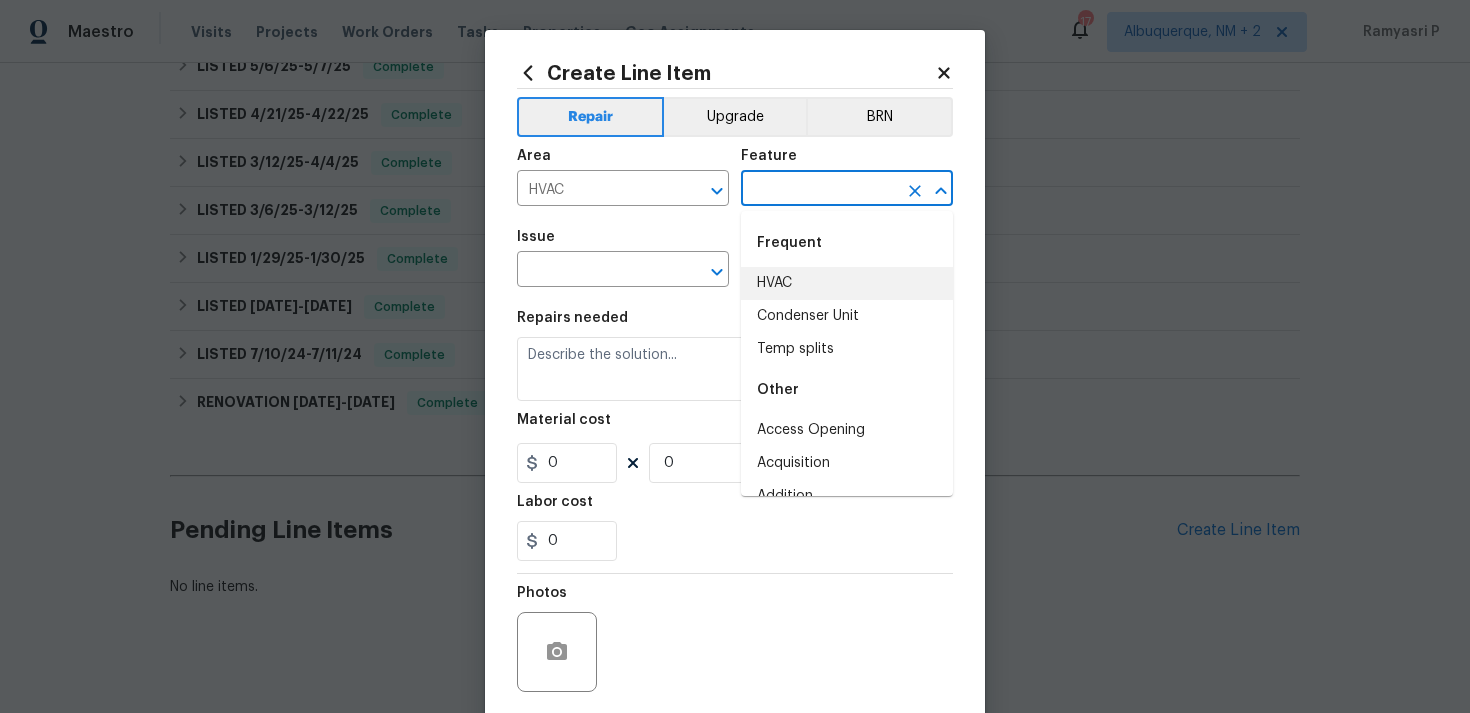 click on "HVAC" at bounding box center [847, 283] 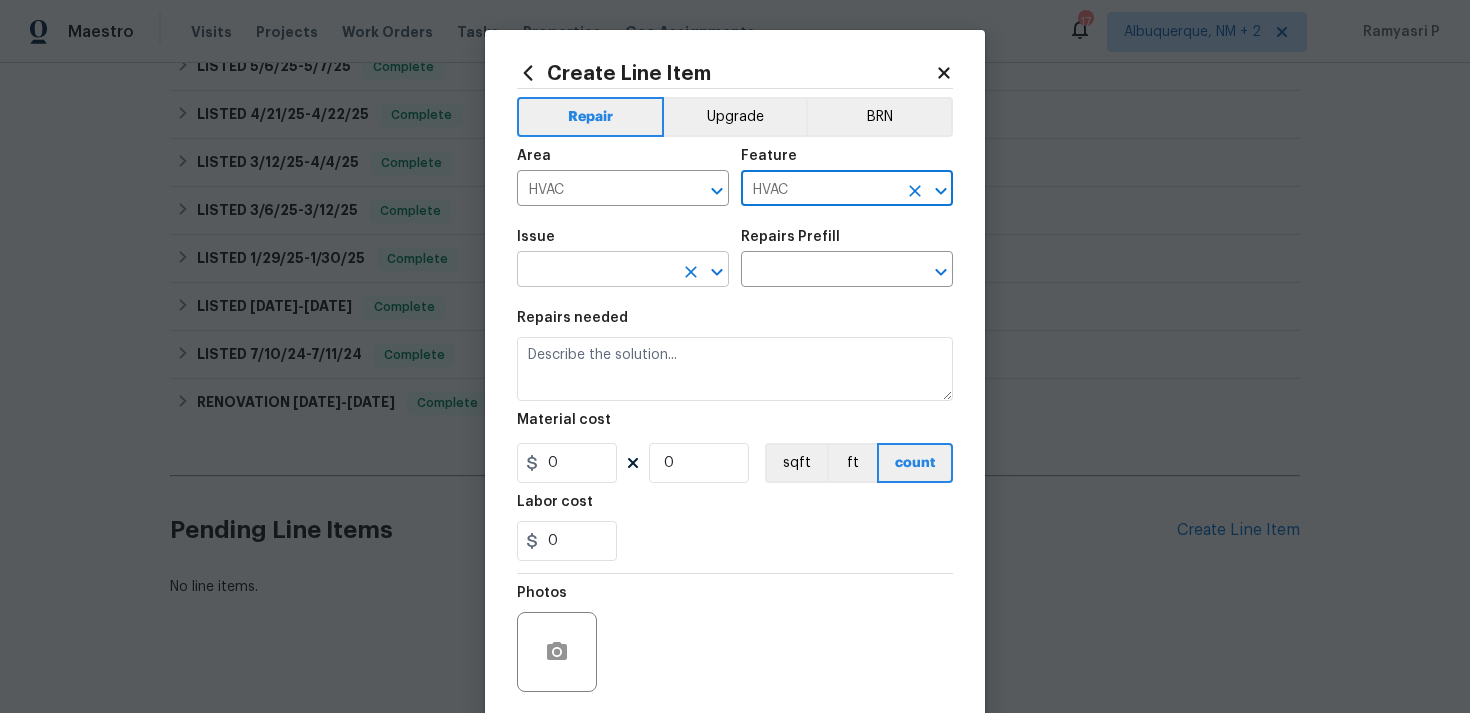 click 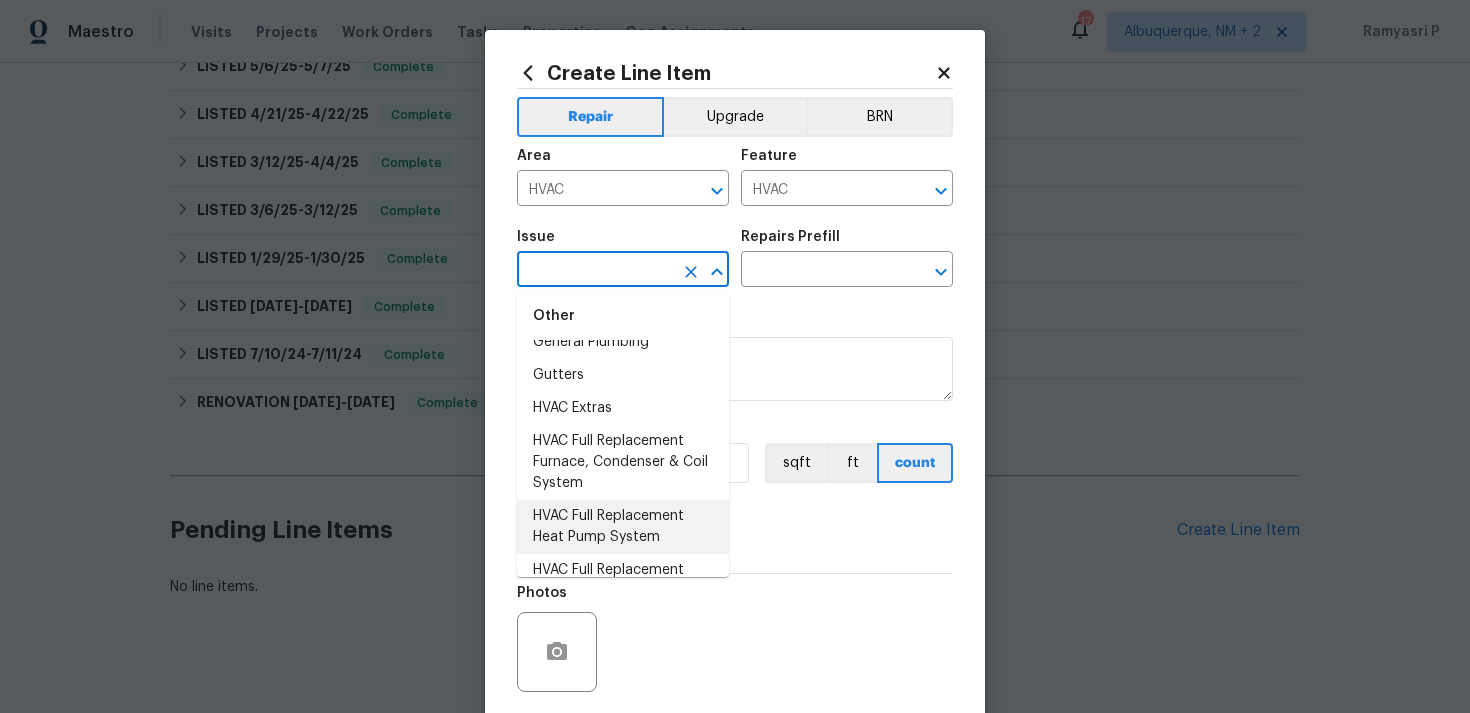 scroll, scrollTop: 1651, scrollLeft: 0, axis: vertical 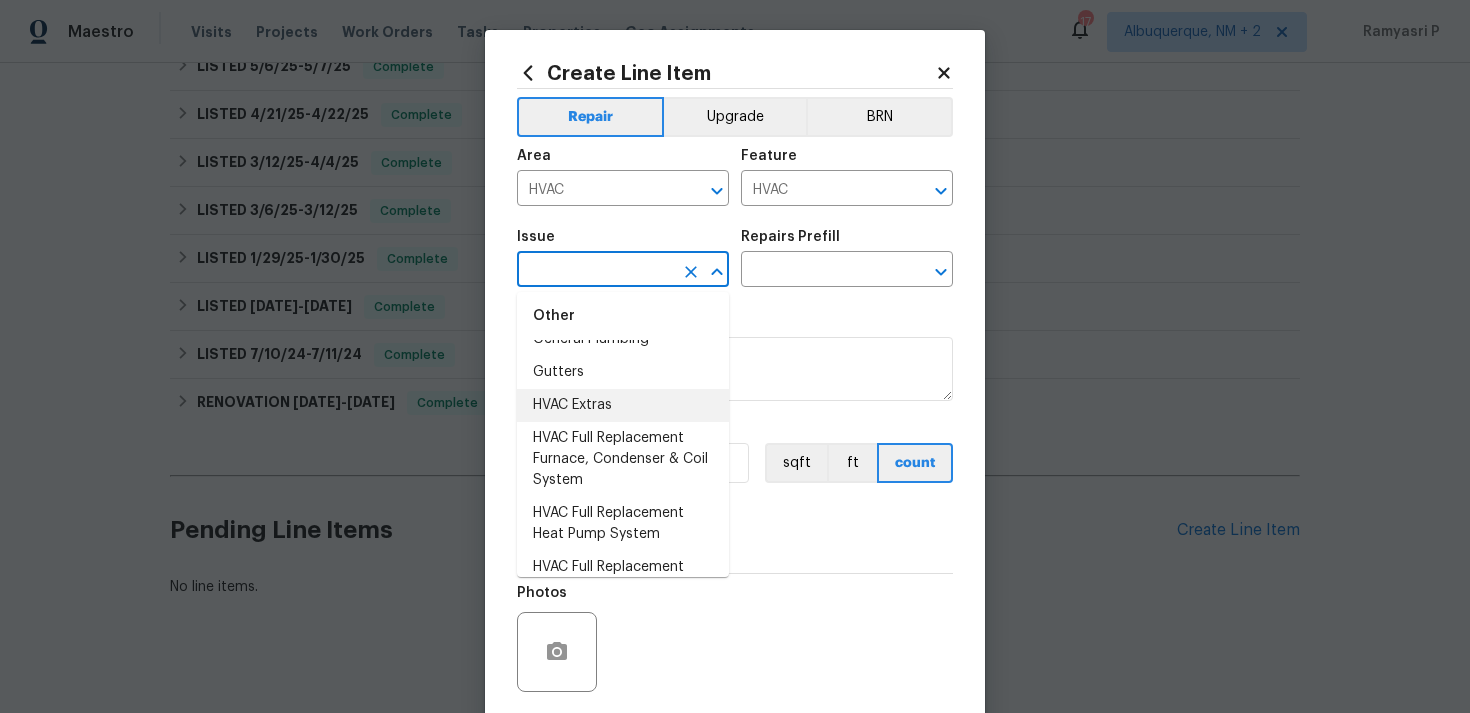 click on "HVAC Extras" at bounding box center (623, 405) 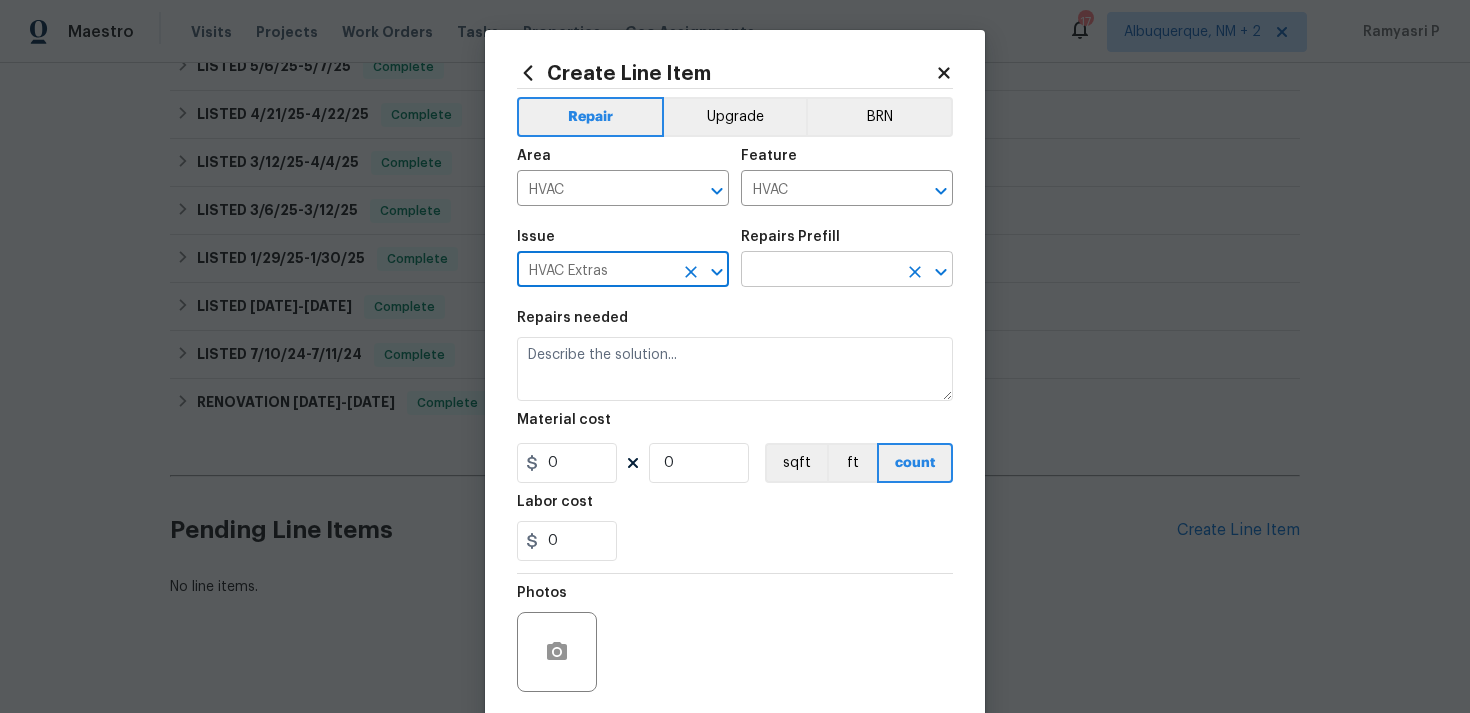 click at bounding box center (819, 271) 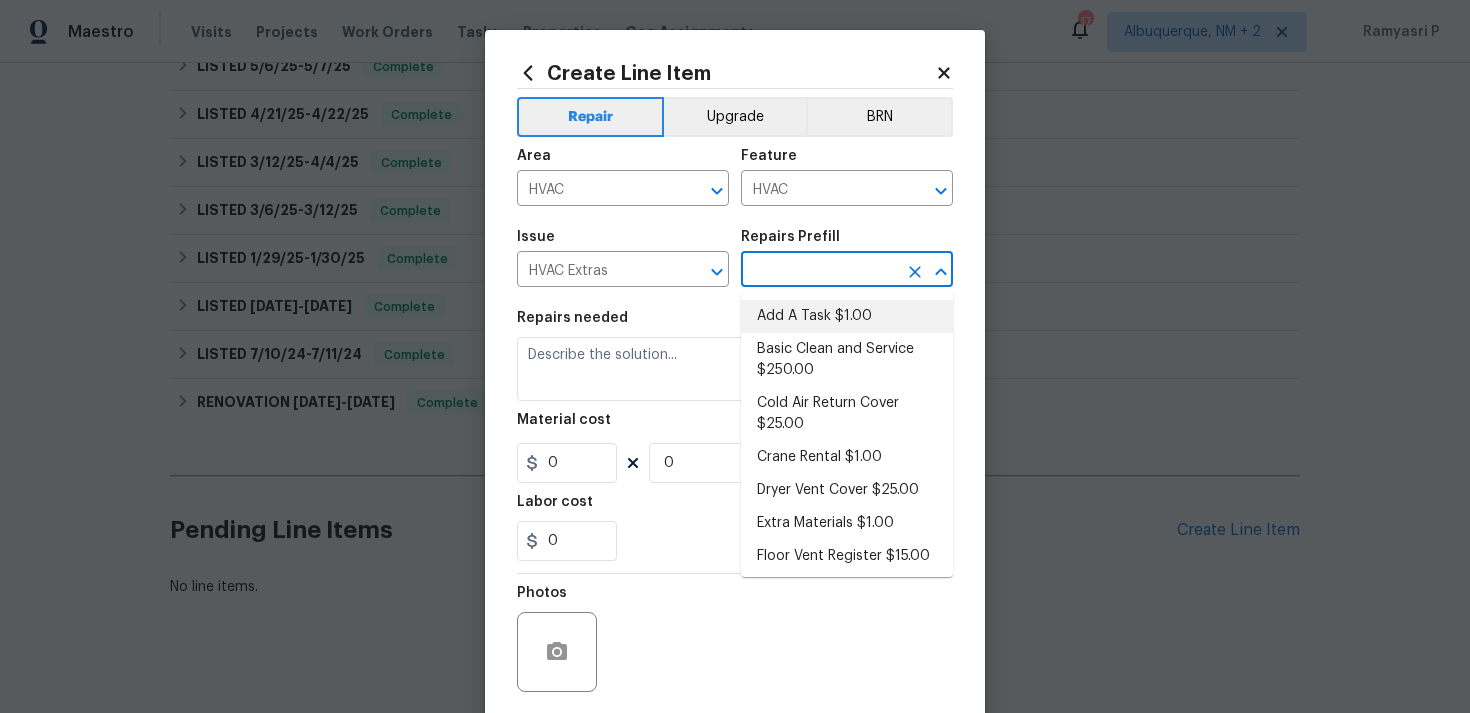 click on "Add A Task $1.00" at bounding box center (847, 316) 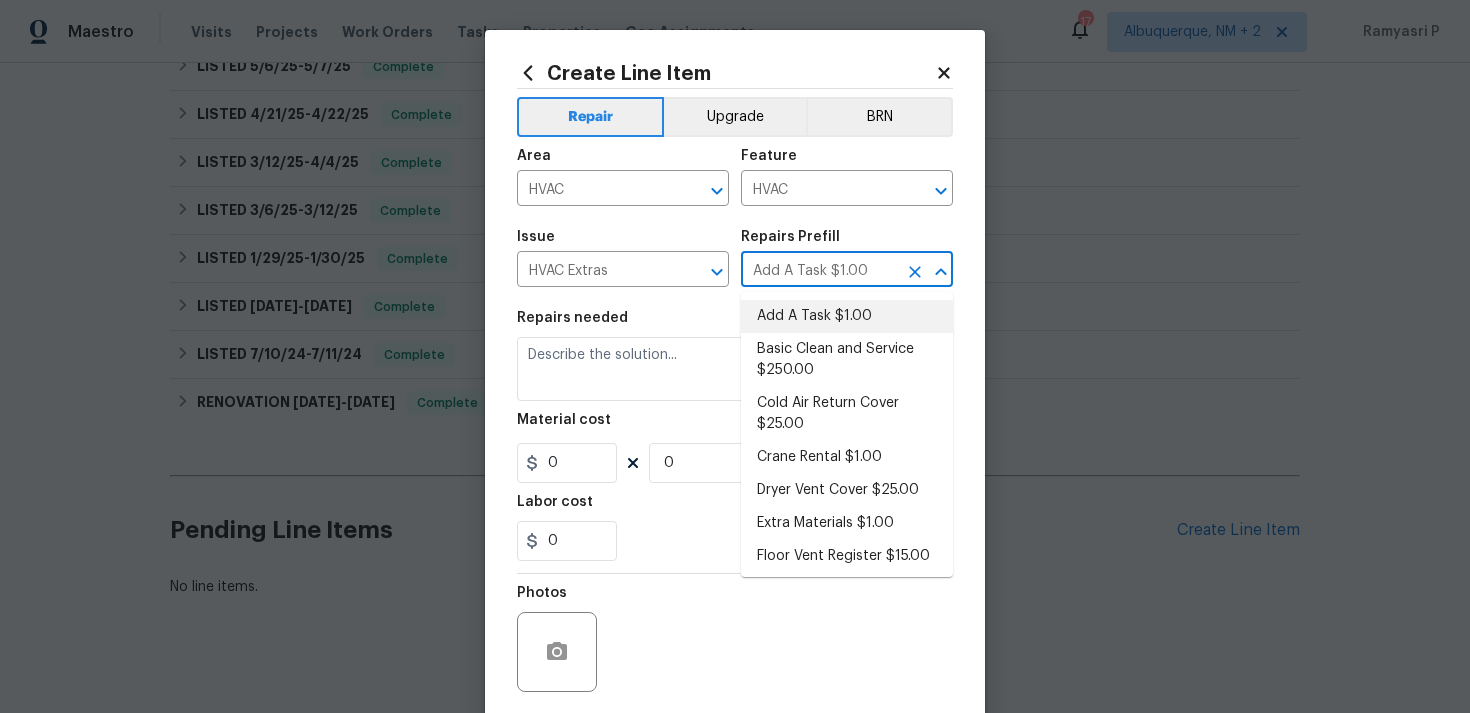 type on "HPM to detail" 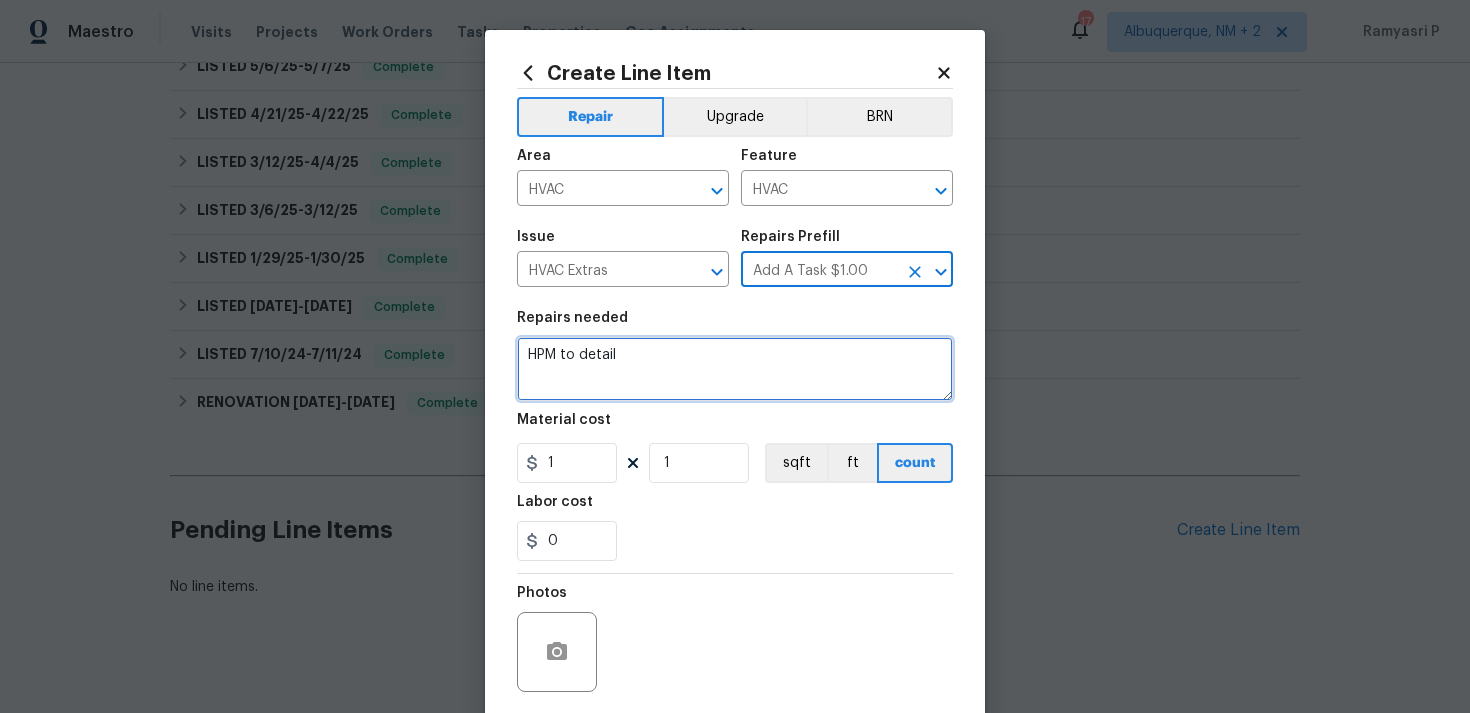 click on "HPM to detail" at bounding box center (735, 369) 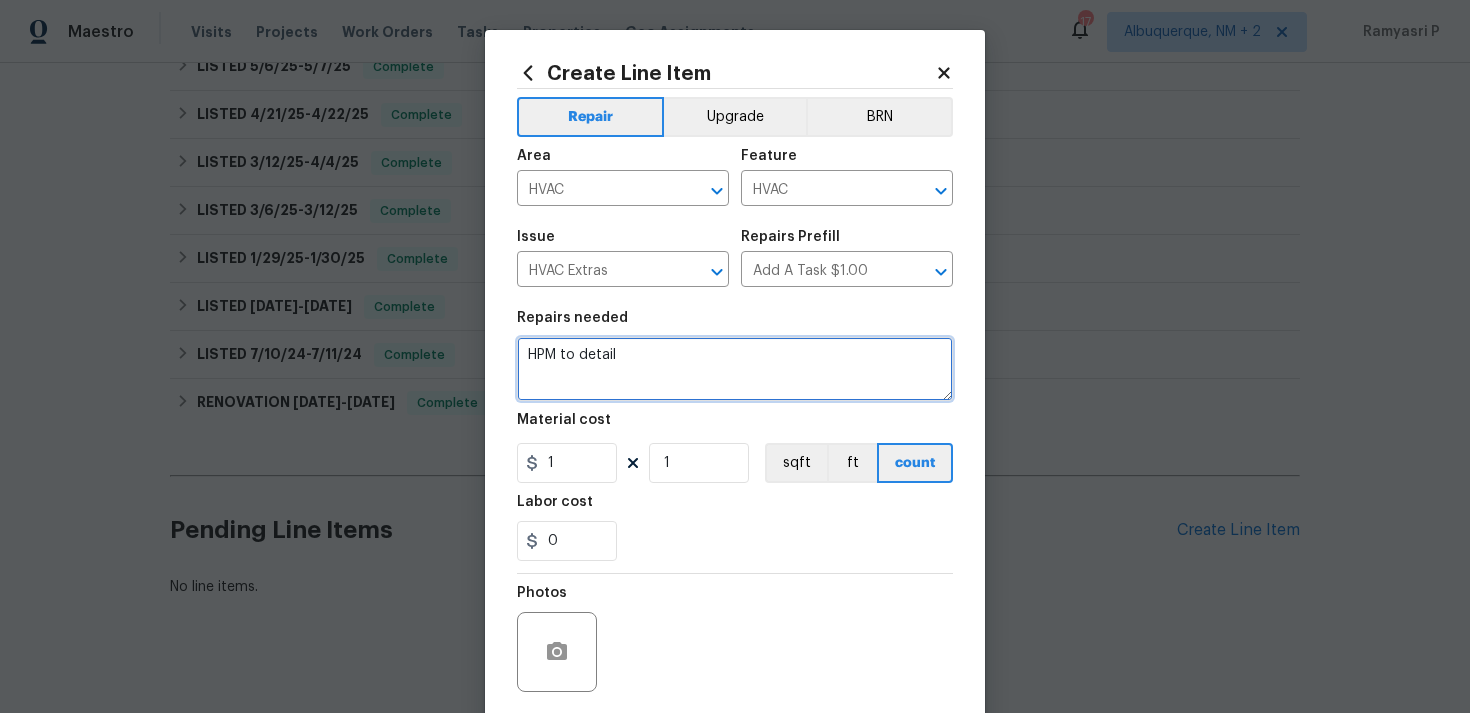 click on "HPM to detail" at bounding box center (735, 369) 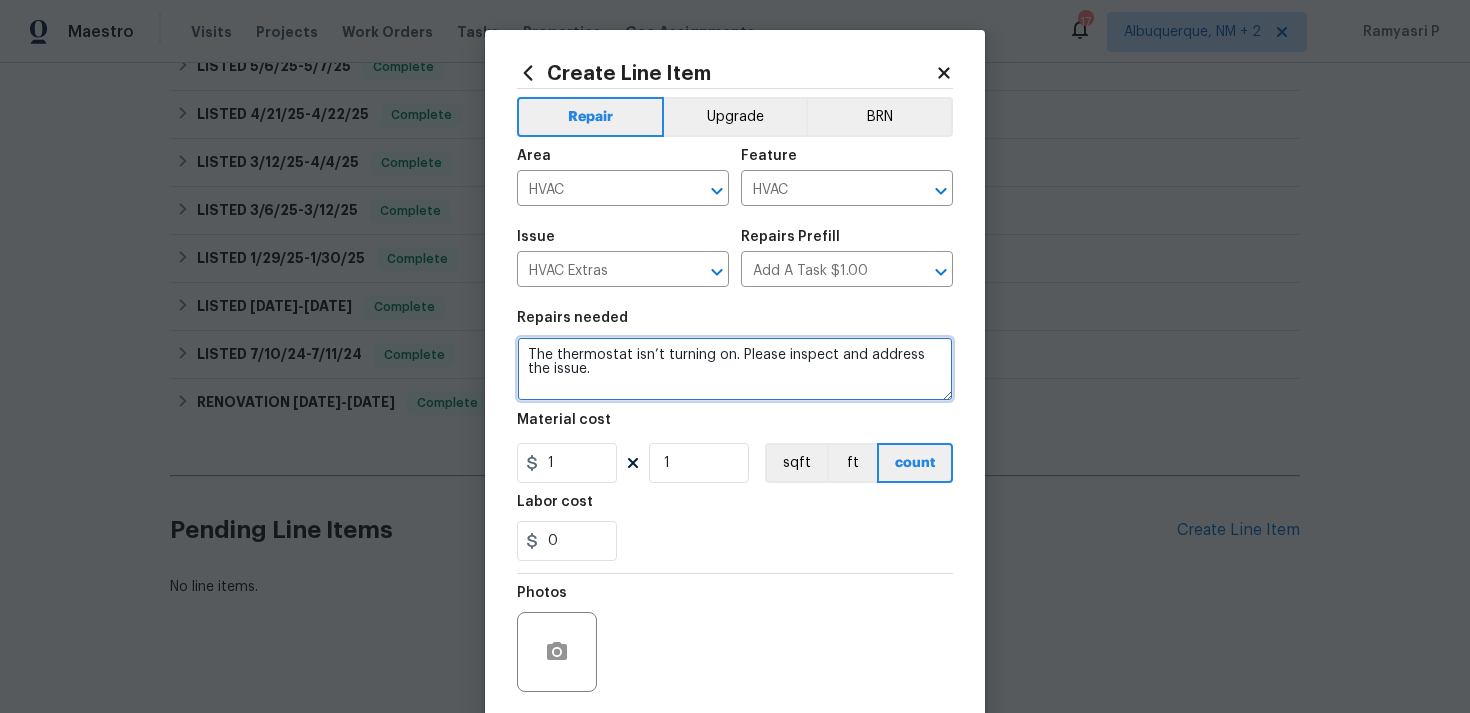 type on "The thermostat isn’t turning on. Please inspect and address the issue." 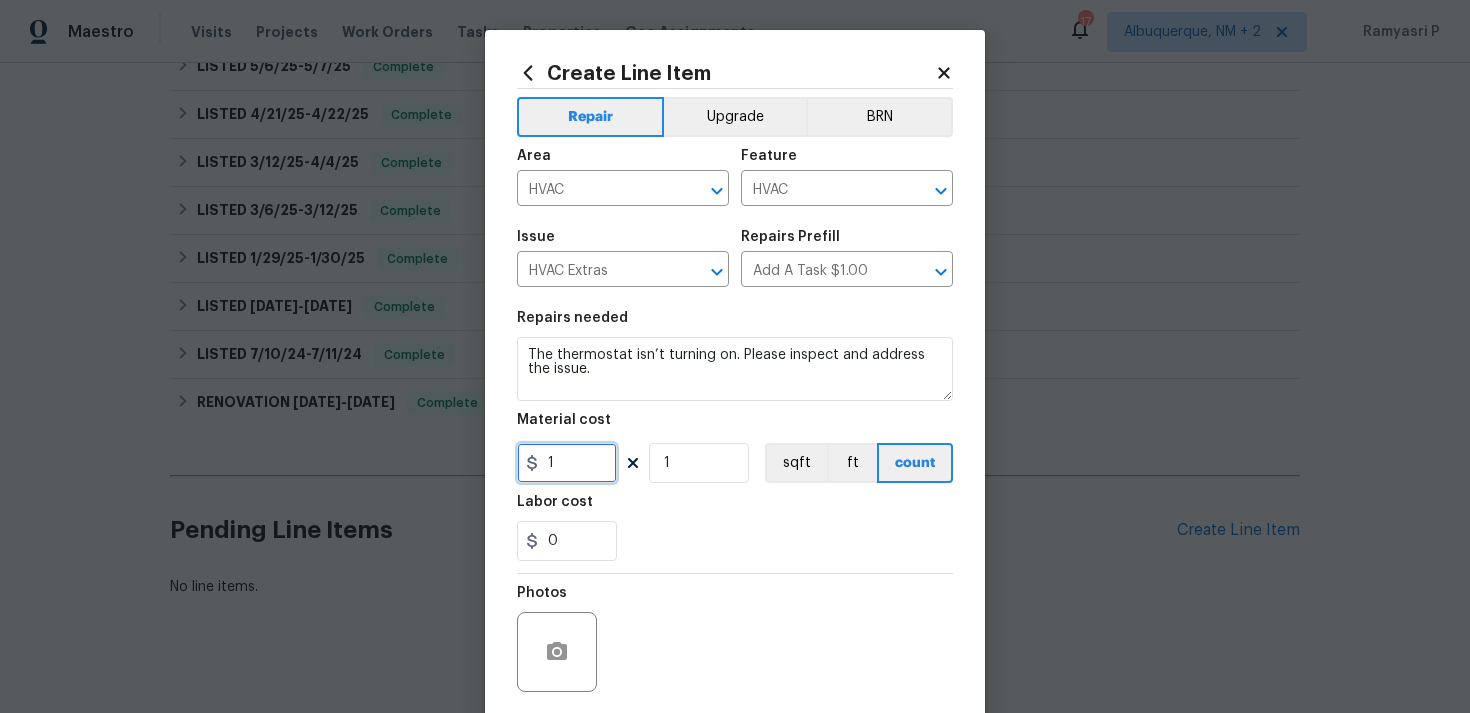 click on "1" at bounding box center [567, 463] 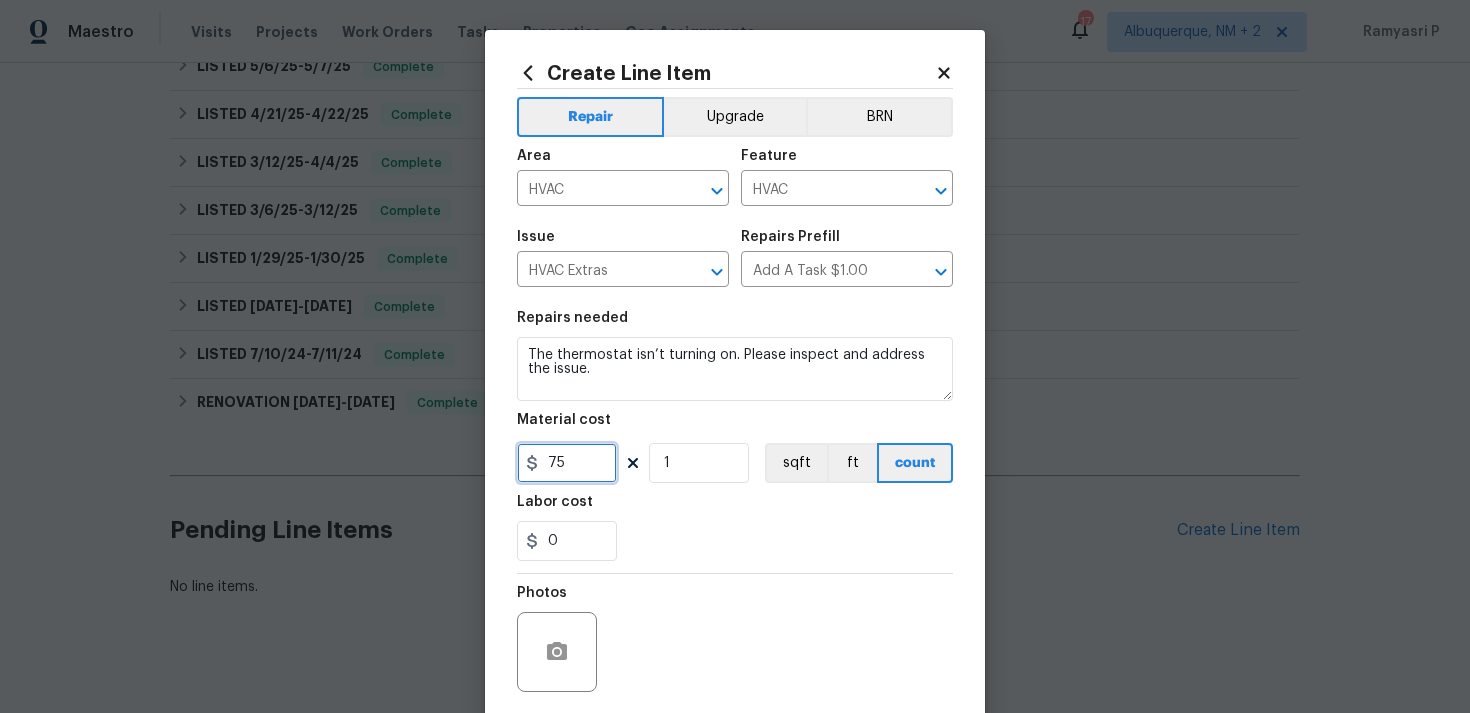 scroll, scrollTop: 149, scrollLeft: 0, axis: vertical 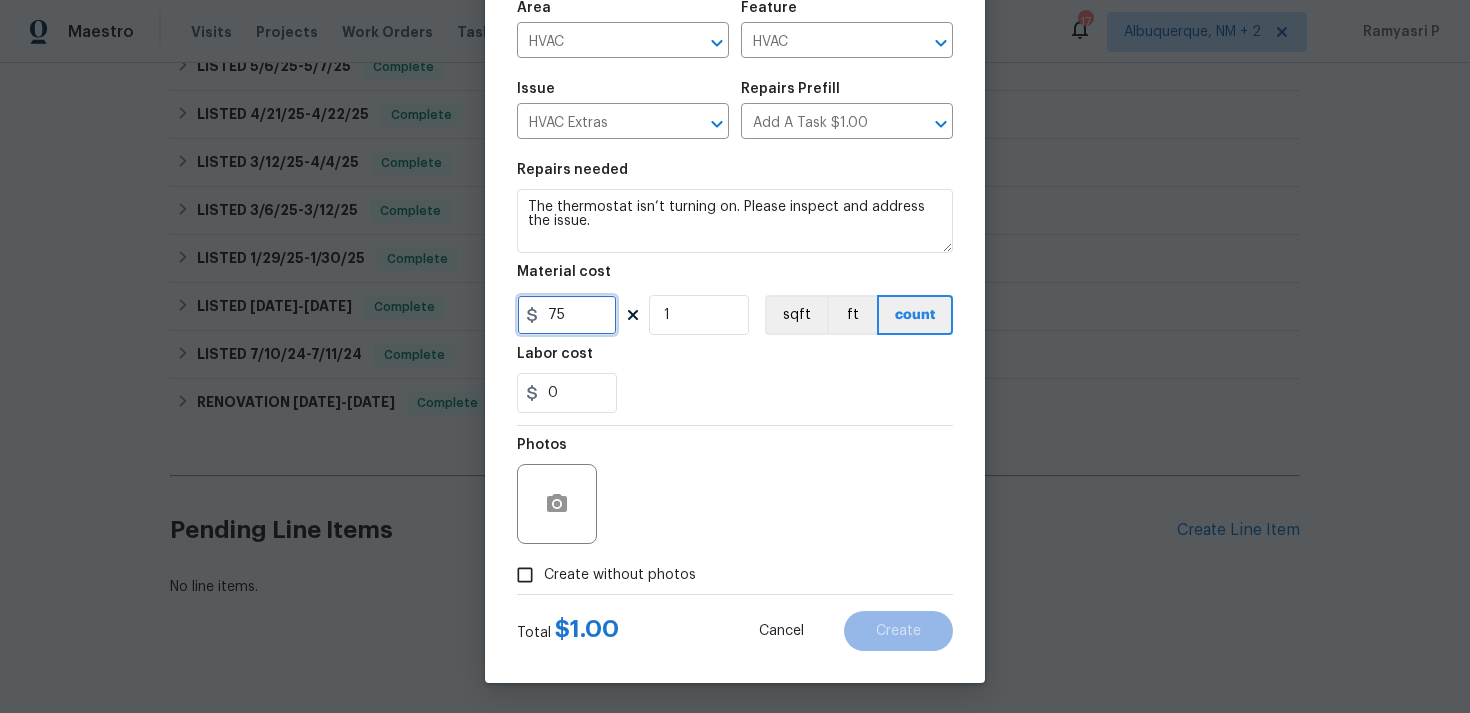 type on "75" 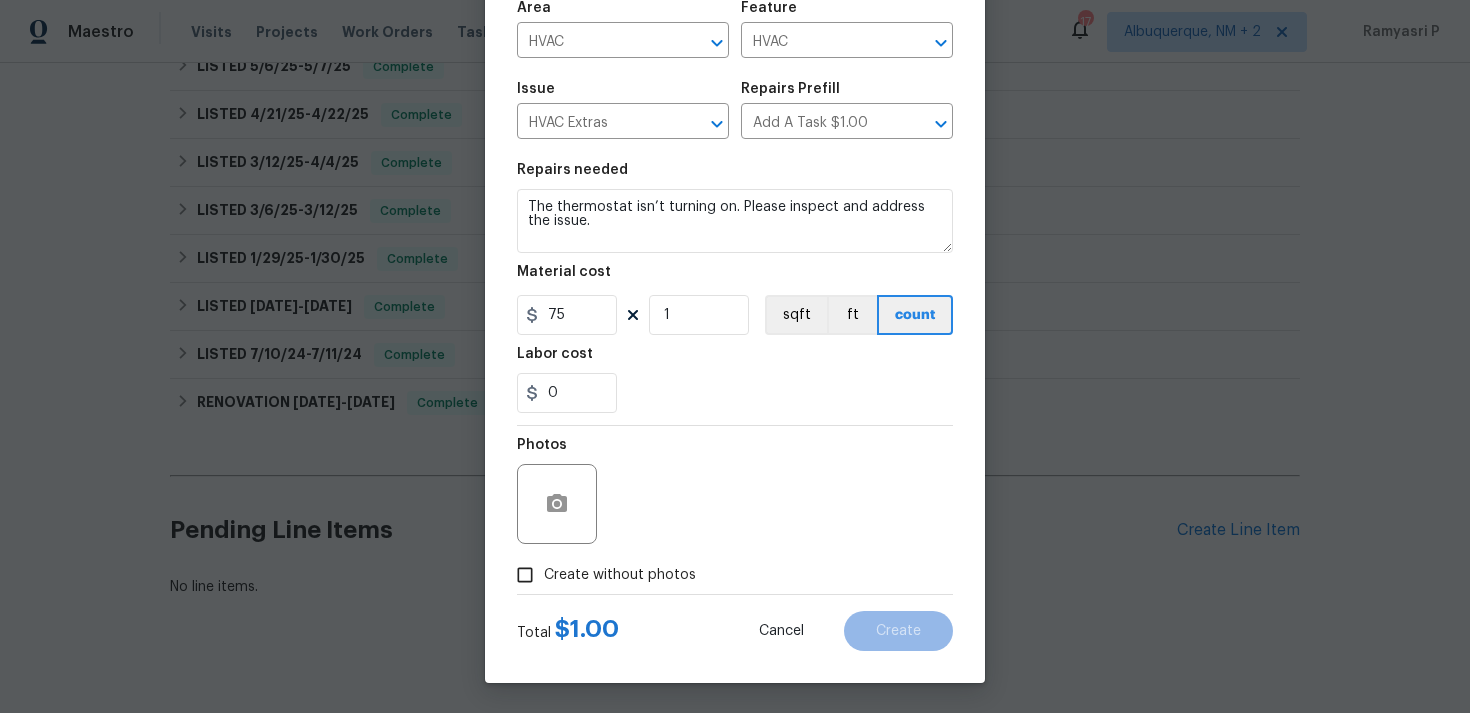 click on "Create without photos" at bounding box center [620, 575] 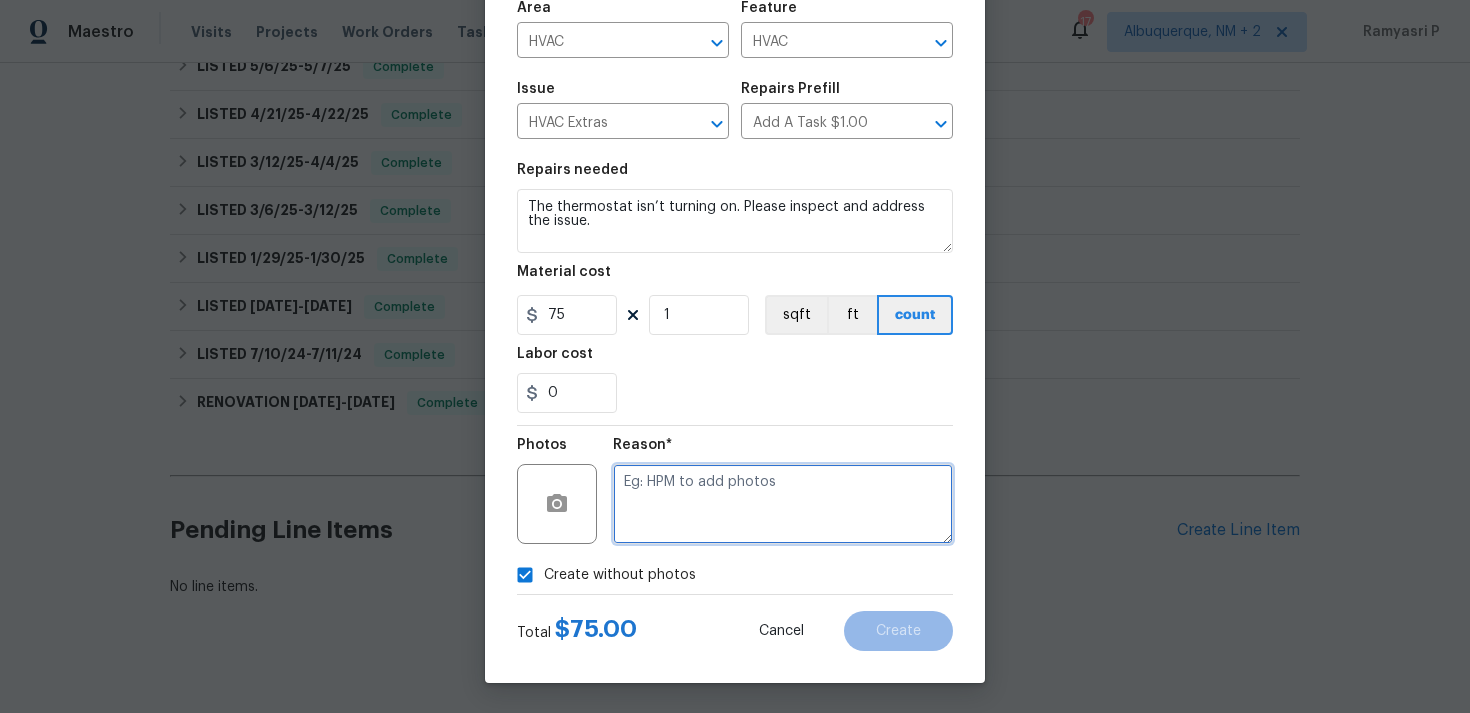 click at bounding box center (783, 504) 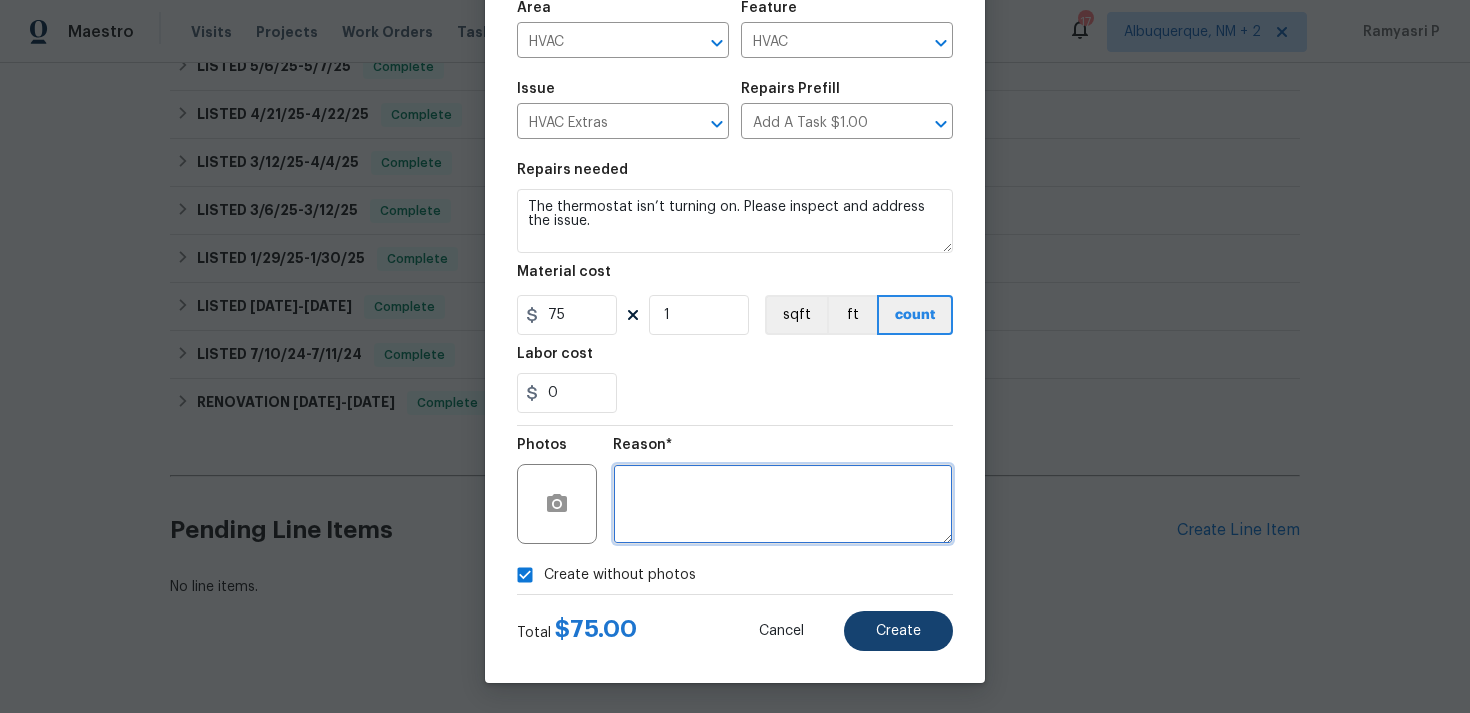 type 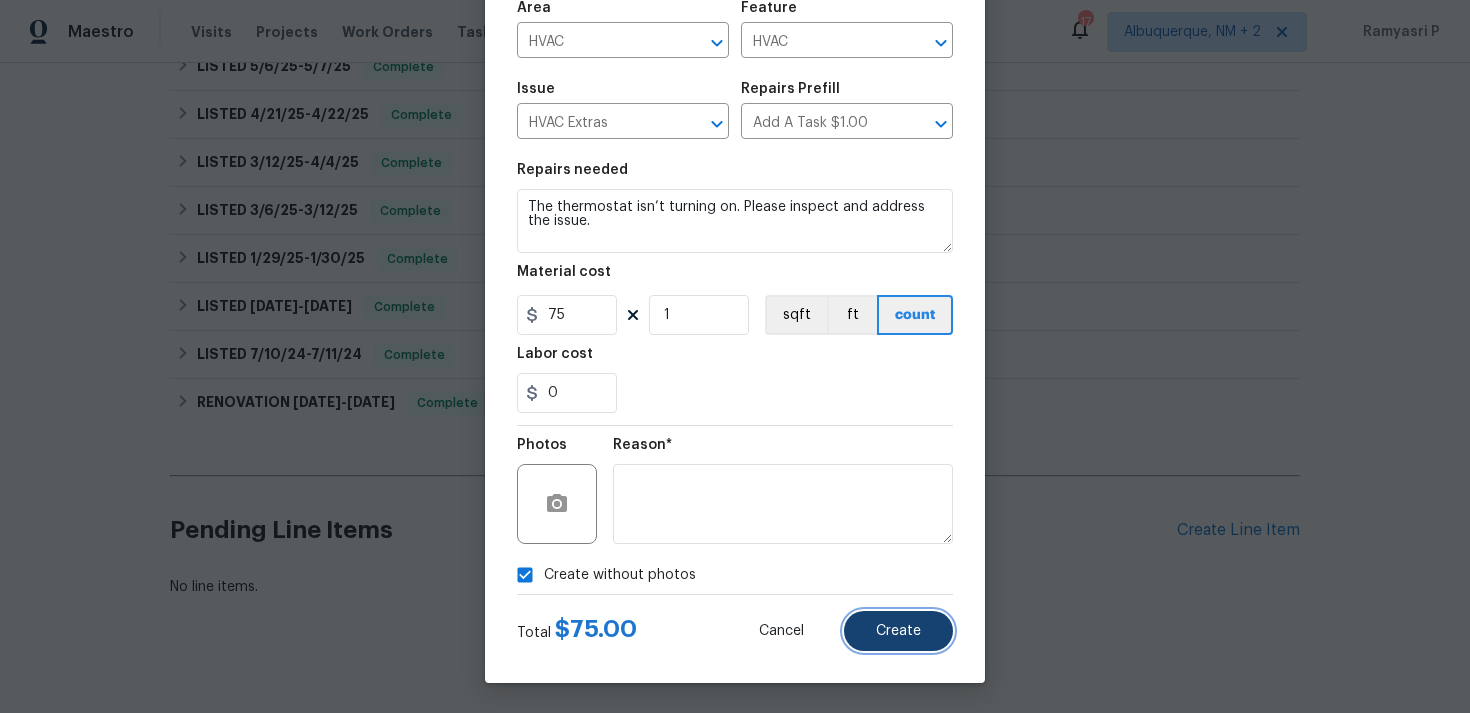 click on "Create" at bounding box center [898, 631] 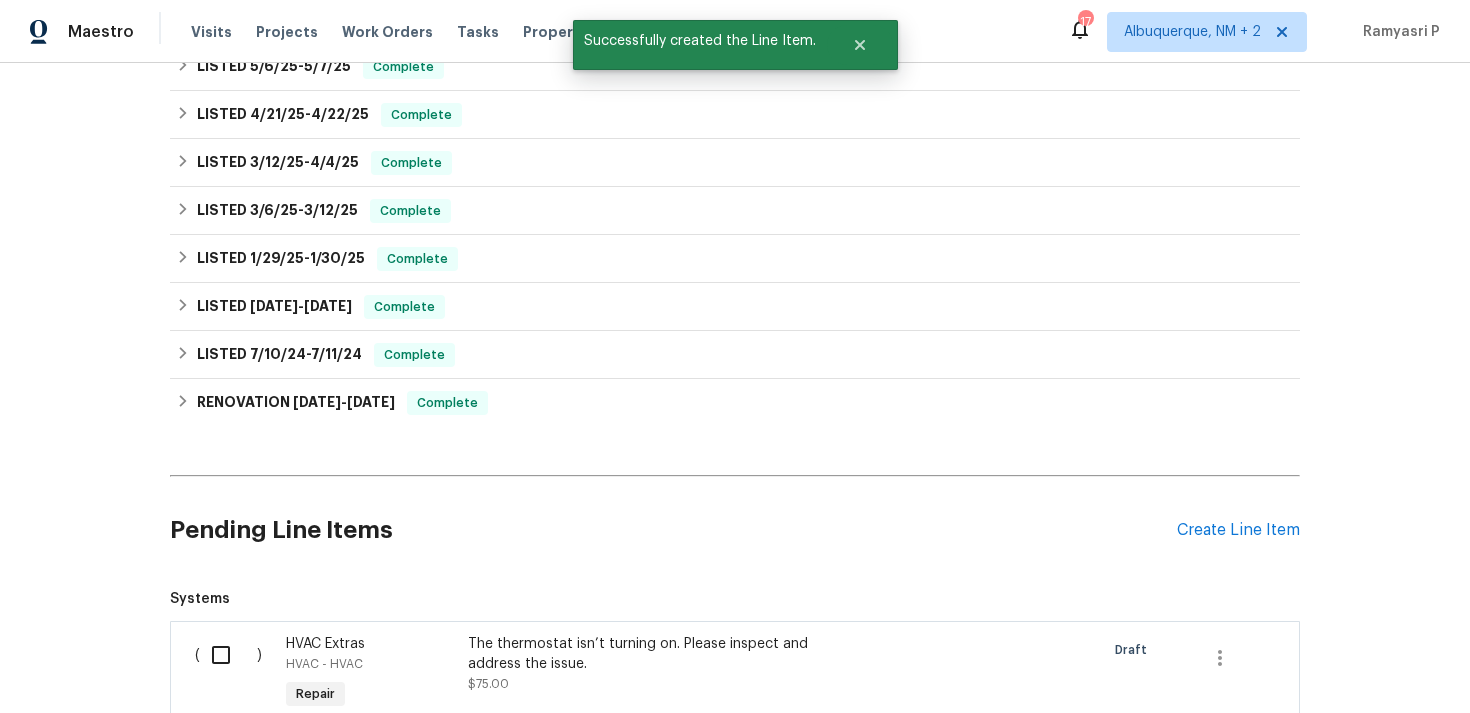 click at bounding box center (228, 655) 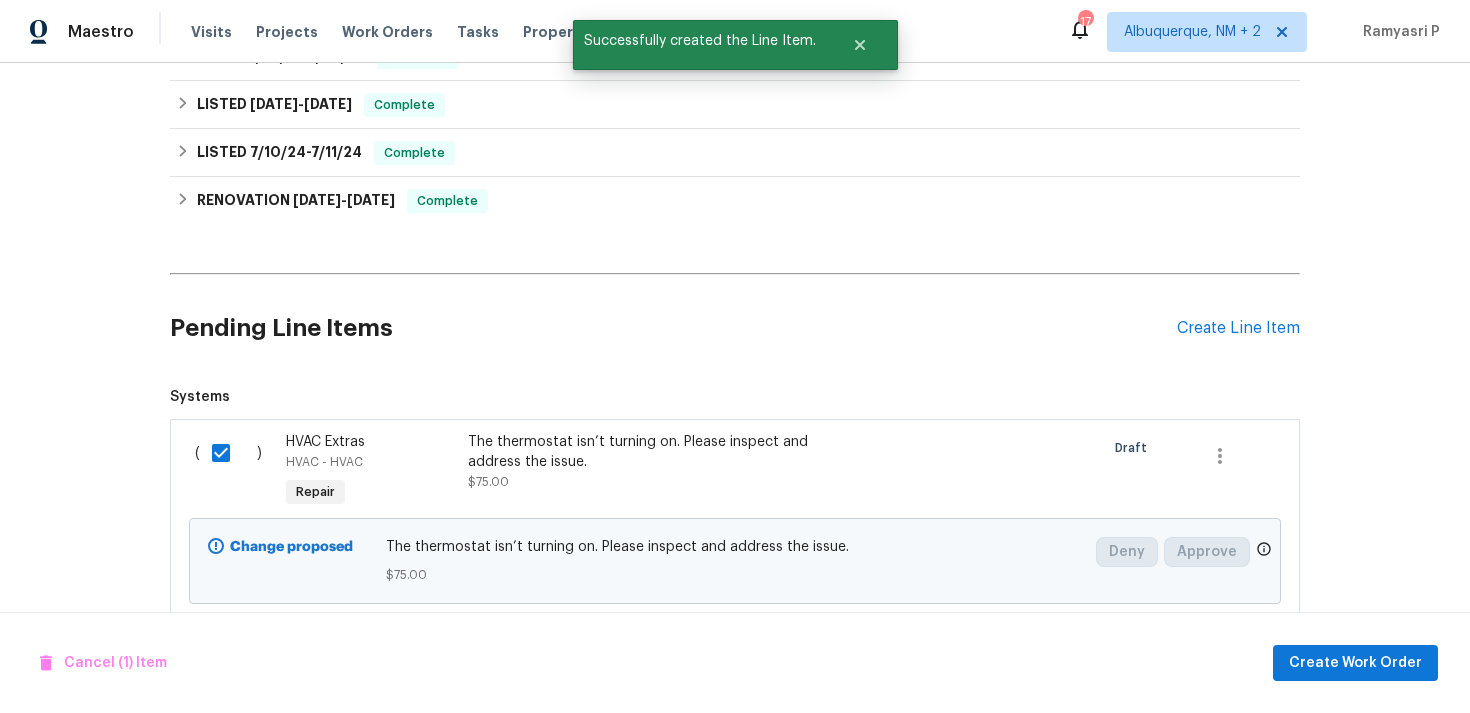 scroll, scrollTop: 712, scrollLeft: 0, axis: vertical 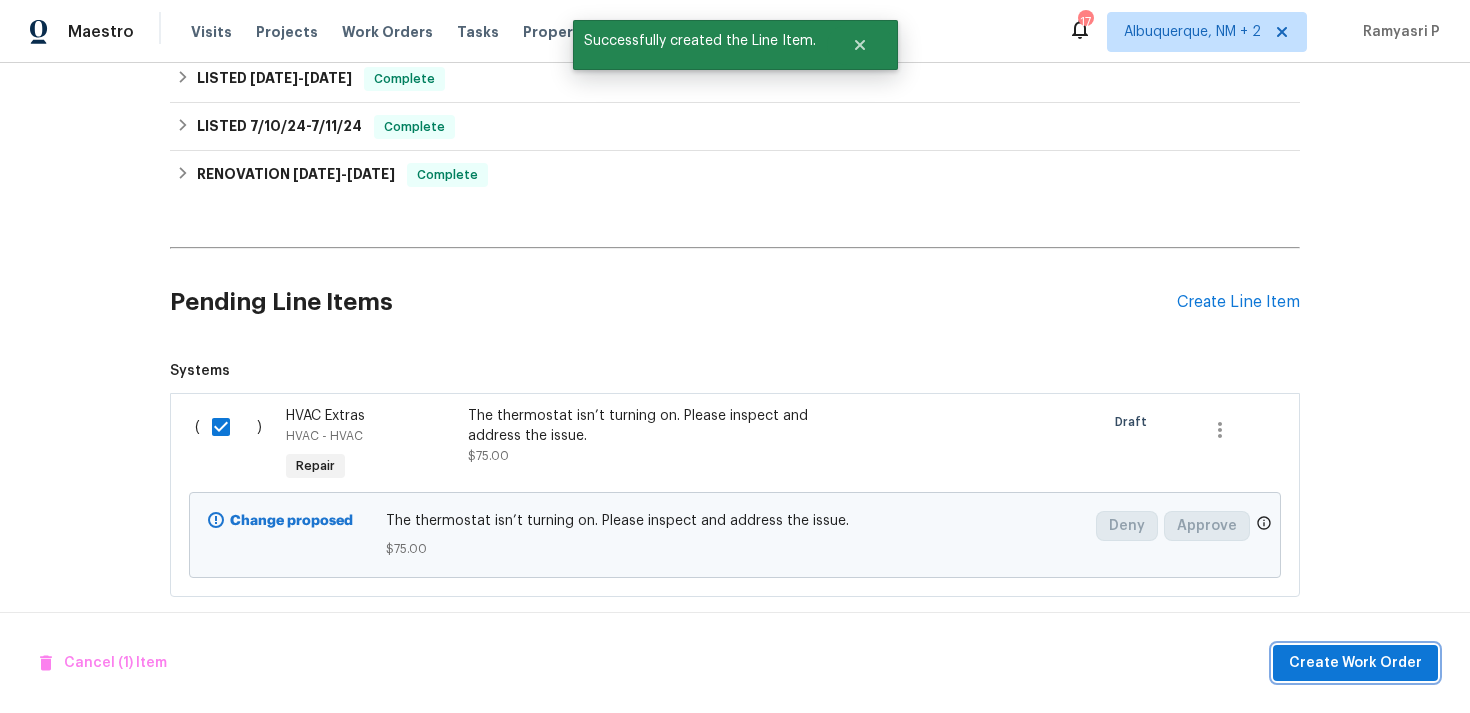 click on "Create Work Order" at bounding box center [1355, 663] 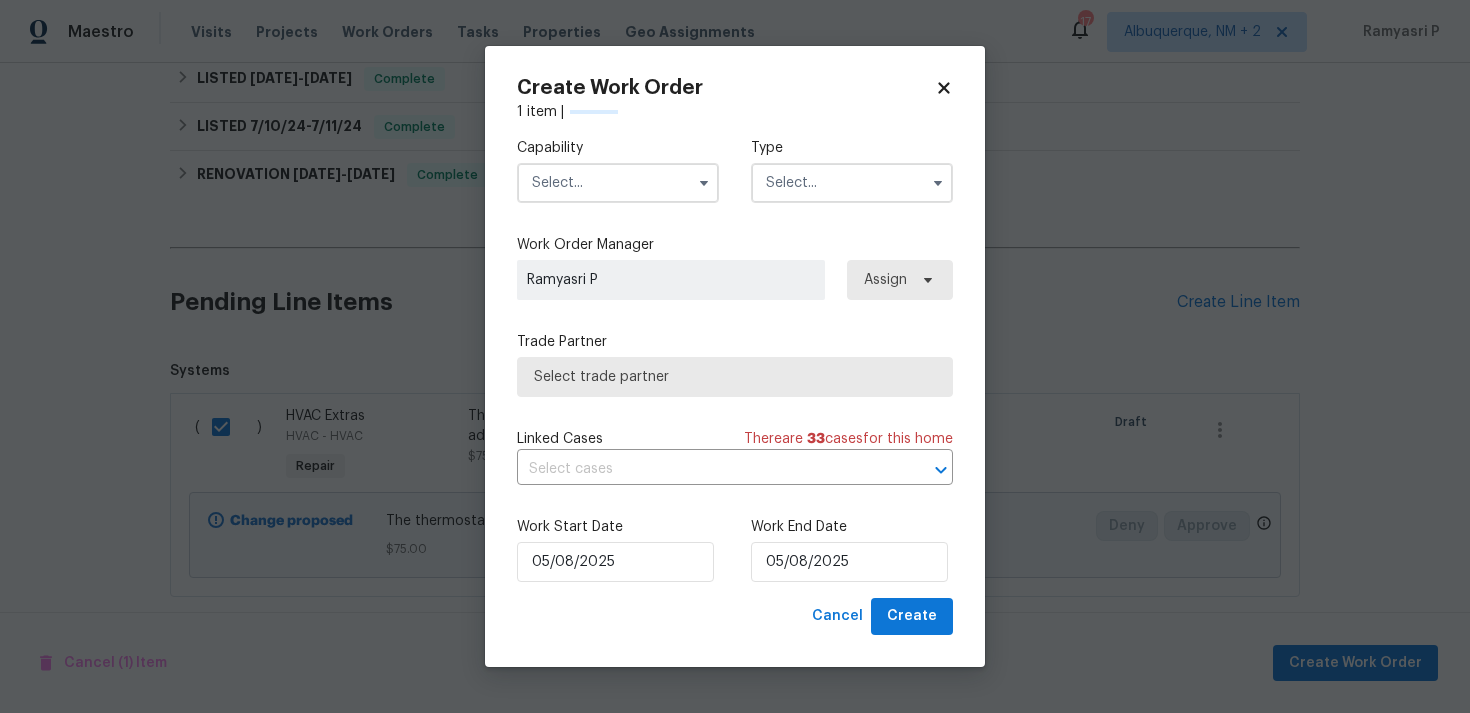 click on "Capability   Type   Work Order Manager   Ramyasri P Assign Trade Partner   Select trade partner Linked Cases There  are   33  case s  for this home   ​ Work Start Date   05/08/2025 Work End Date   05/08/2025" at bounding box center (735, 360) 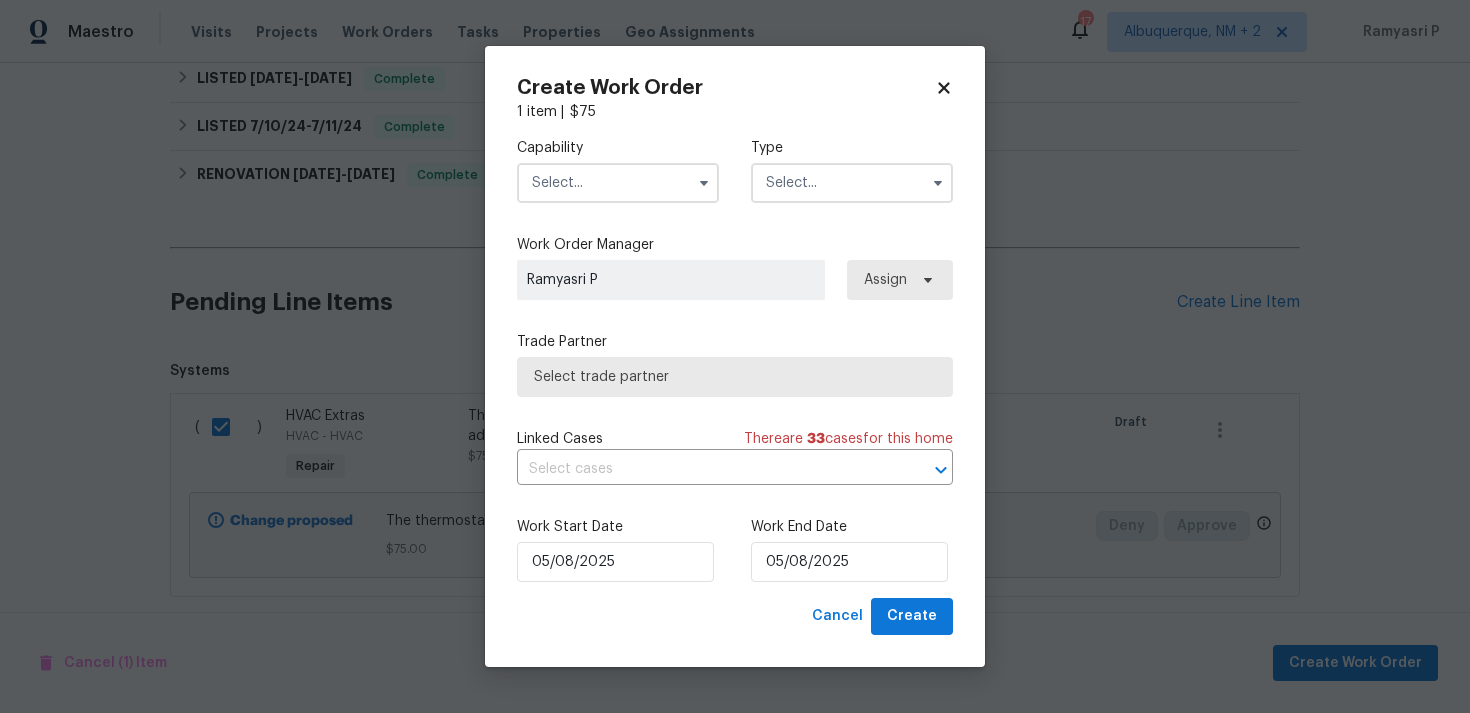 click at bounding box center [852, 183] 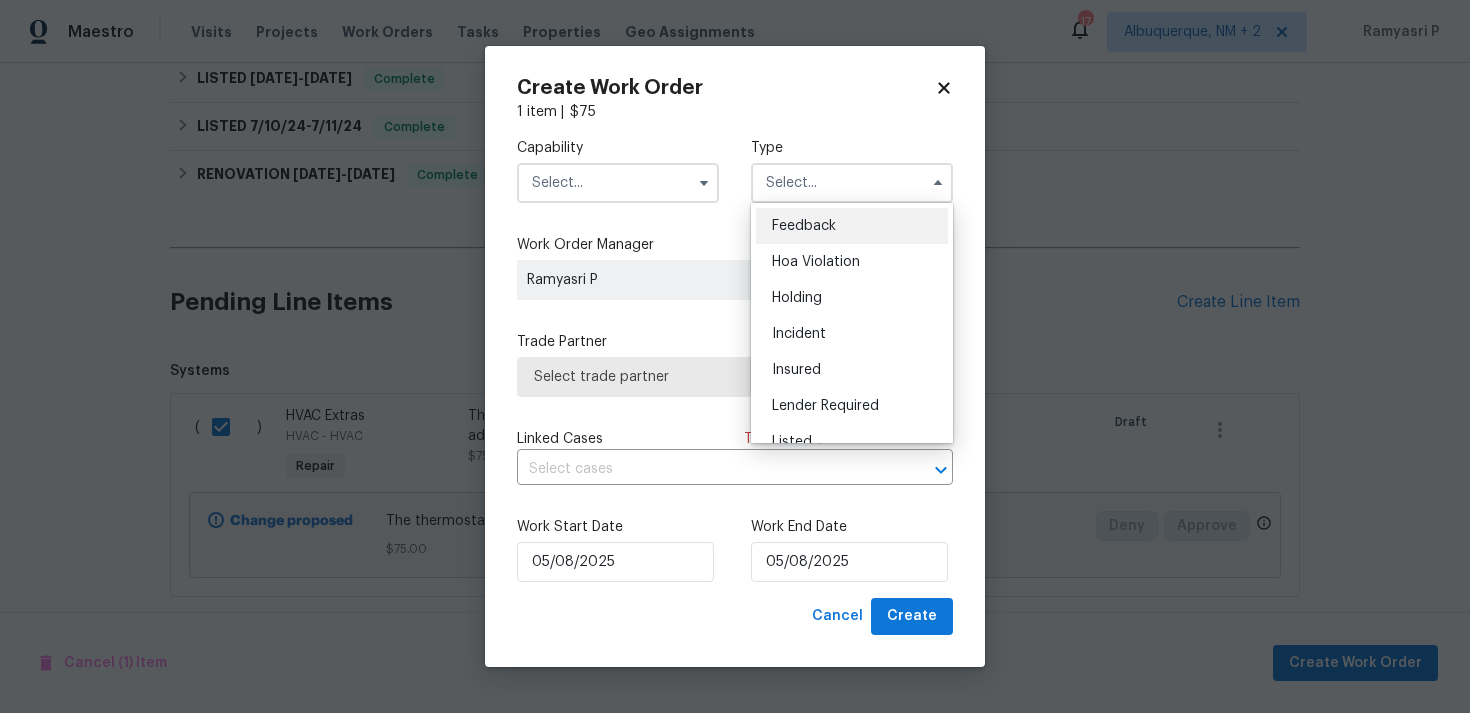 click on "Feedback" at bounding box center (852, 226) 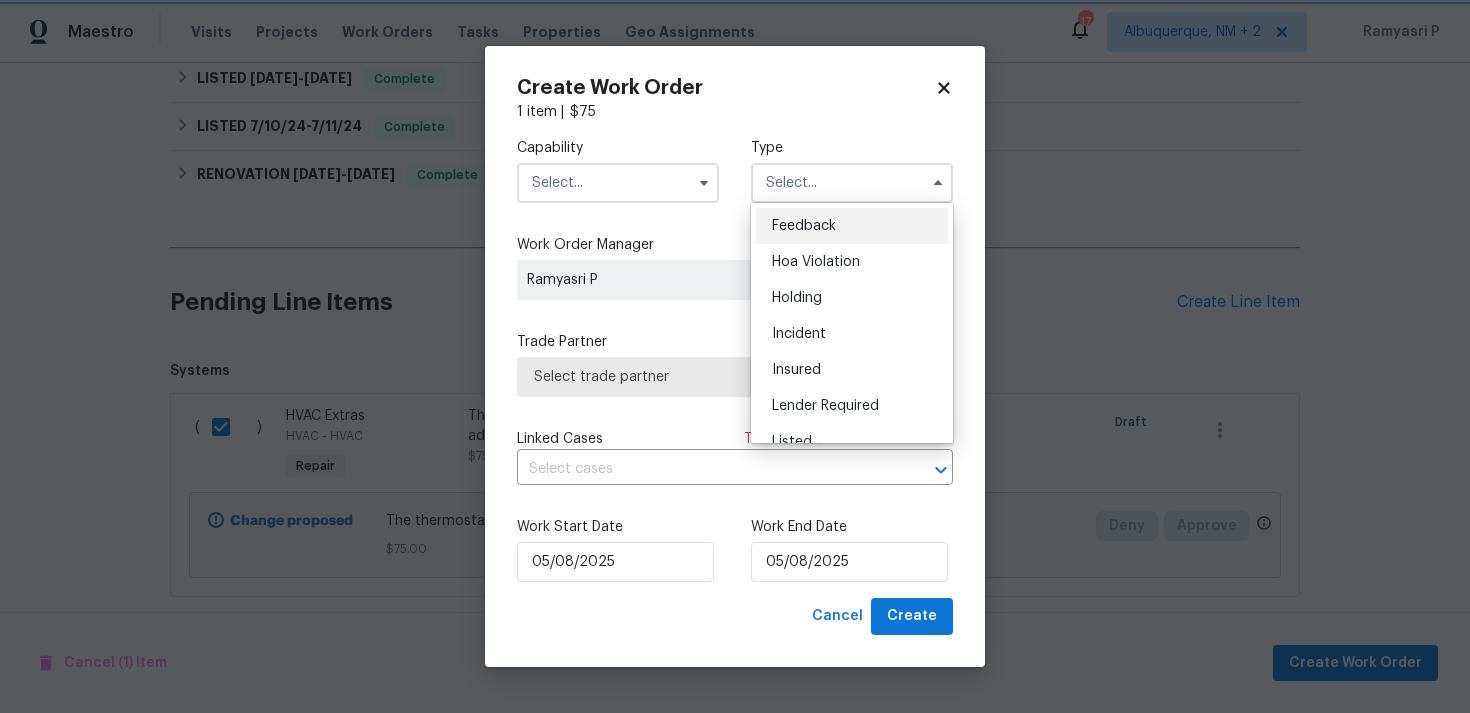 type on "Feedback" 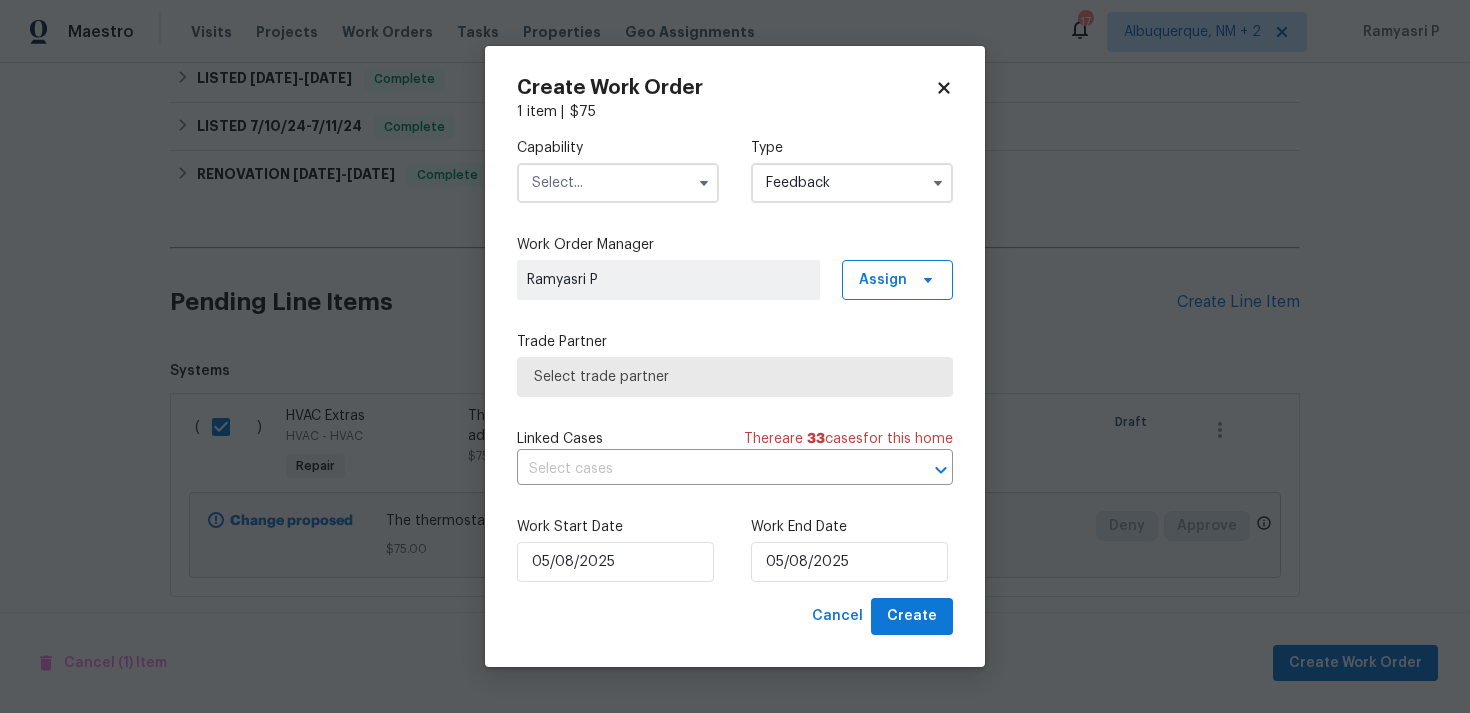 click on "Capability   Type   Feedback" at bounding box center (735, 170) 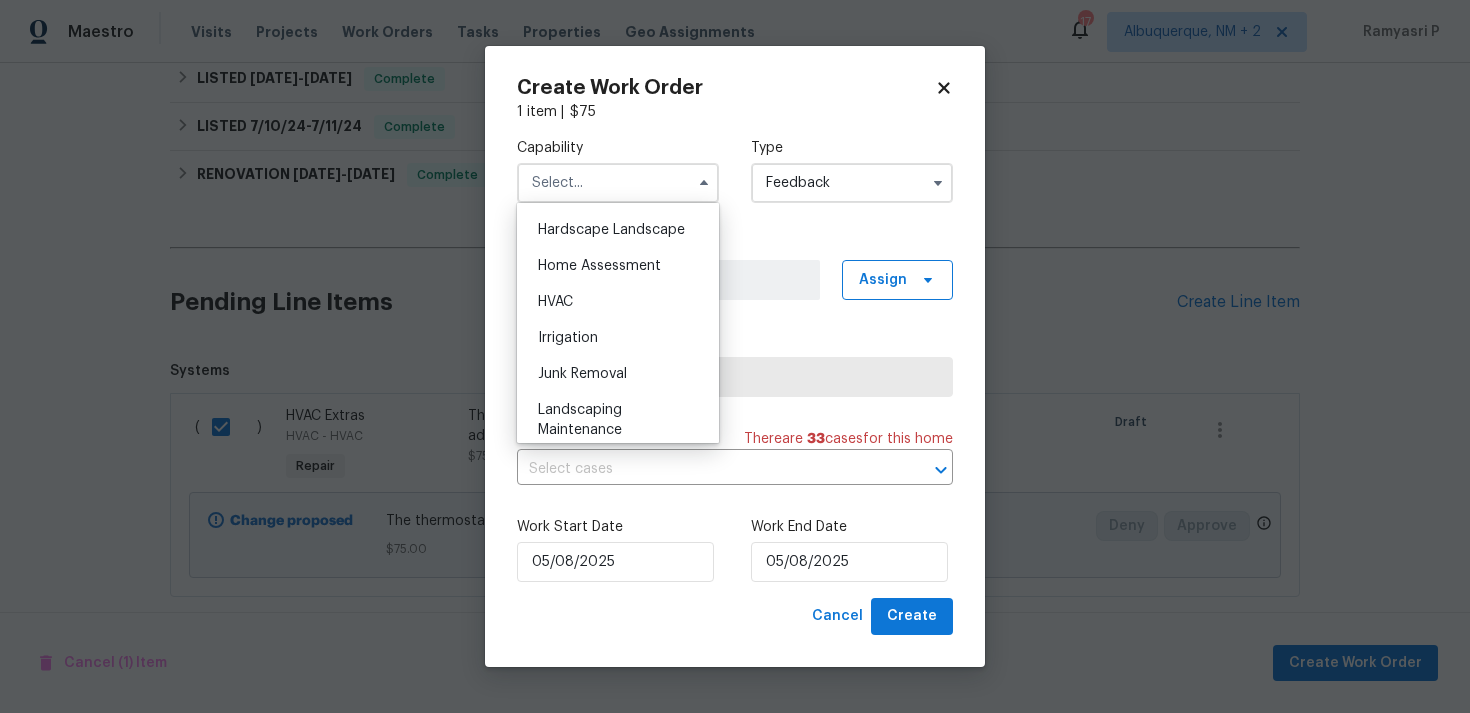 scroll, scrollTop: 1148, scrollLeft: 0, axis: vertical 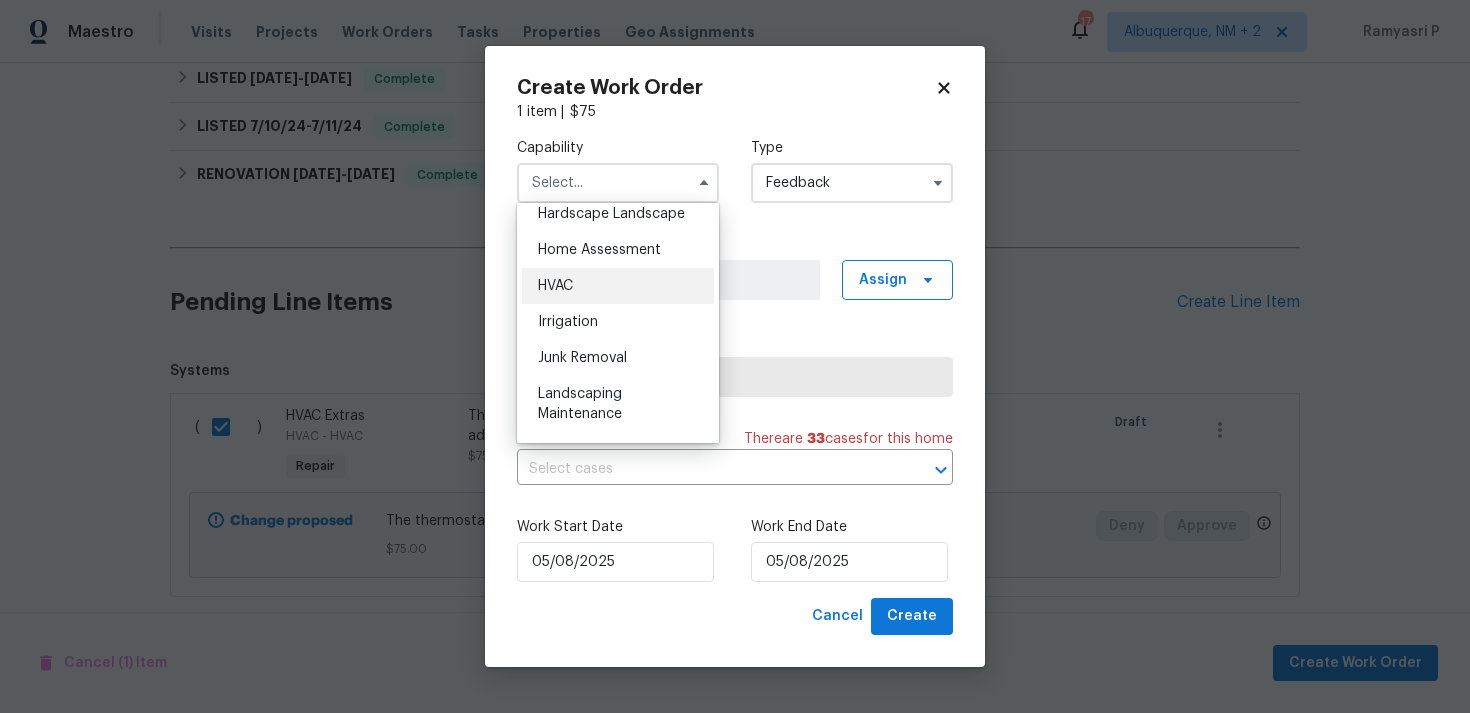click on "HVAC" at bounding box center [618, 286] 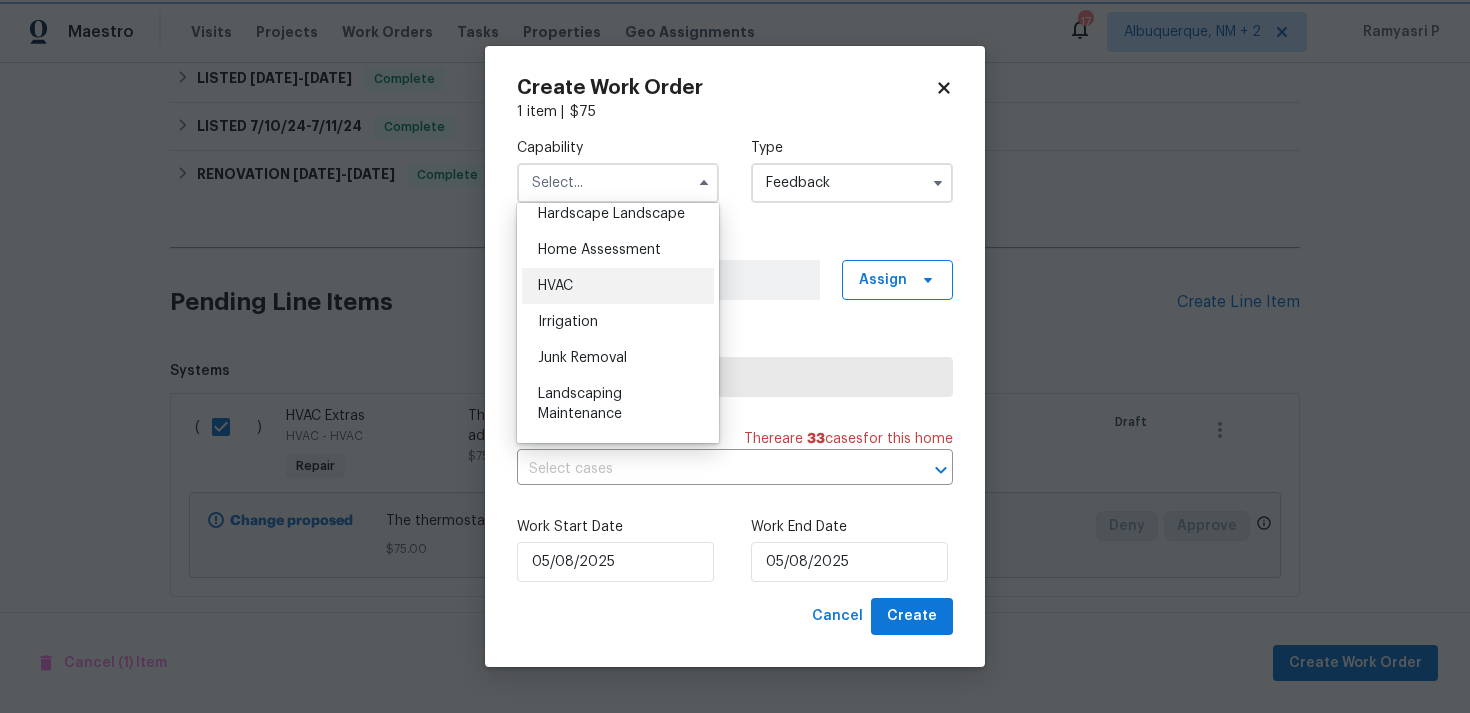 type on "HVAC" 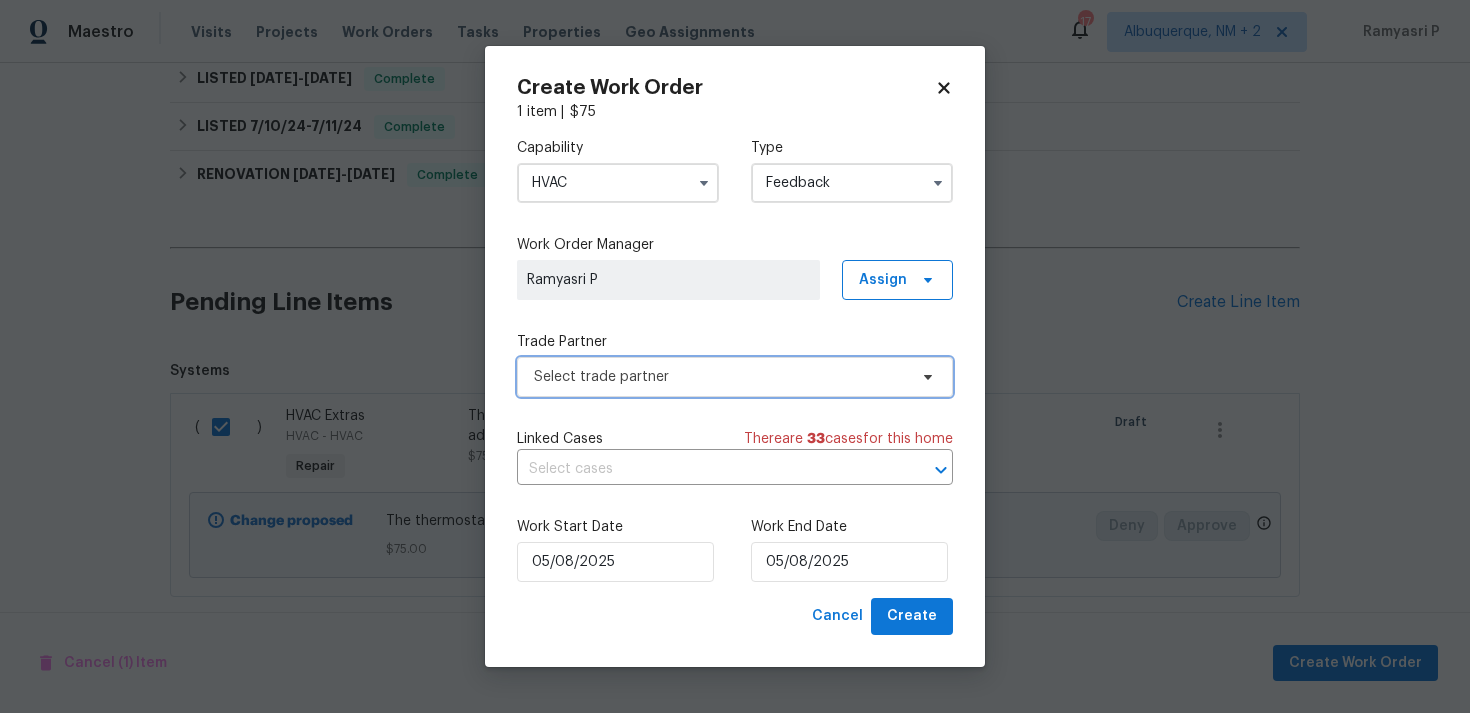 click on "Select trade partner" at bounding box center [735, 377] 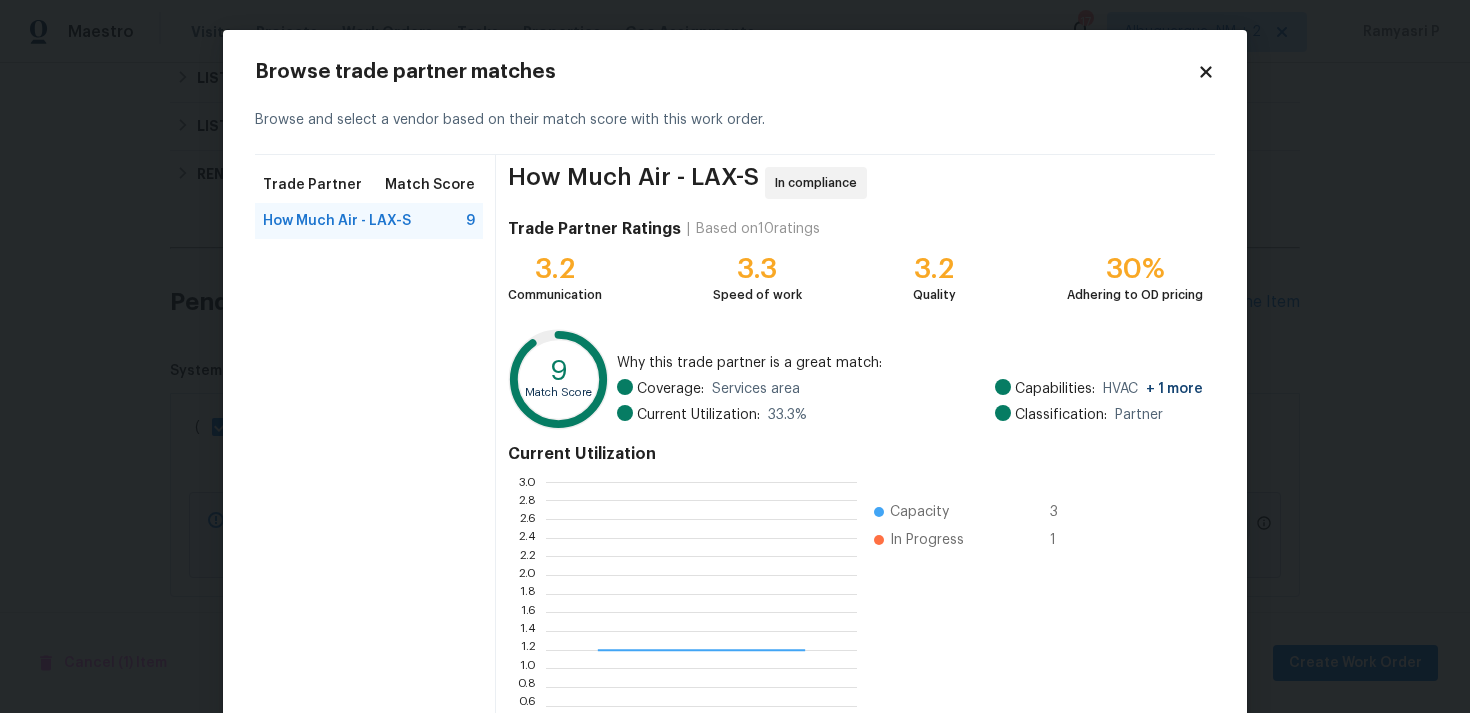scroll, scrollTop: 2, scrollLeft: 1, axis: both 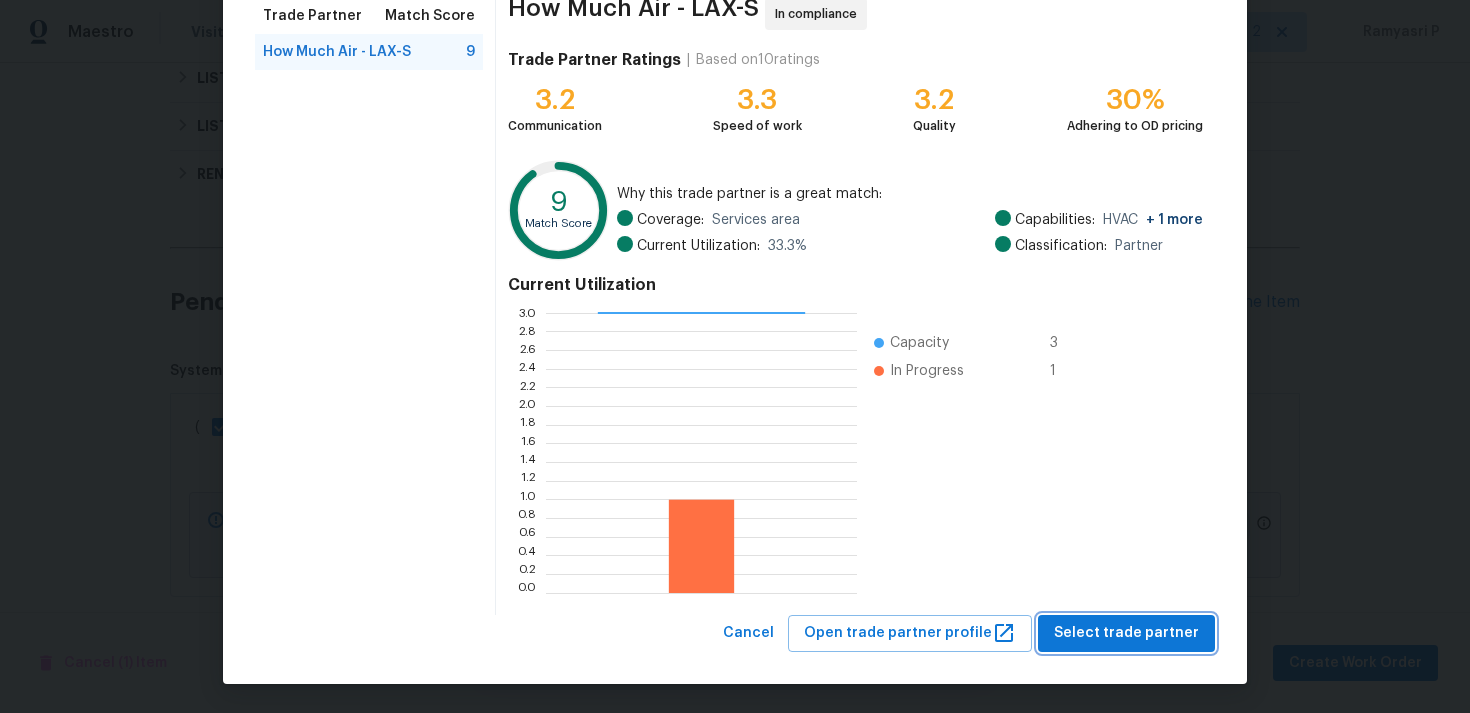 click on "Select trade partner" at bounding box center (1126, 633) 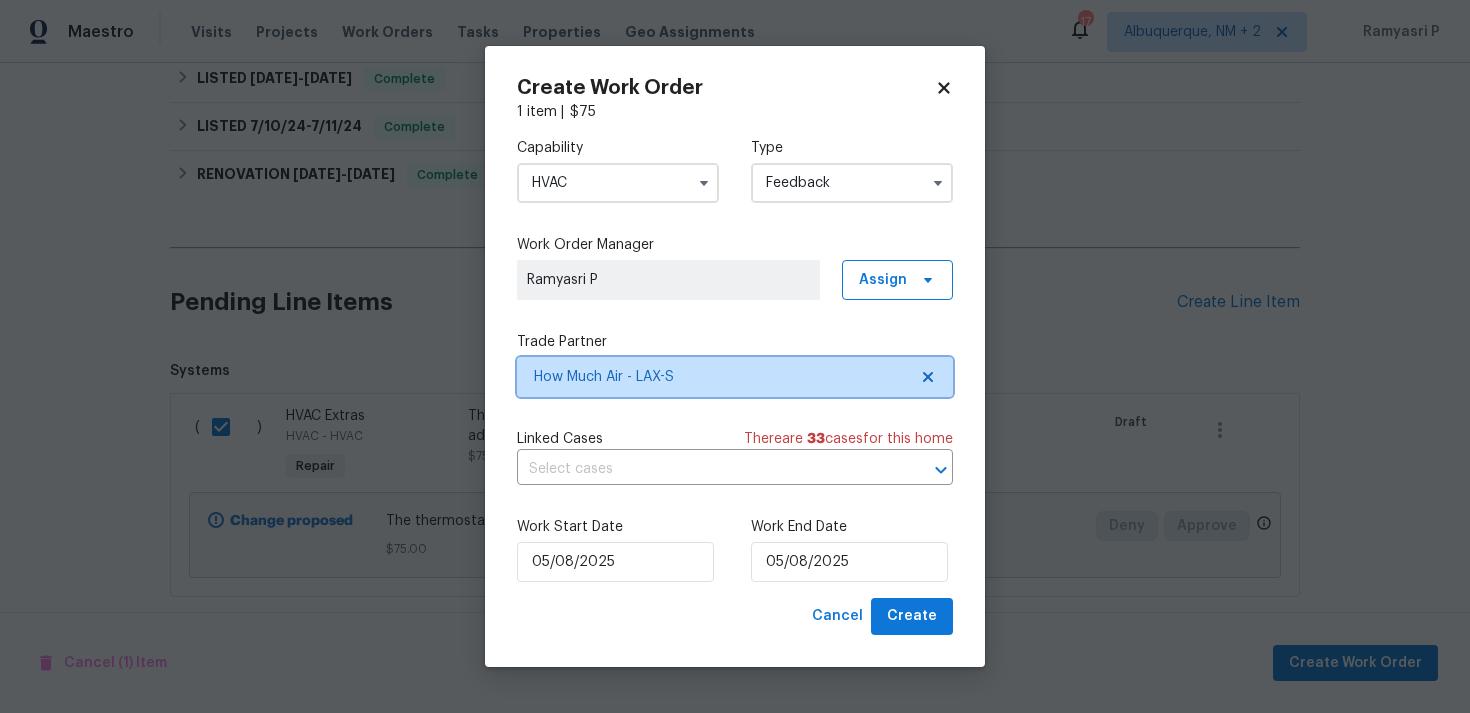 scroll, scrollTop: 0, scrollLeft: 0, axis: both 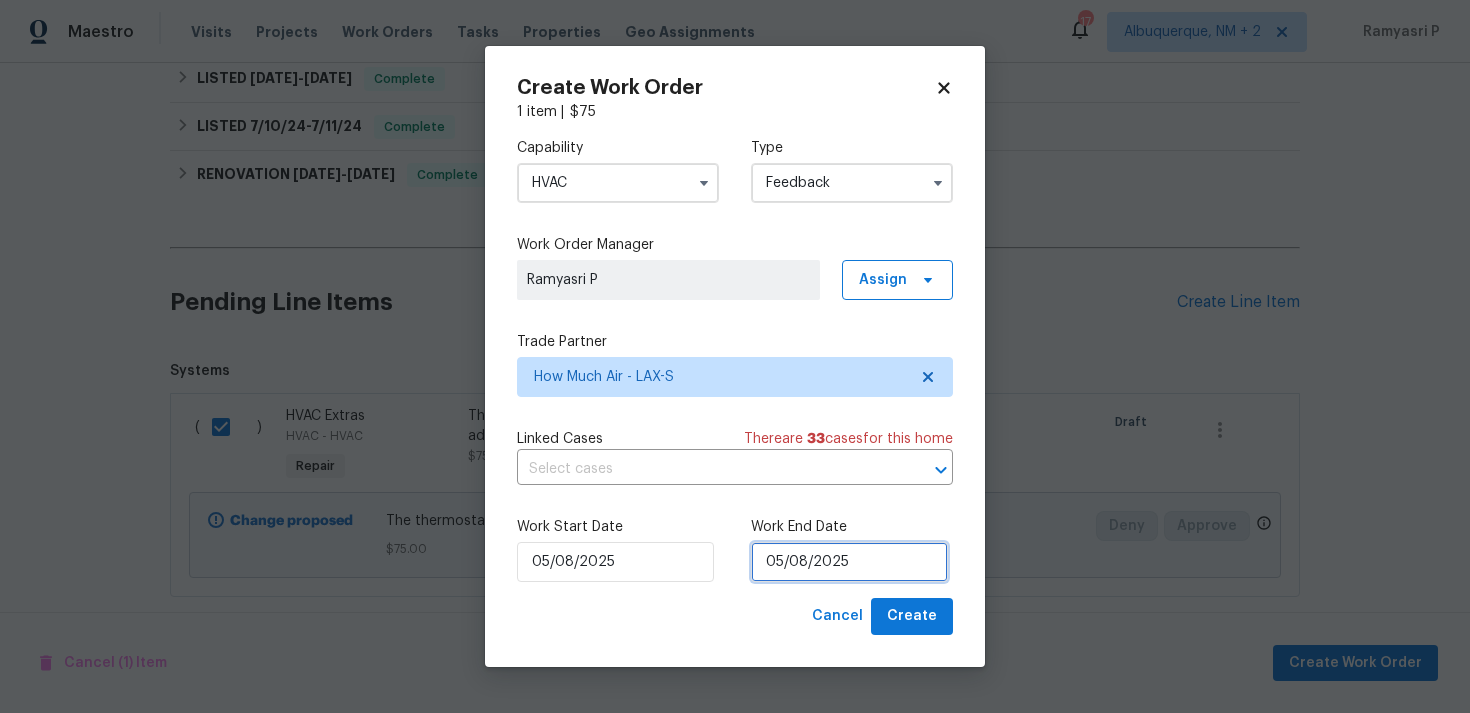 click on "05/08/2025" at bounding box center [849, 562] 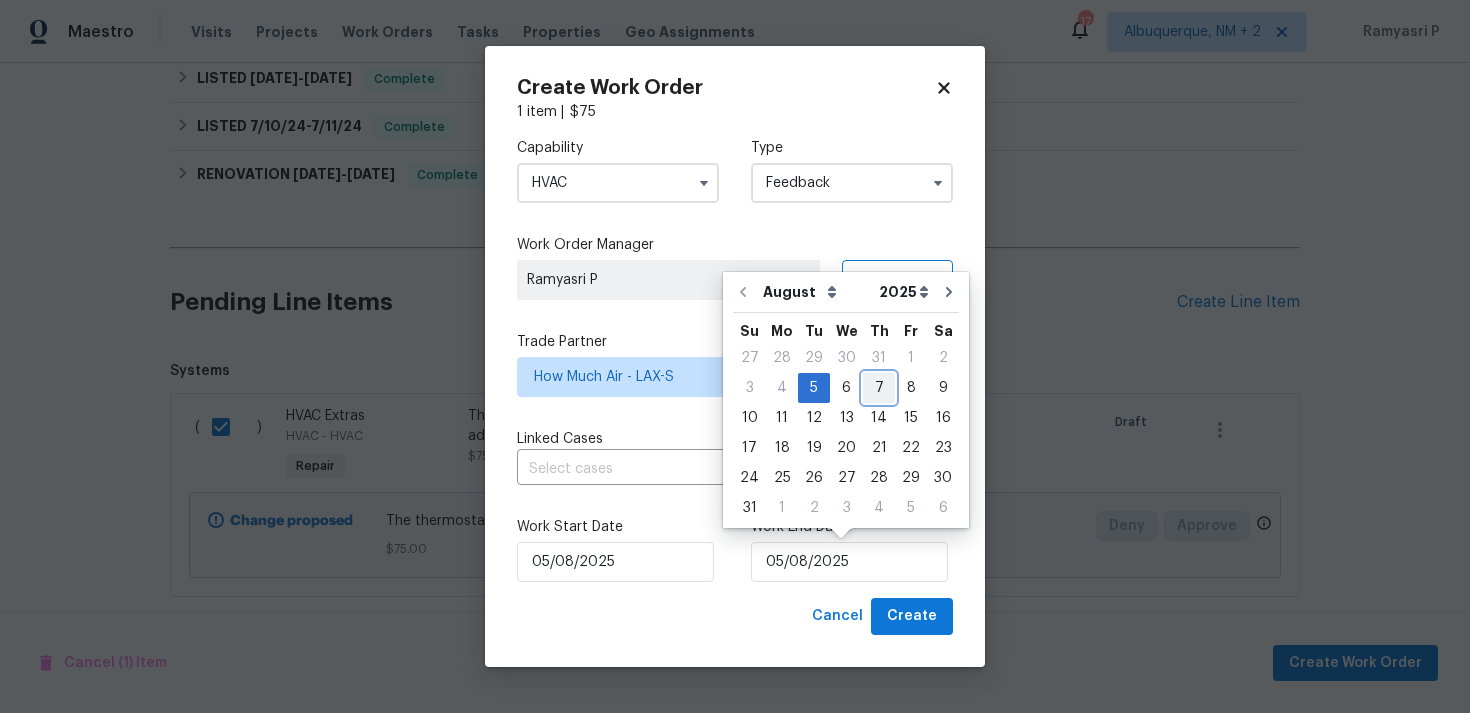 click on "7" at bounding box center (879, 388) 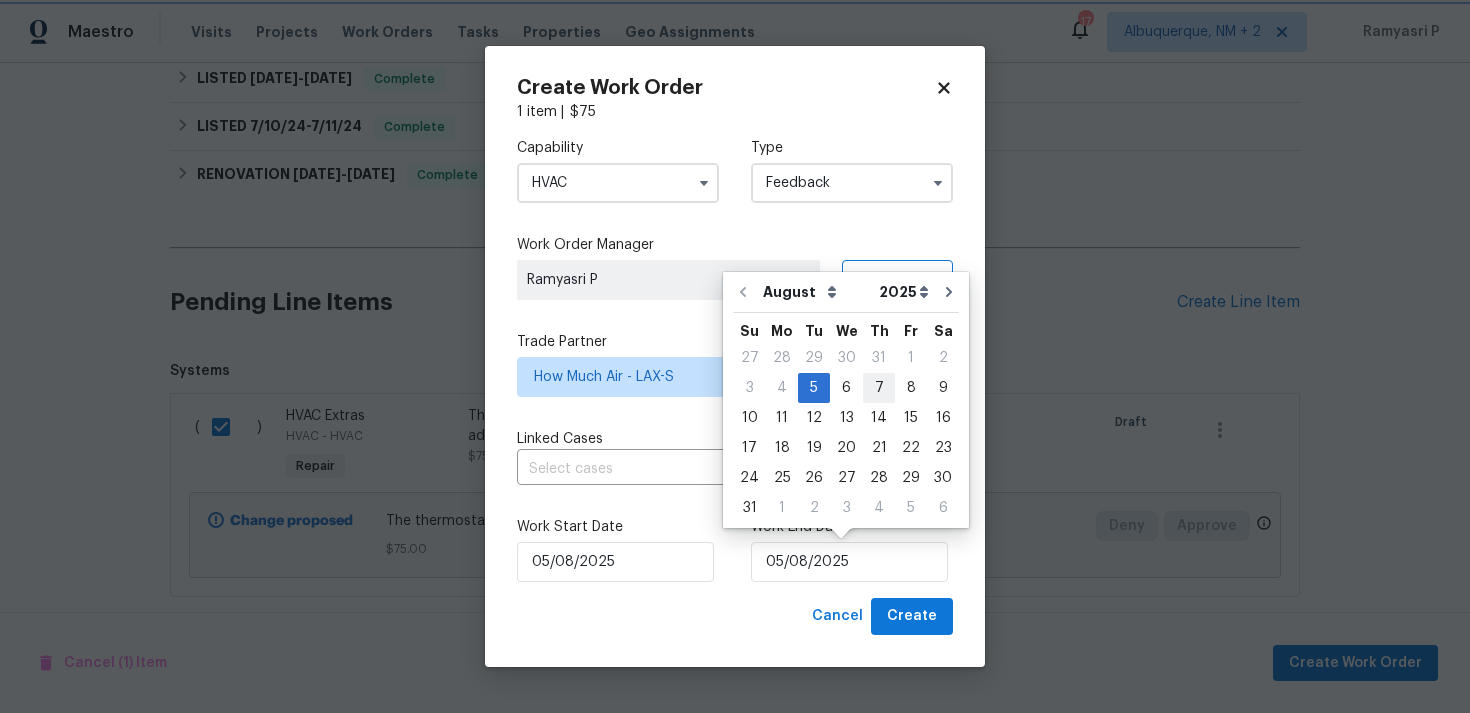 type on "07/08/2025" 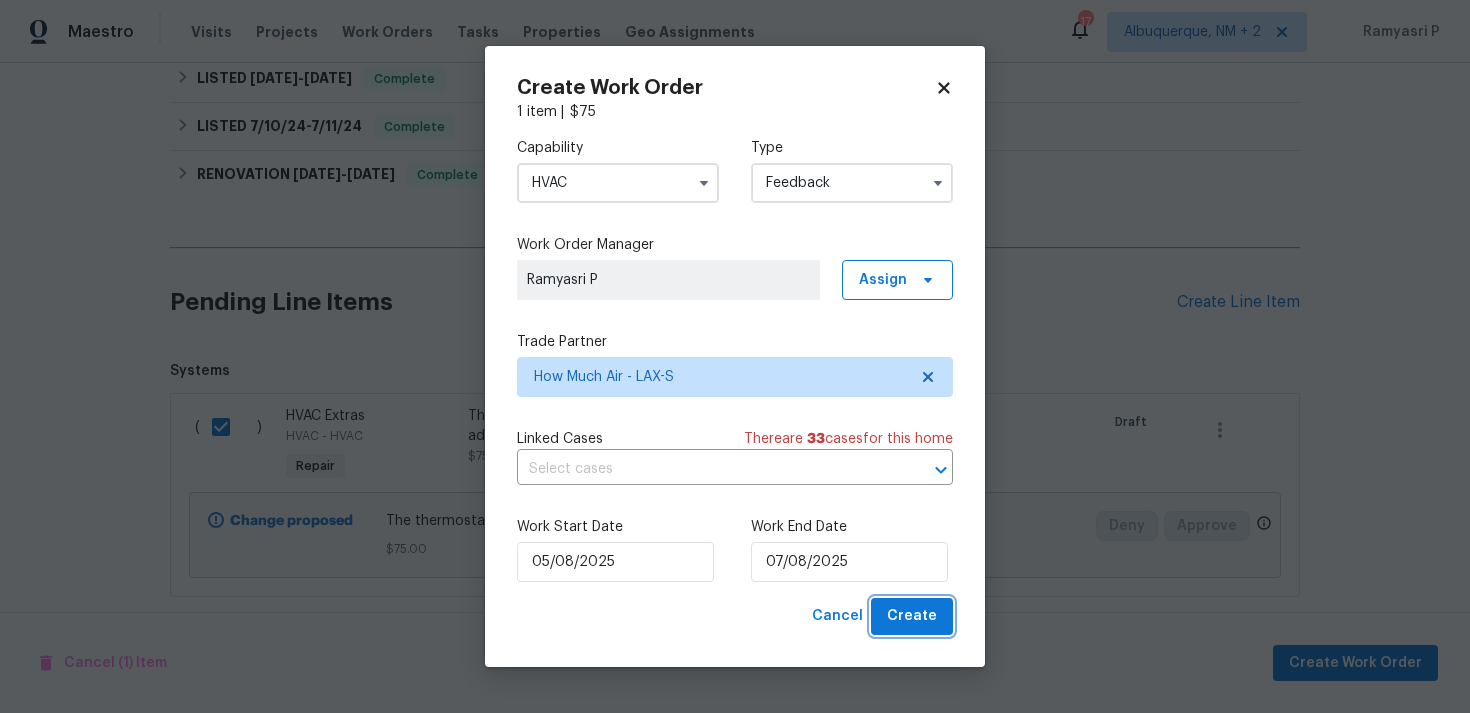 click on "Create" at bounding box center (912, 616) 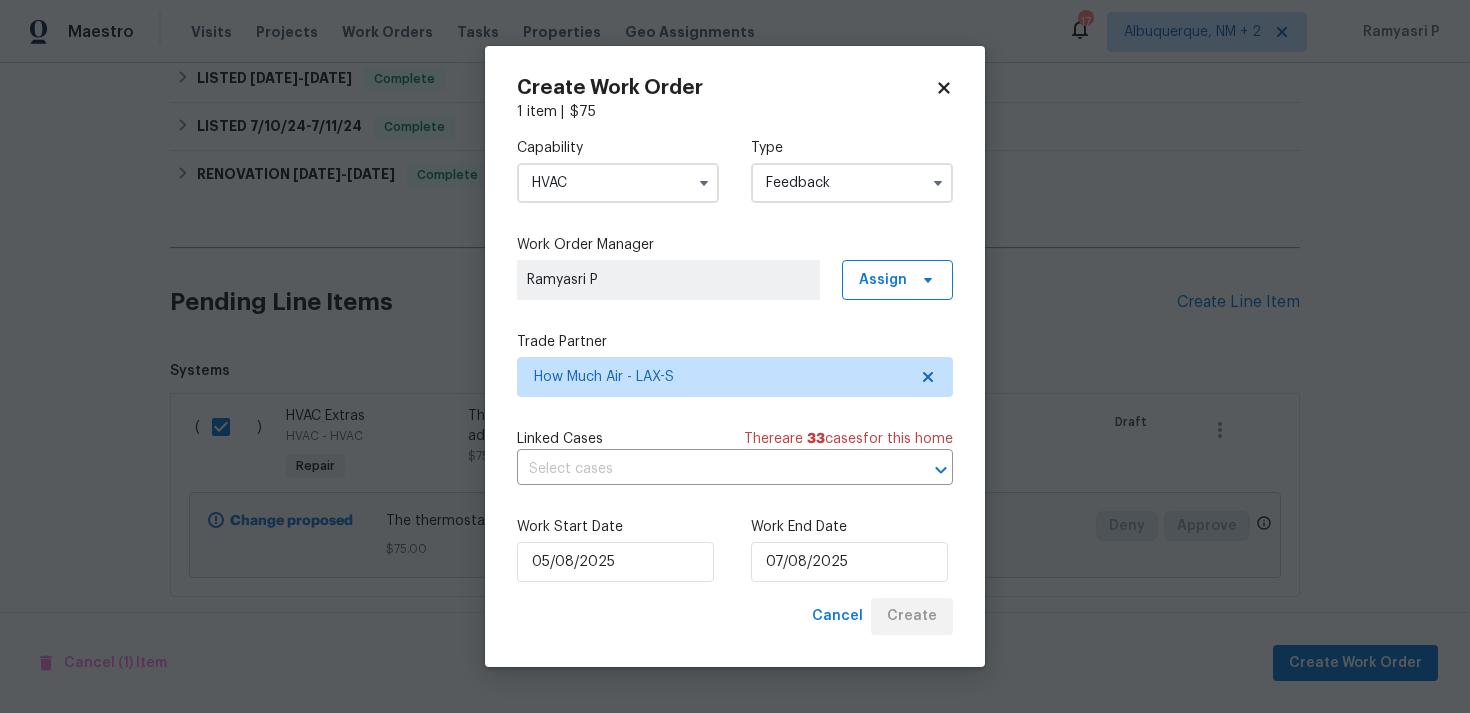 checkbox on "false" 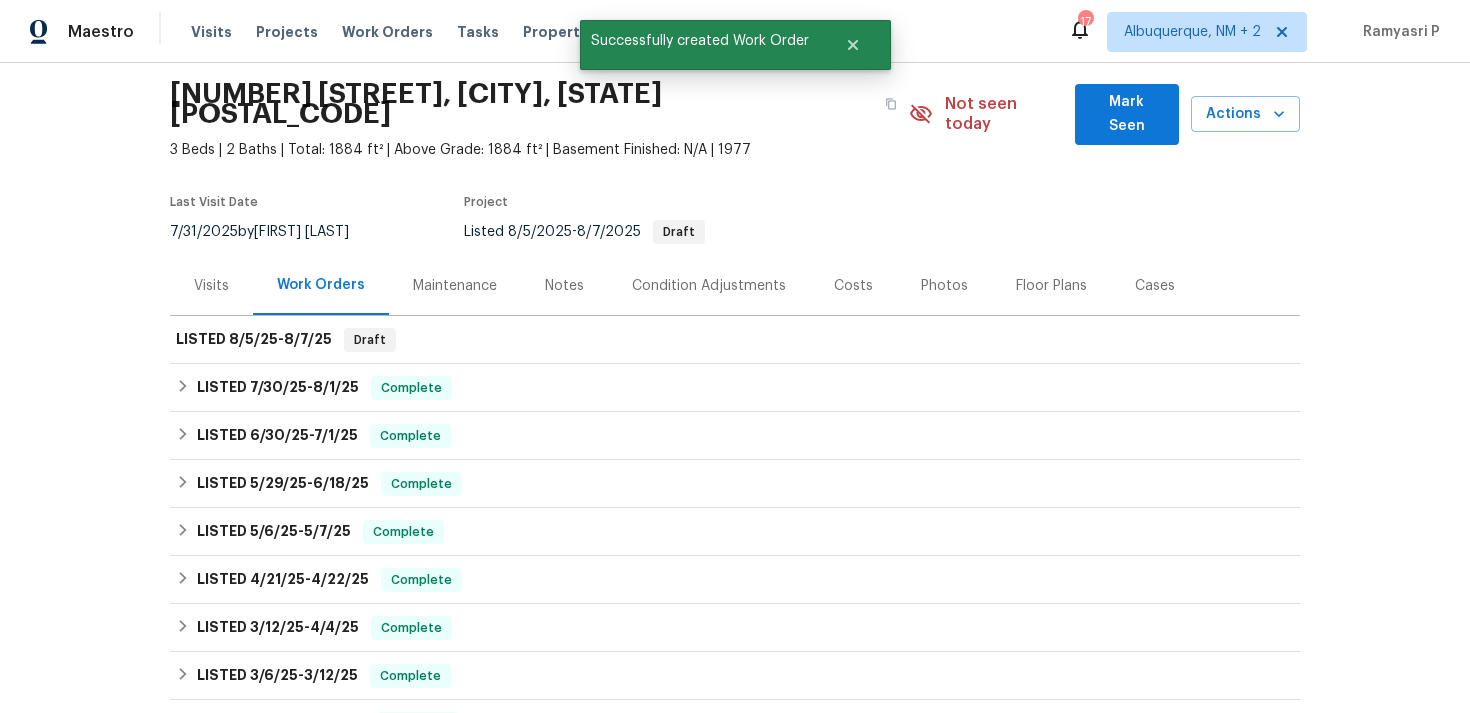 scroll, scrollTop: 0, scrollLeft: 0, axis: both 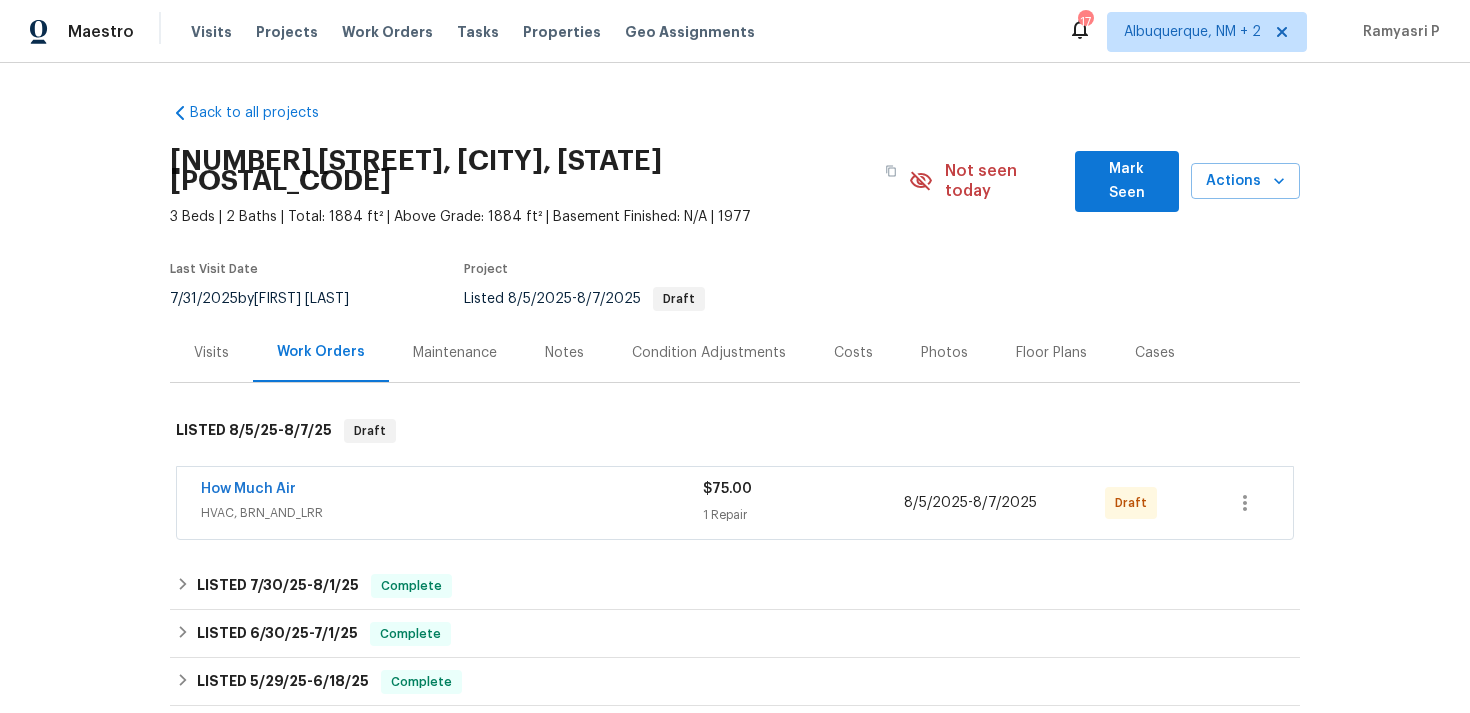 click on "How Much Air HVAC, BRN_AND_LRR $75.00 1 Repair [MONTH]/[DAY]/[YEAR]  -  [MONTH]/[DAY]/[YEAR] Draft" at bounding box center [735, 503] 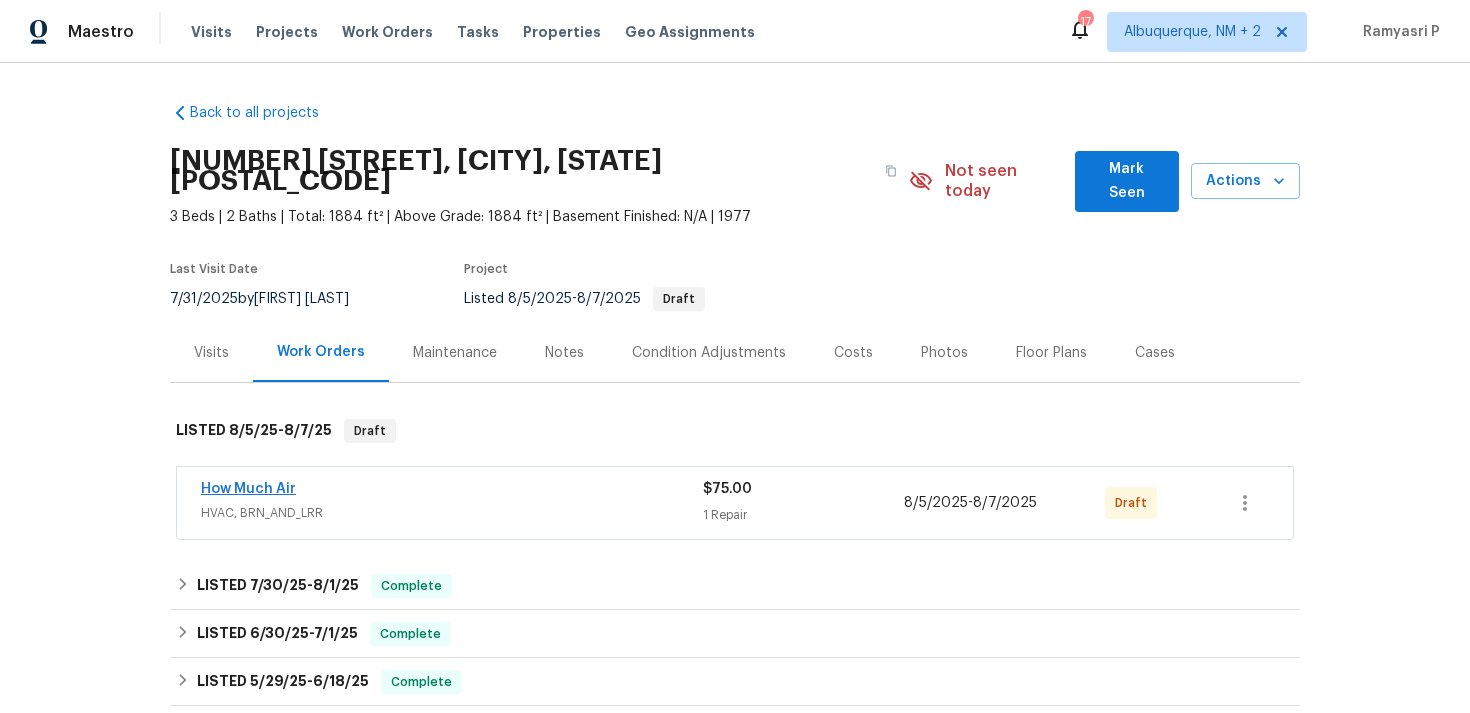 click on "How Much Air" at bounding box center (248, 489) 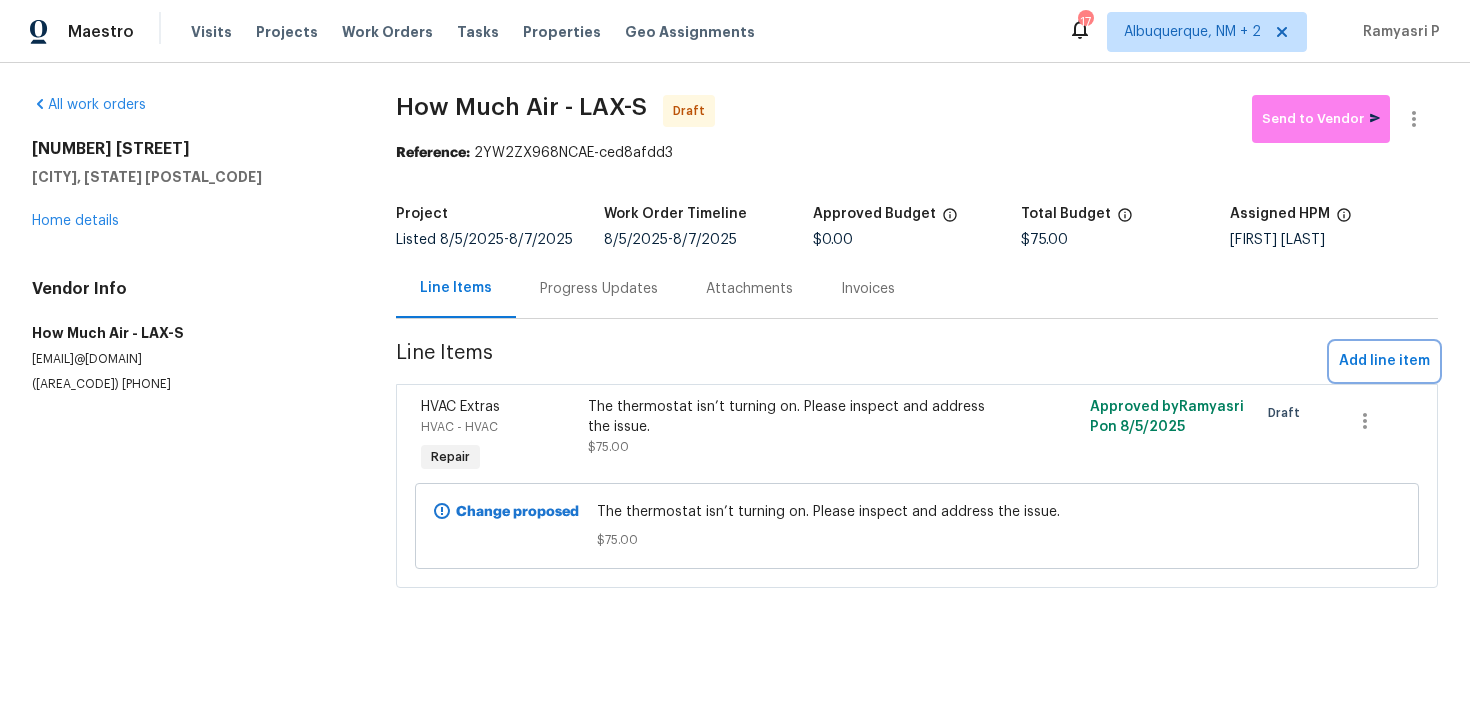 click on "Add line item" at bounding box center [1384, 361] 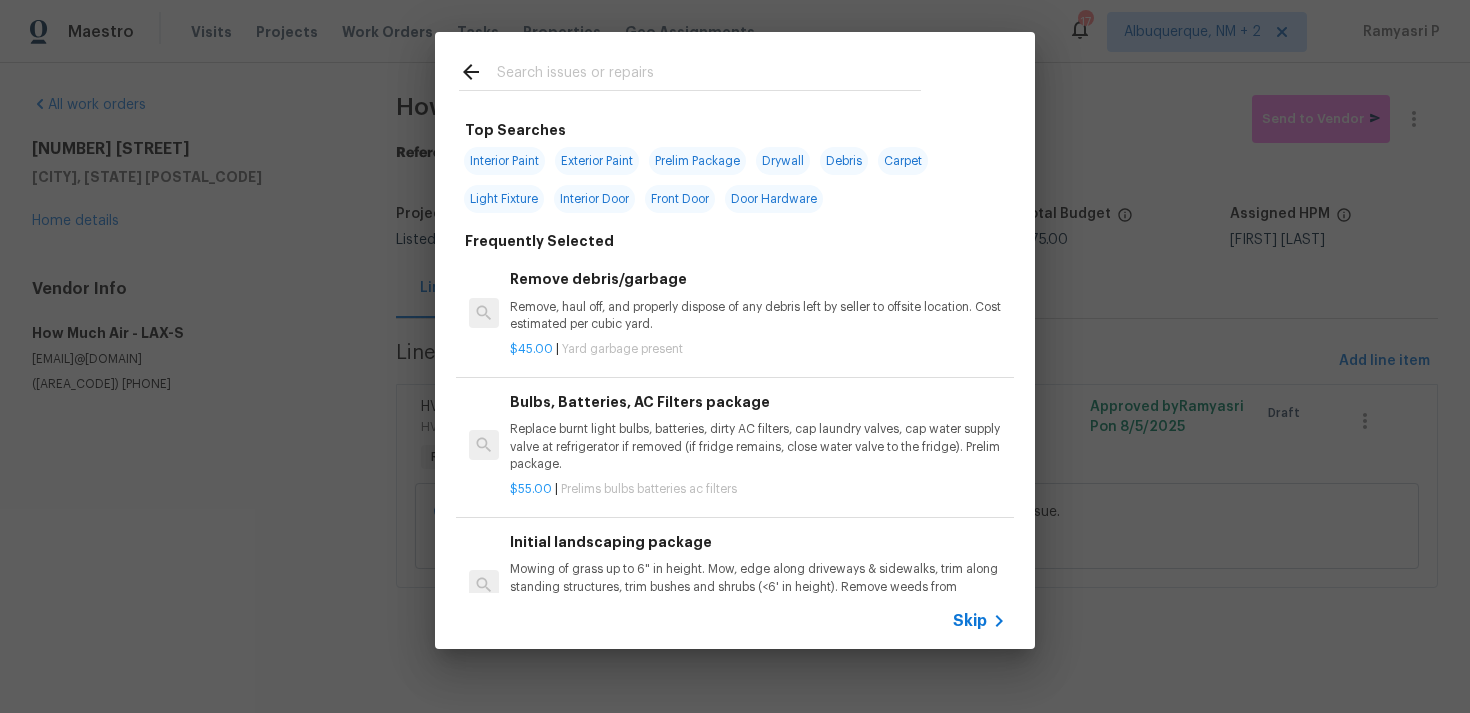 click 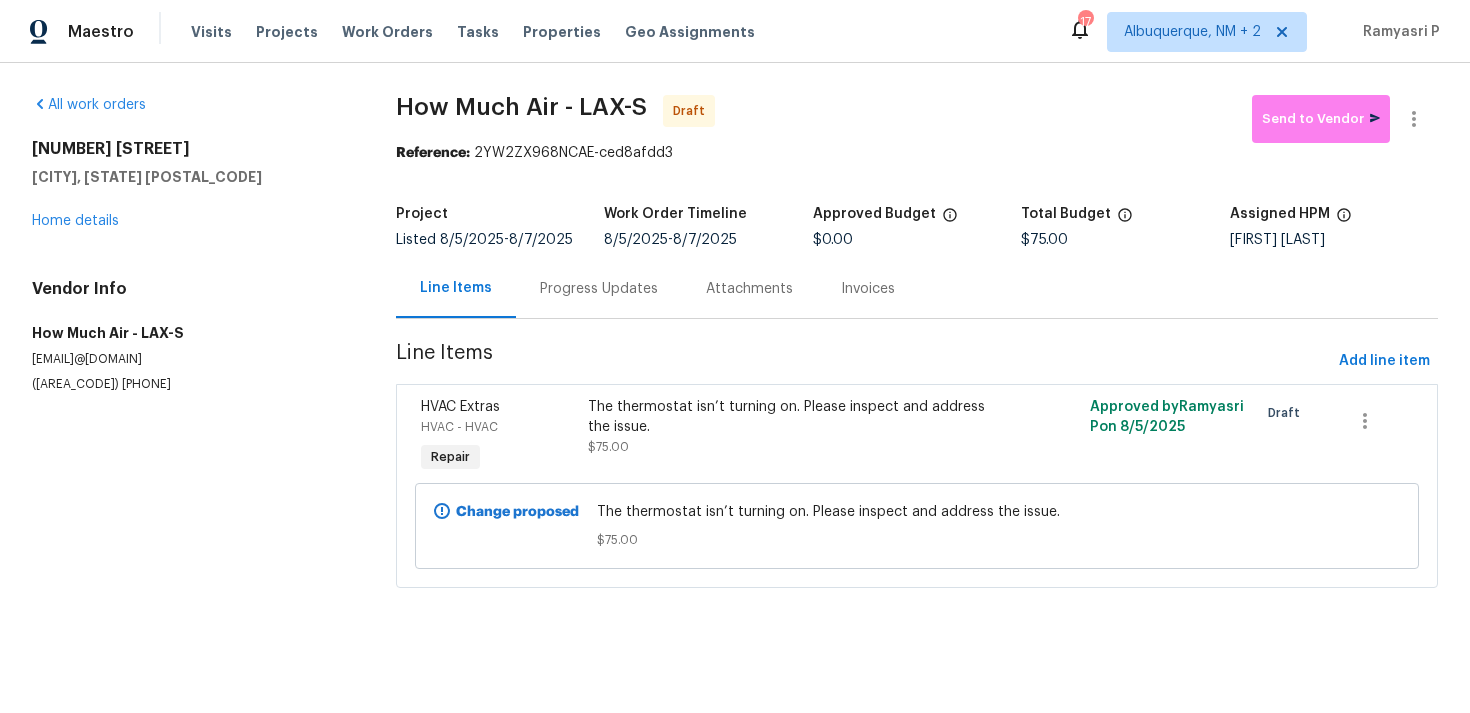 click at bounding box center [1414, 119] 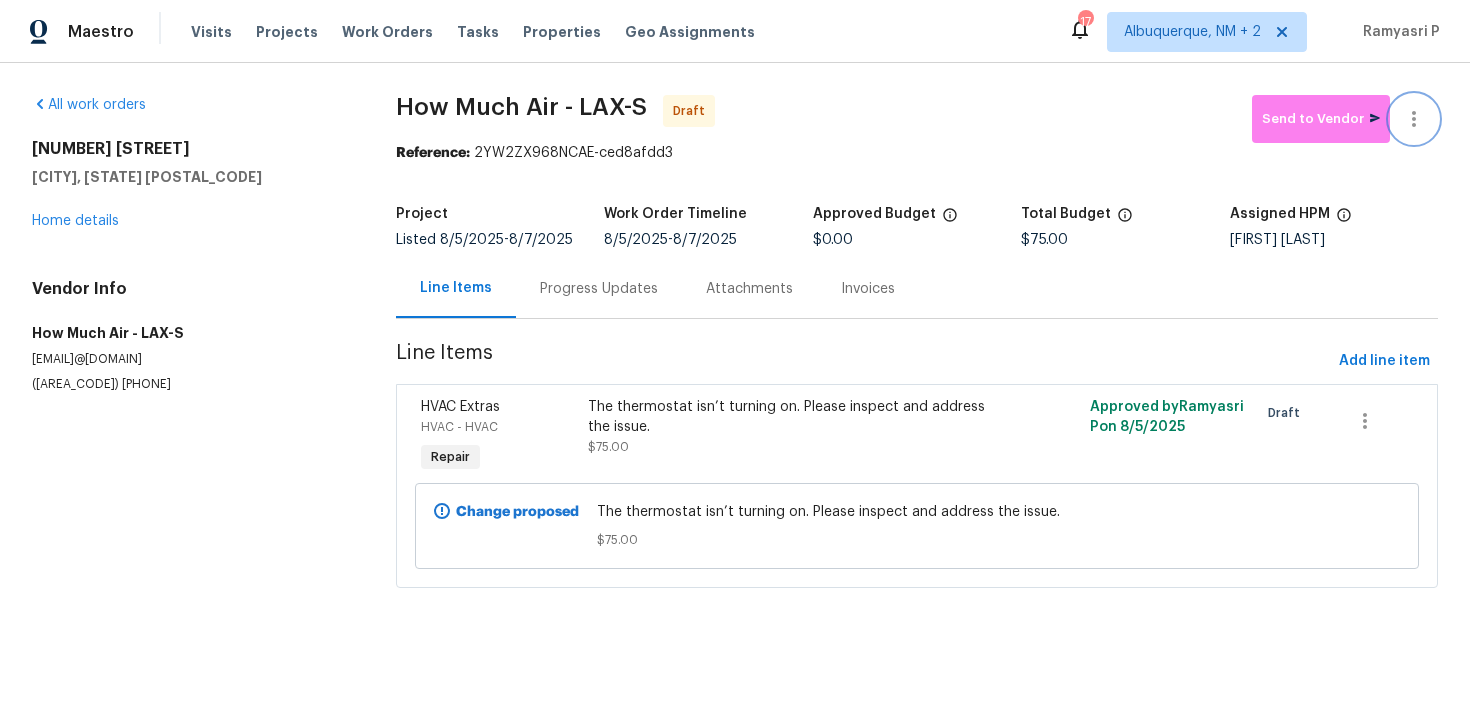click 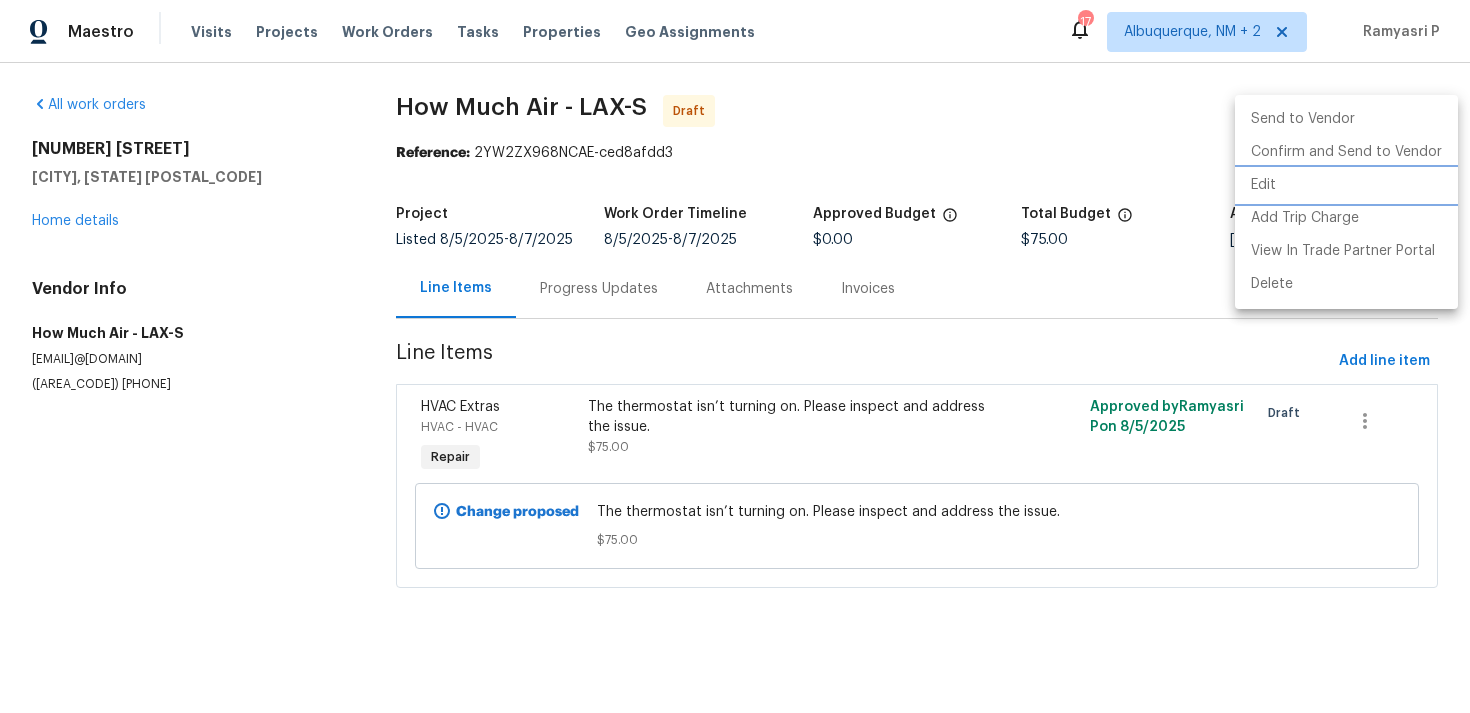 click on "Edit" at bounding box center [1346, 185] 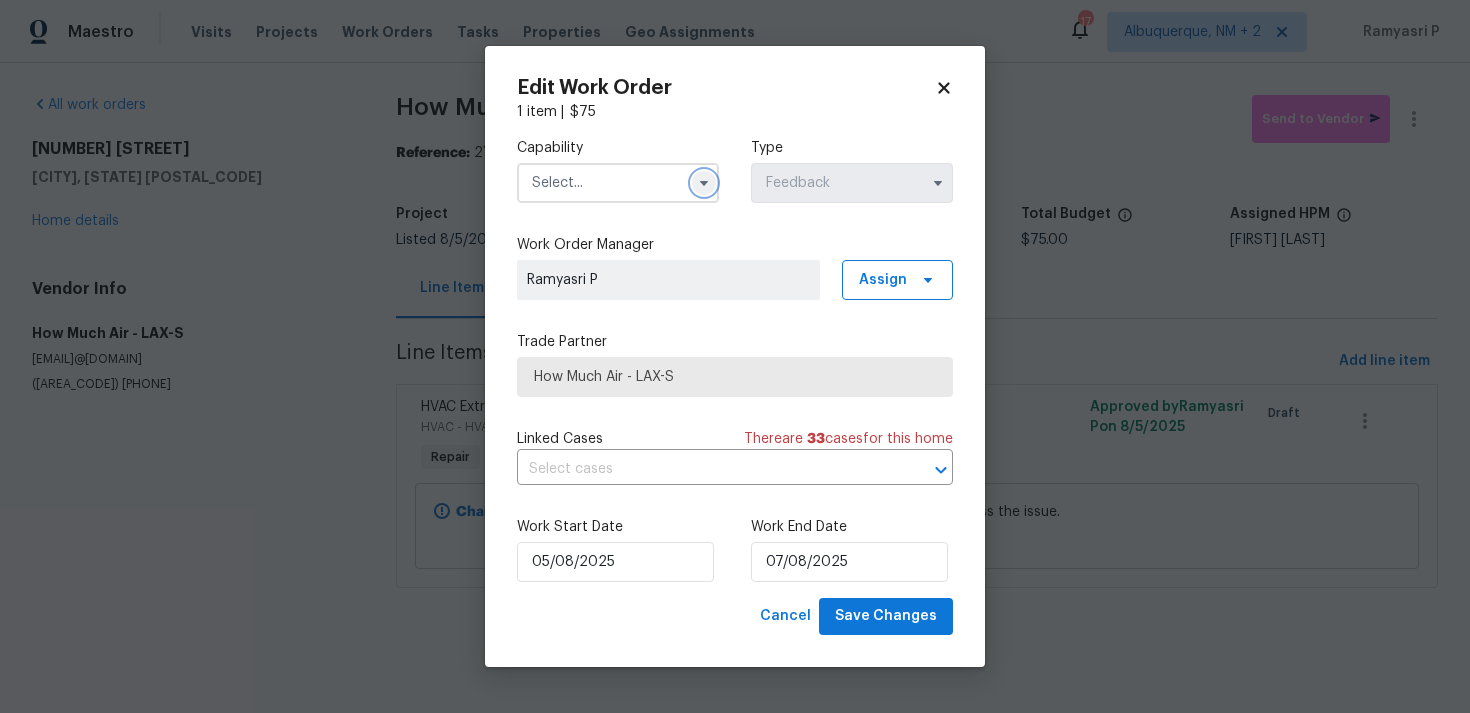 click 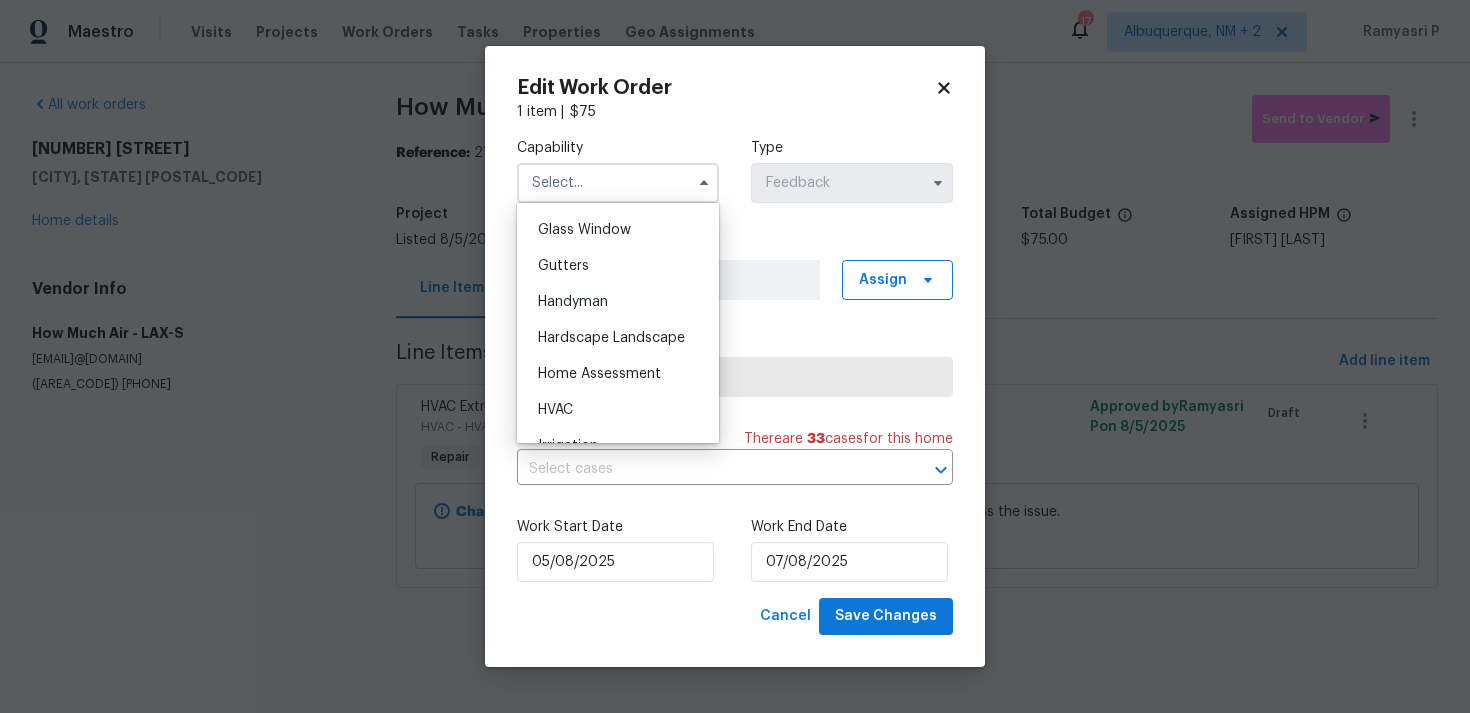 scroll, scrollTop: 1062, scrollLeft: 0, axis: vertical 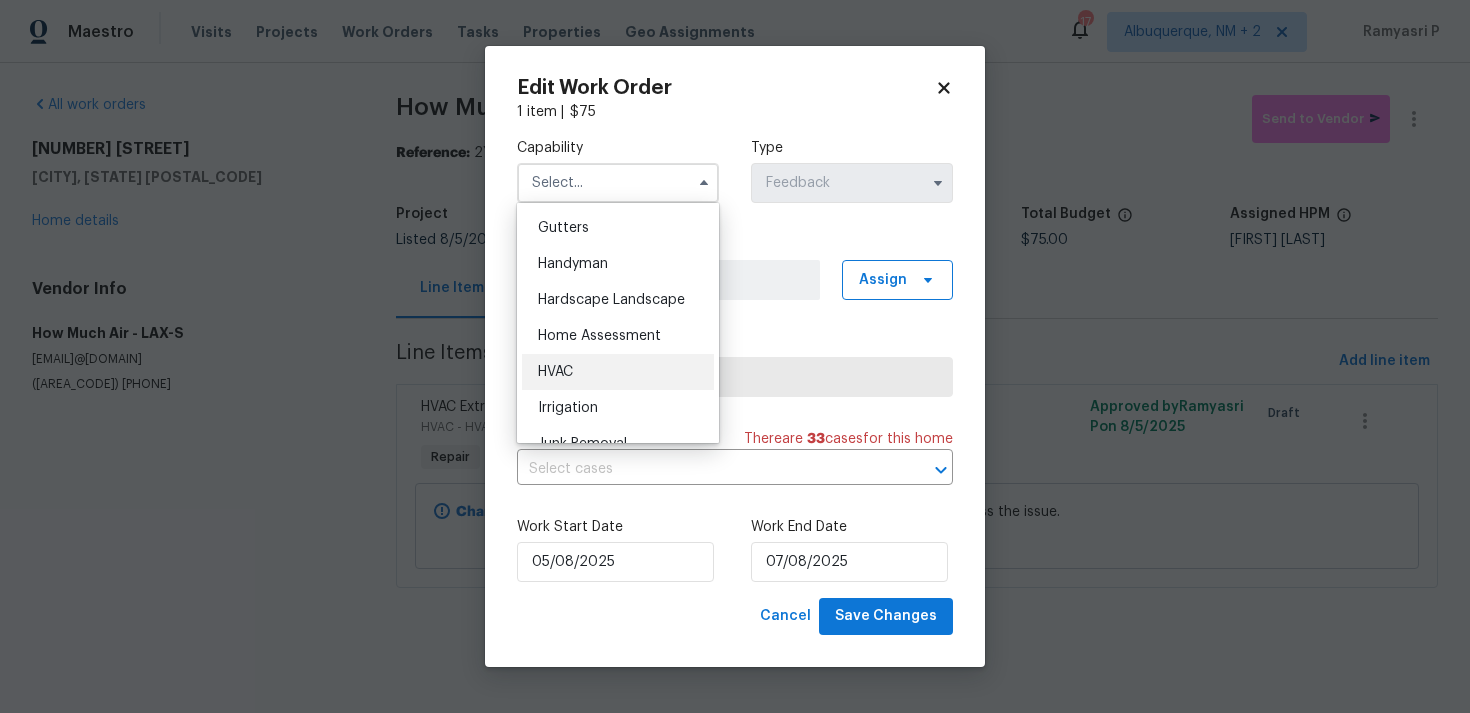 click on "HVAC" at bounding box center [618, 372] 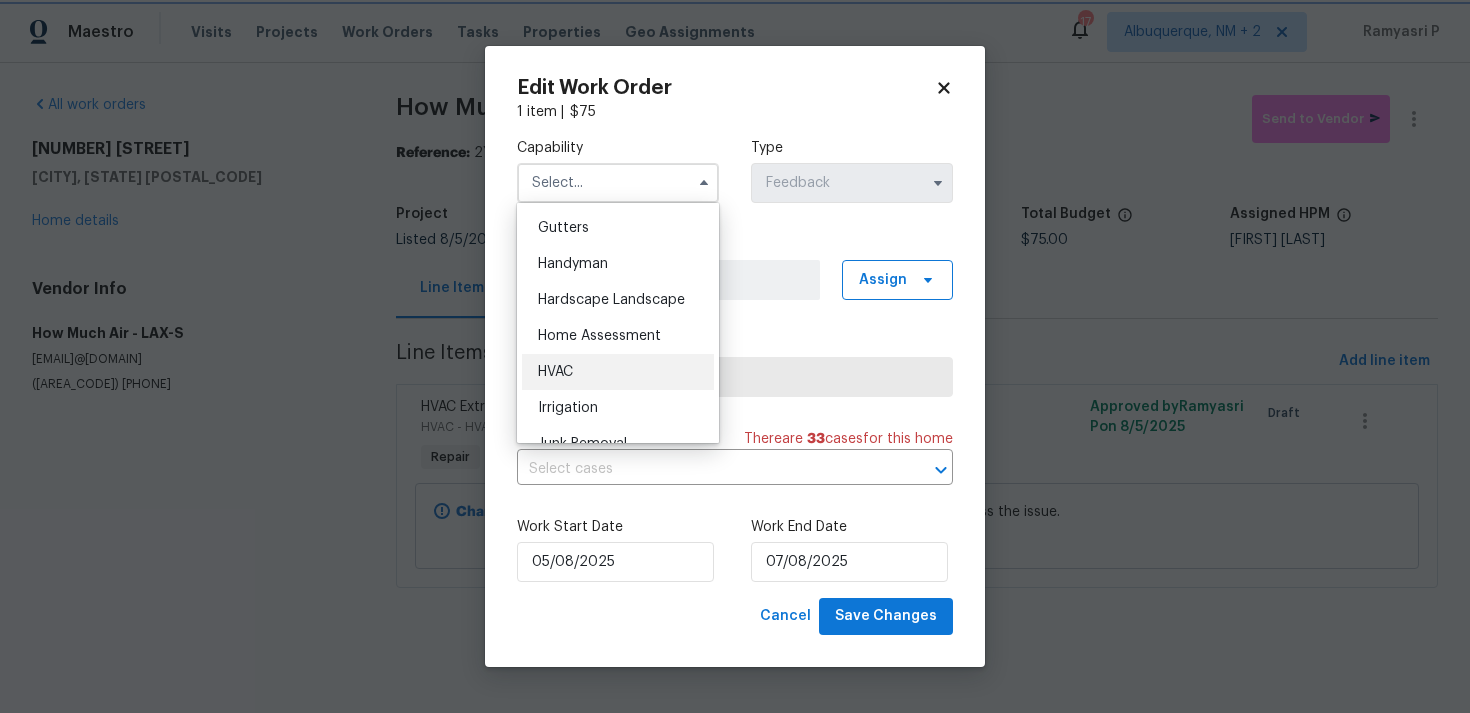 type on "HVAC" 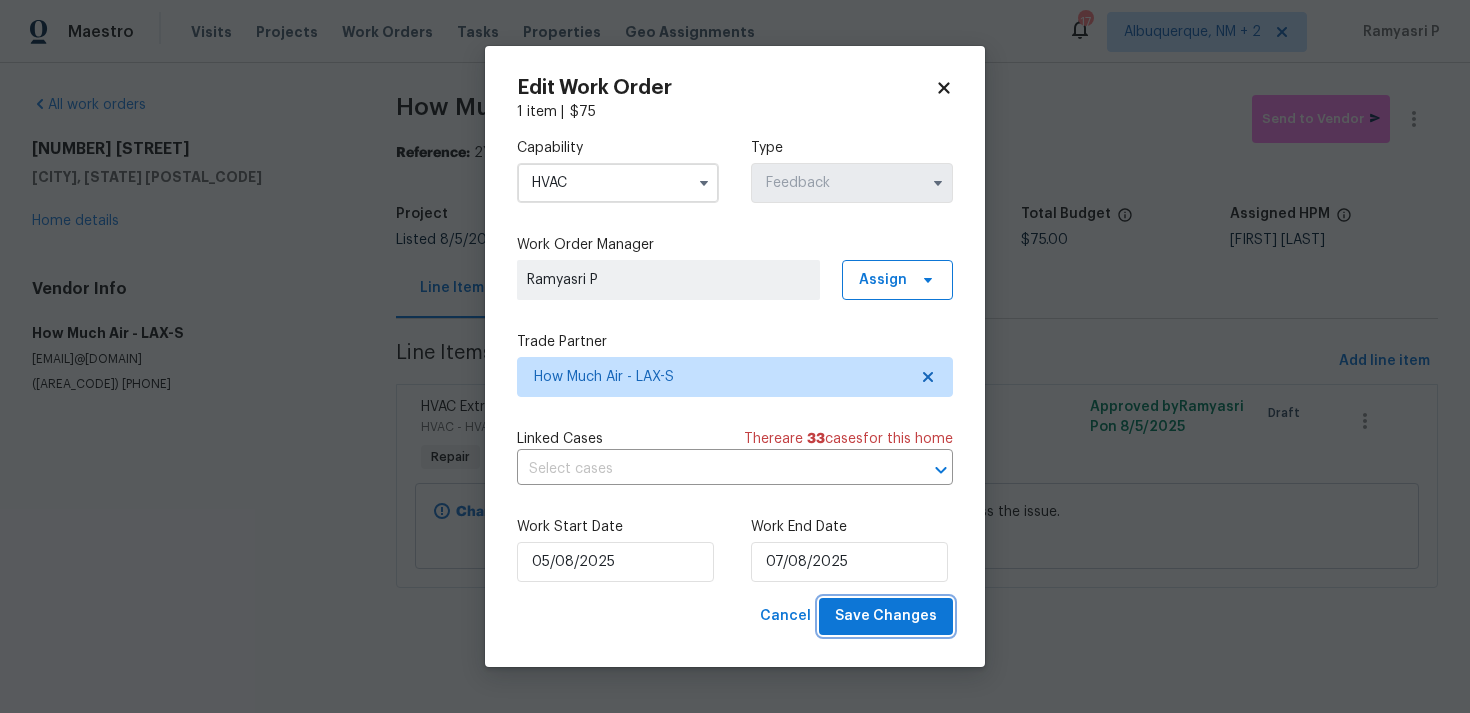 click on "Save Changes" at bounding box center (886, 616) 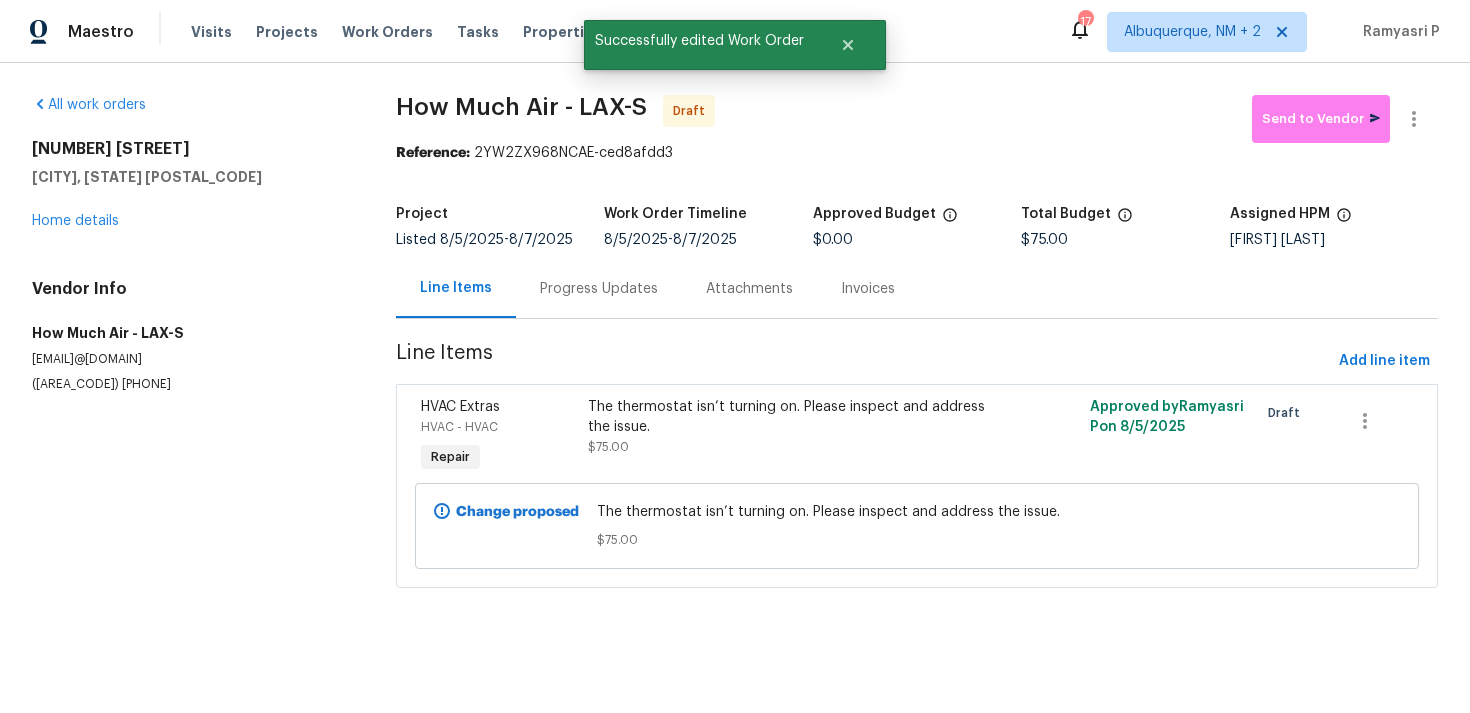 click on "Progress Updates" at bounding box center [599, 289] 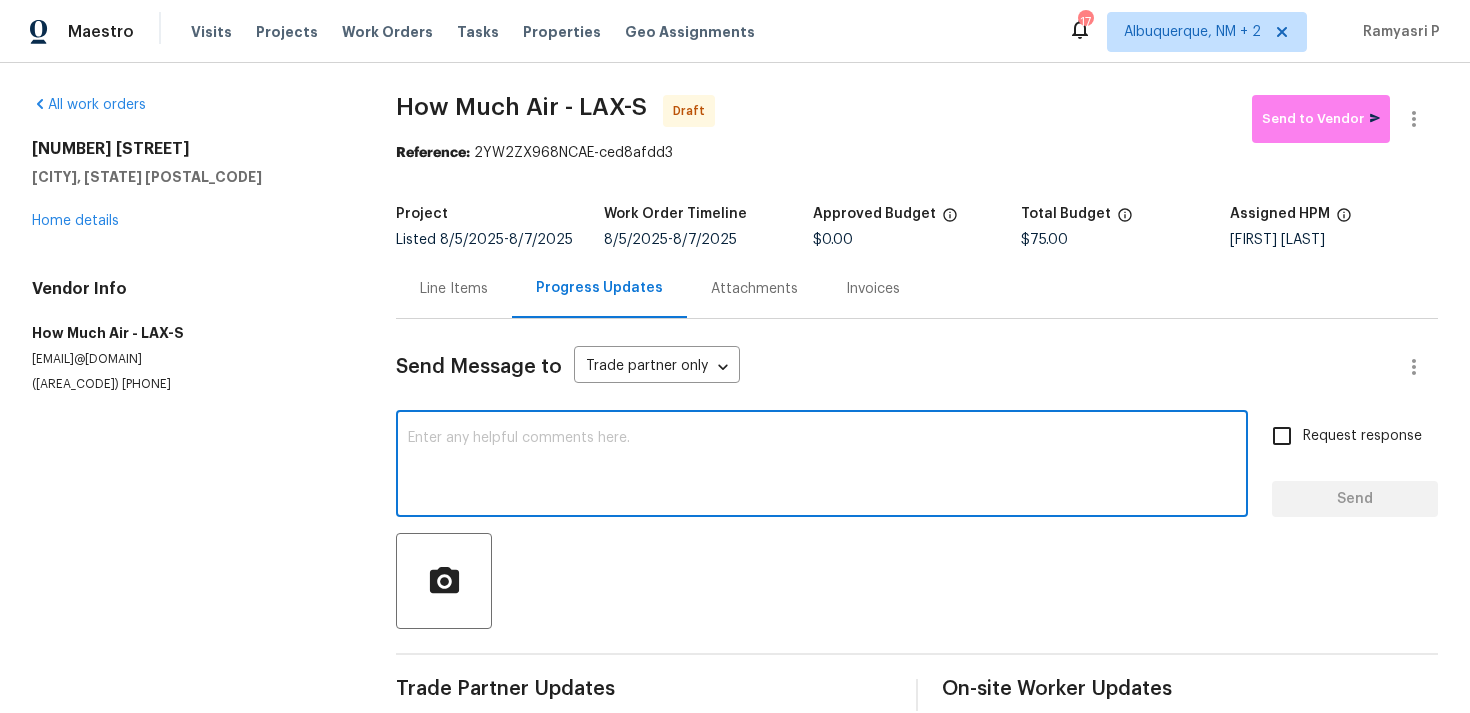 click at bounding box center (822, 466) 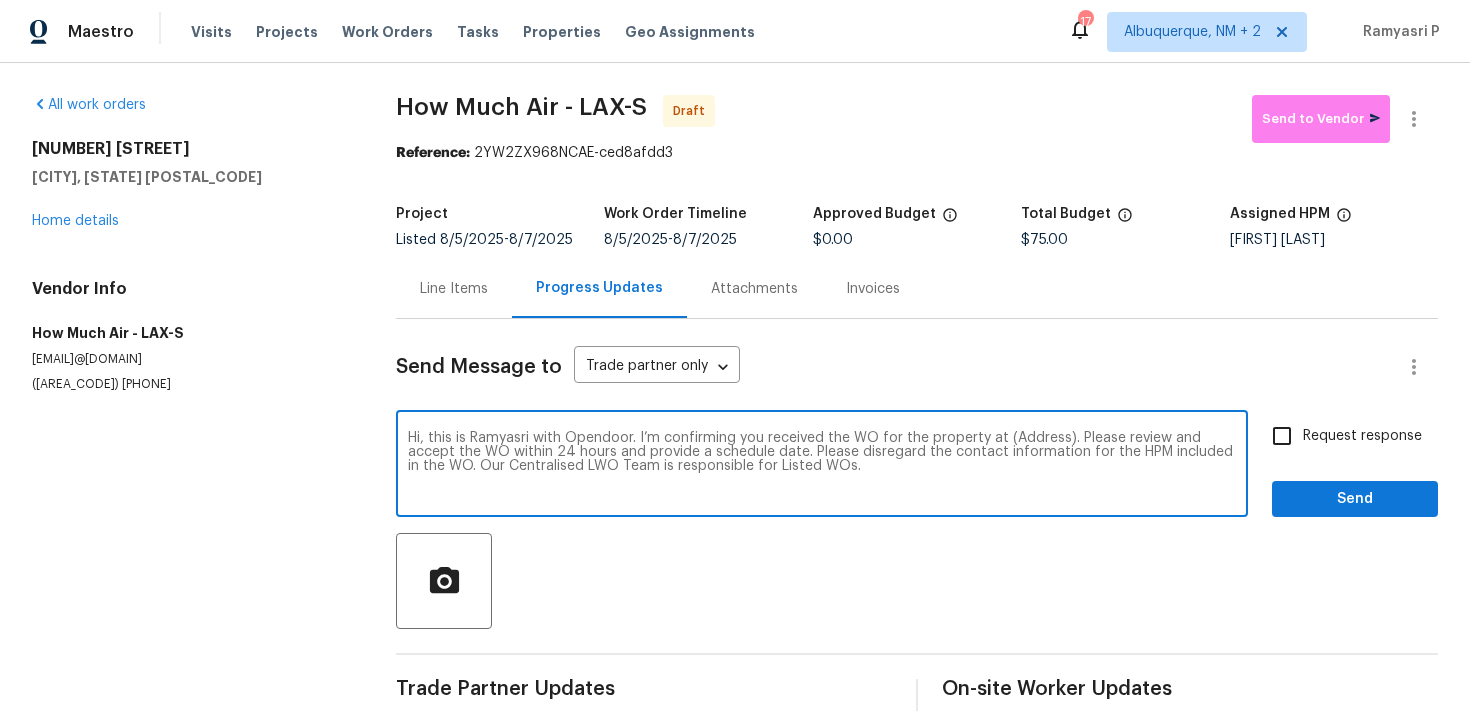 drag, startPoint x: 1003, startPoint y: 437, endPoint x: 1064, endPoint y: 436, distance: 61.008198 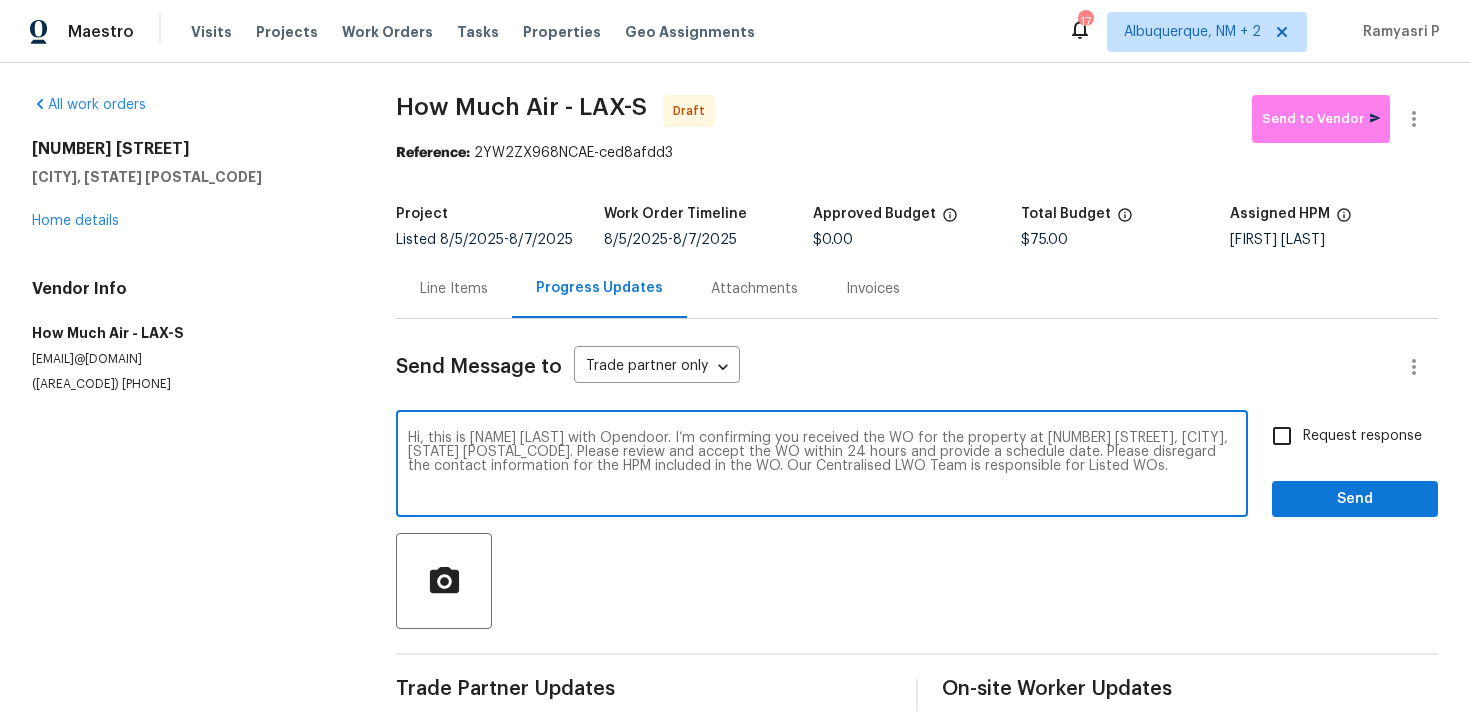 type on "Hi, this is Ramyasri with Opendoor. I’m confirming you received the WO for the property at 12515 Cedar Ave, Hawthorne, CA 90250. Please review and accept the WO within 24 hours and provide a schedule date. Please disregard the contact information for the HPM included in the WO. Our Centralised LWO Team is responsible for Listed WOs." 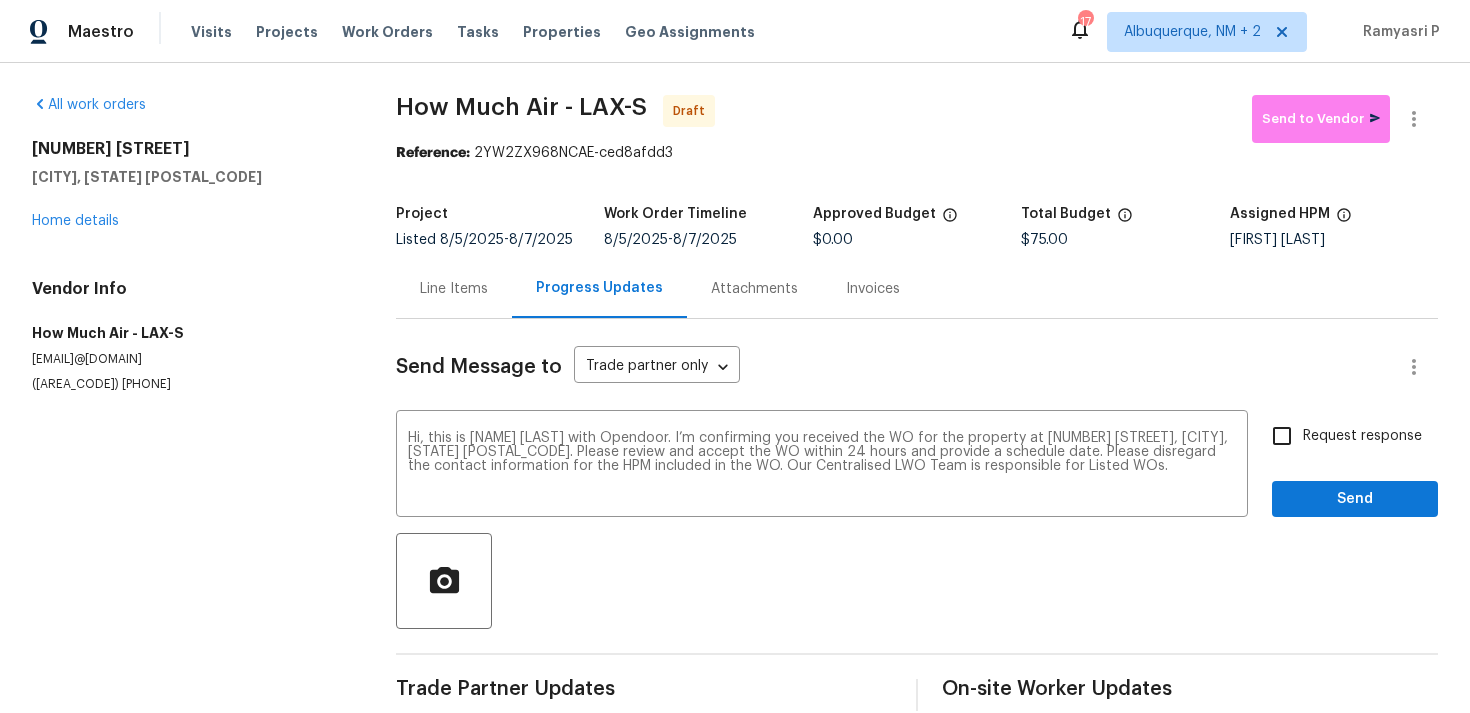 click on "Request response" at bounding box center (1362, 436) 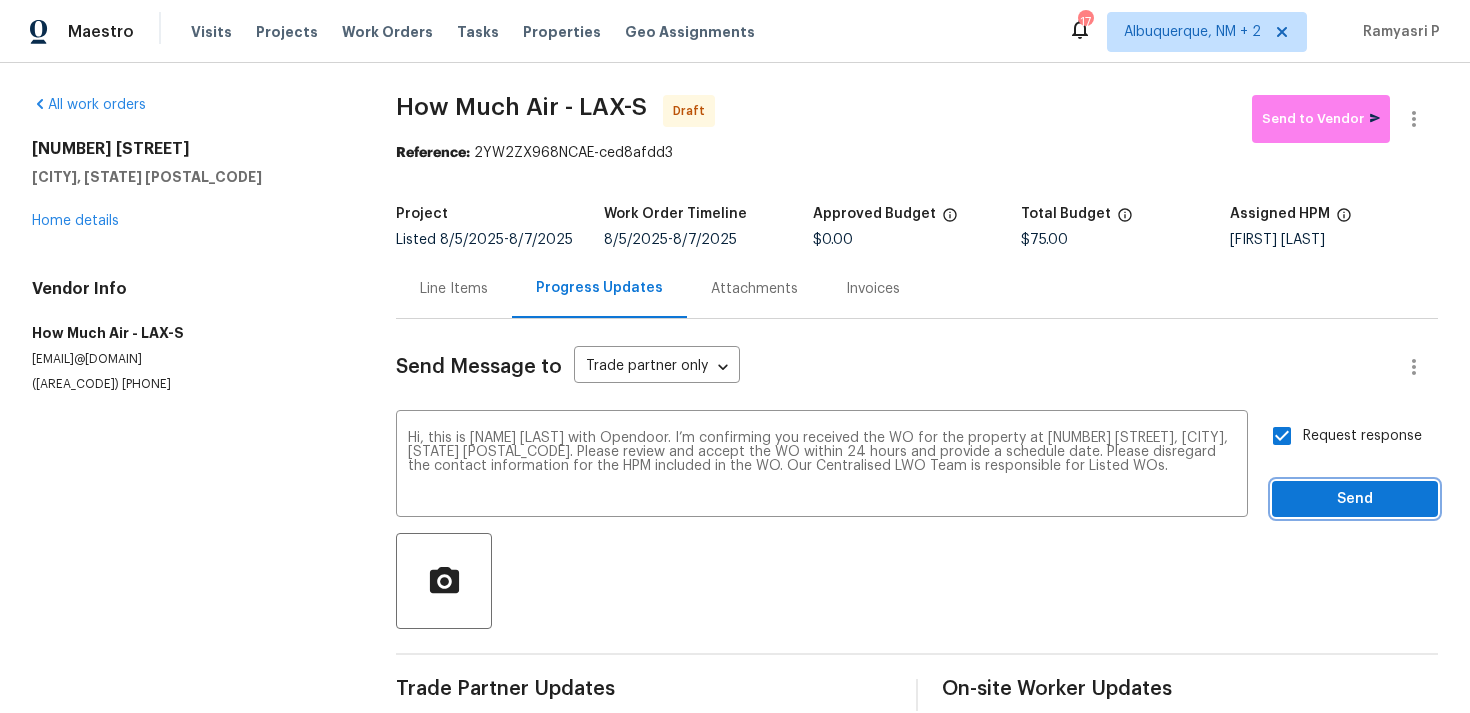 click on "Send" at bounding box center [1355, 499] 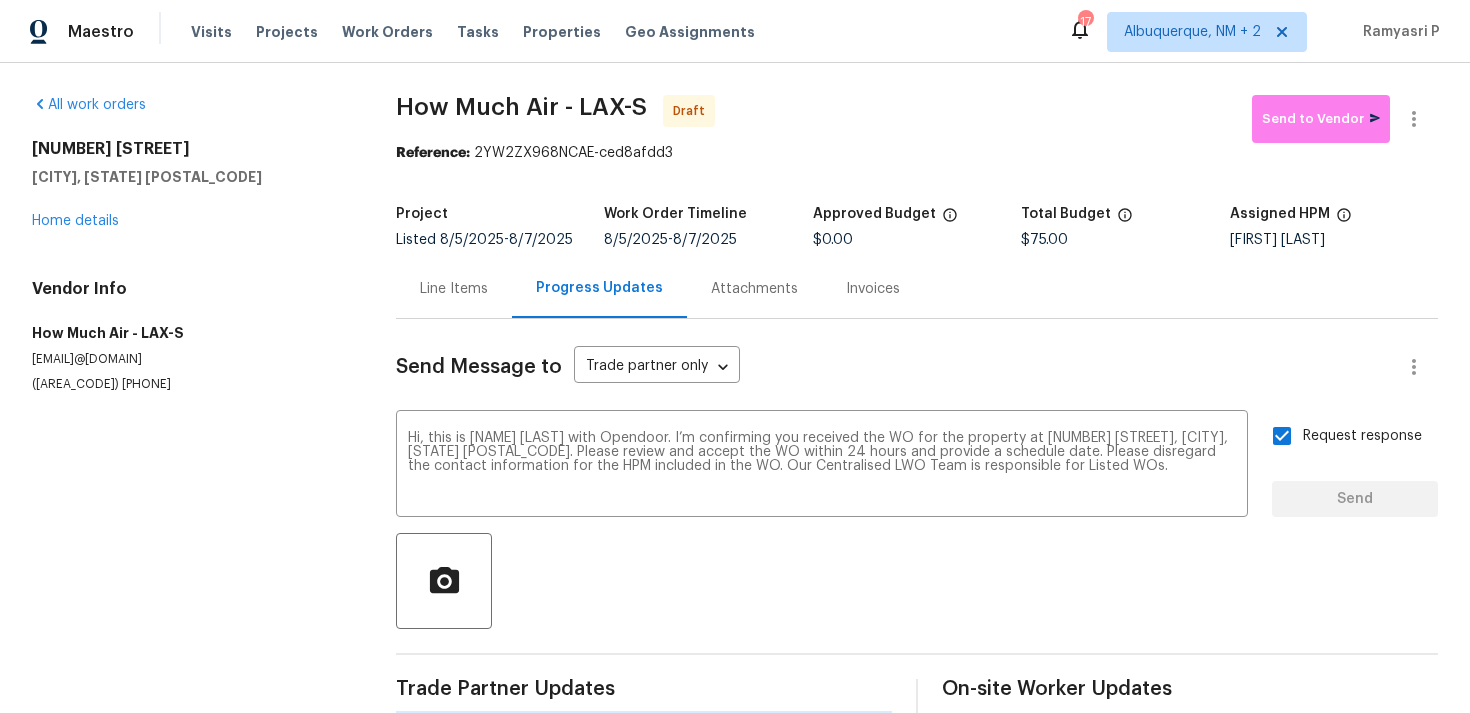 type 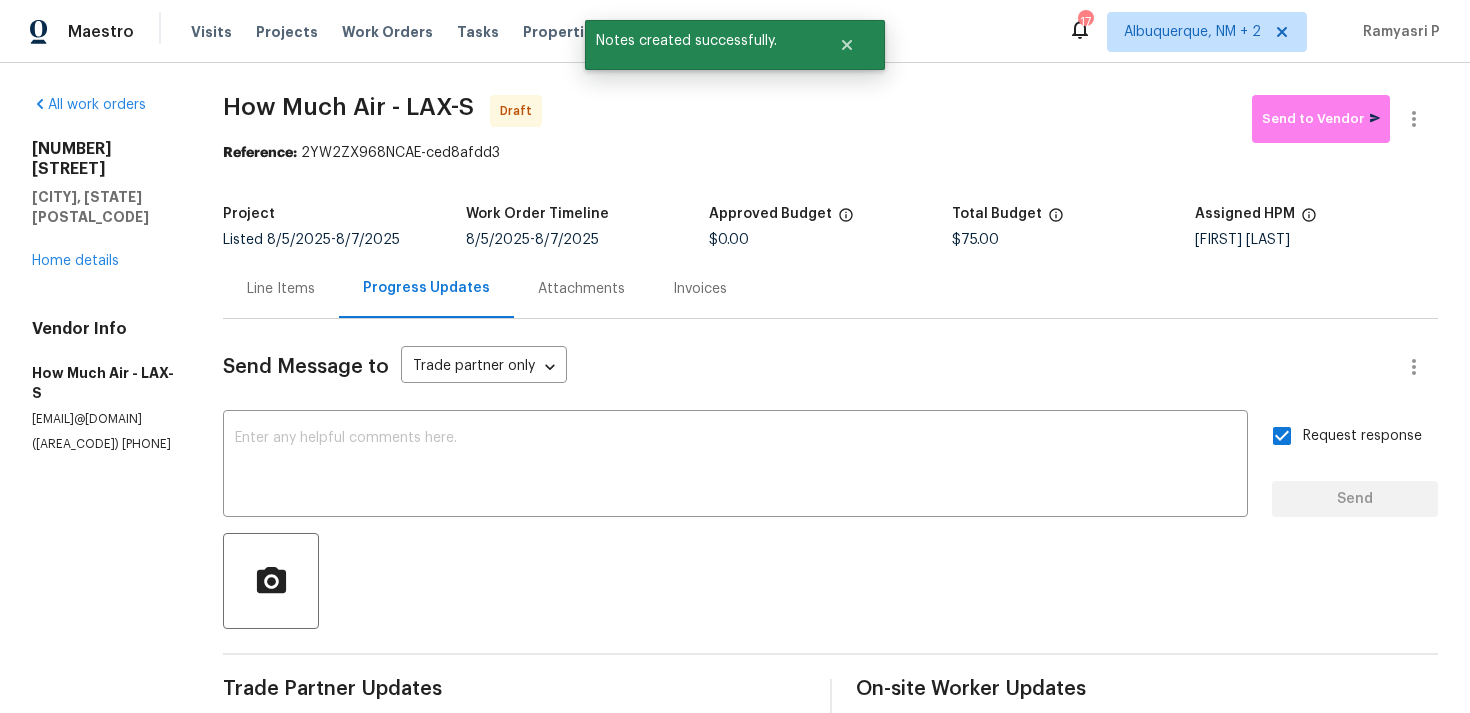 click at bounding box center (830, 581) 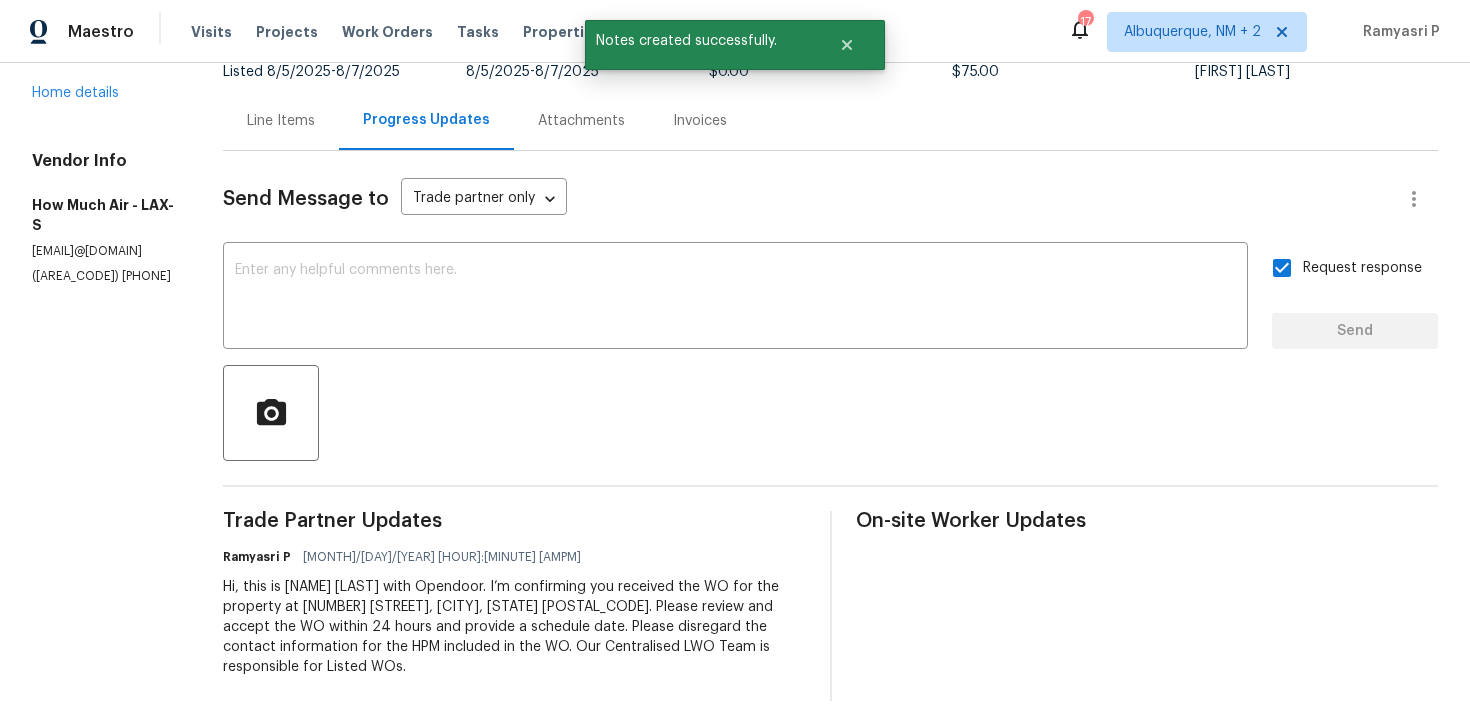 scroll, scrollTop: 0, scrollLeft: 0, axis: both 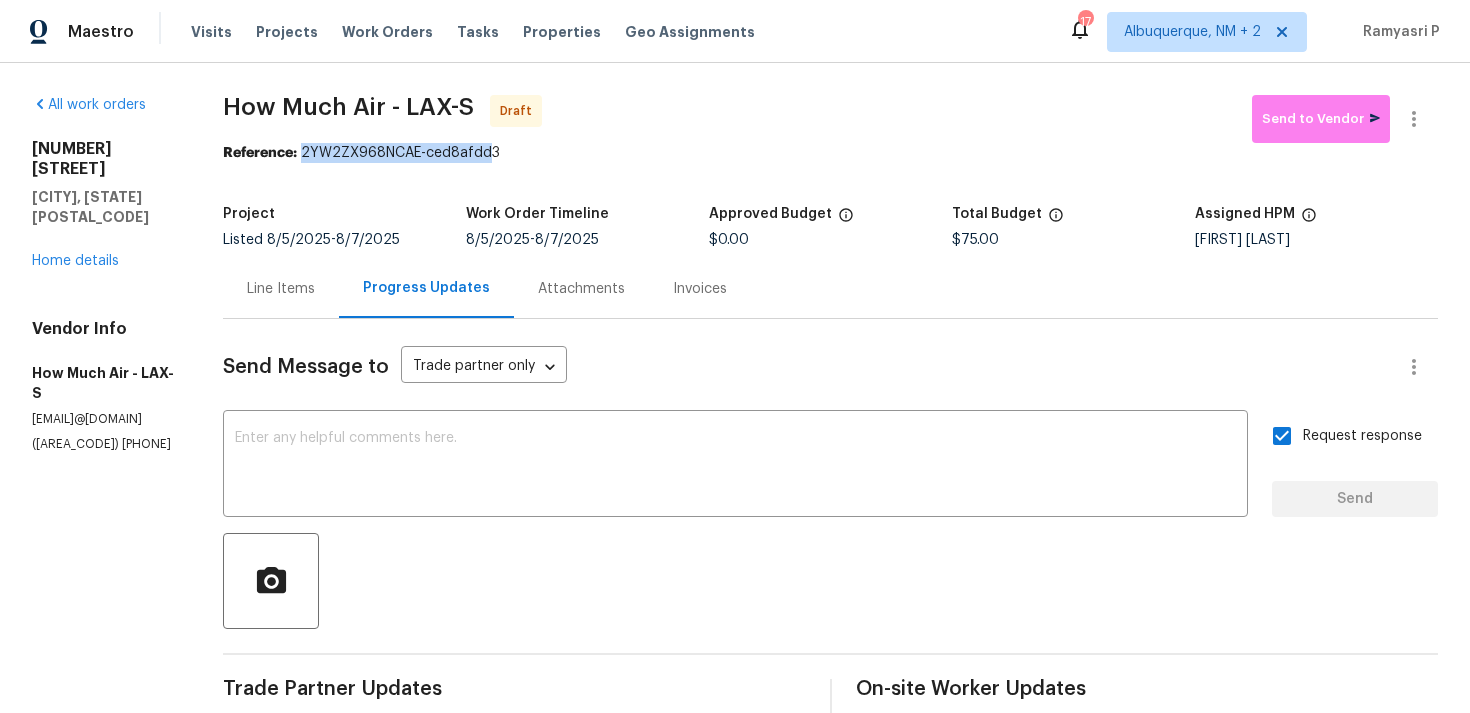 drag, startPoint x: 315, startPoint y: 154, endPoint x: 495, endPoint y: 146, distance: 180.17769 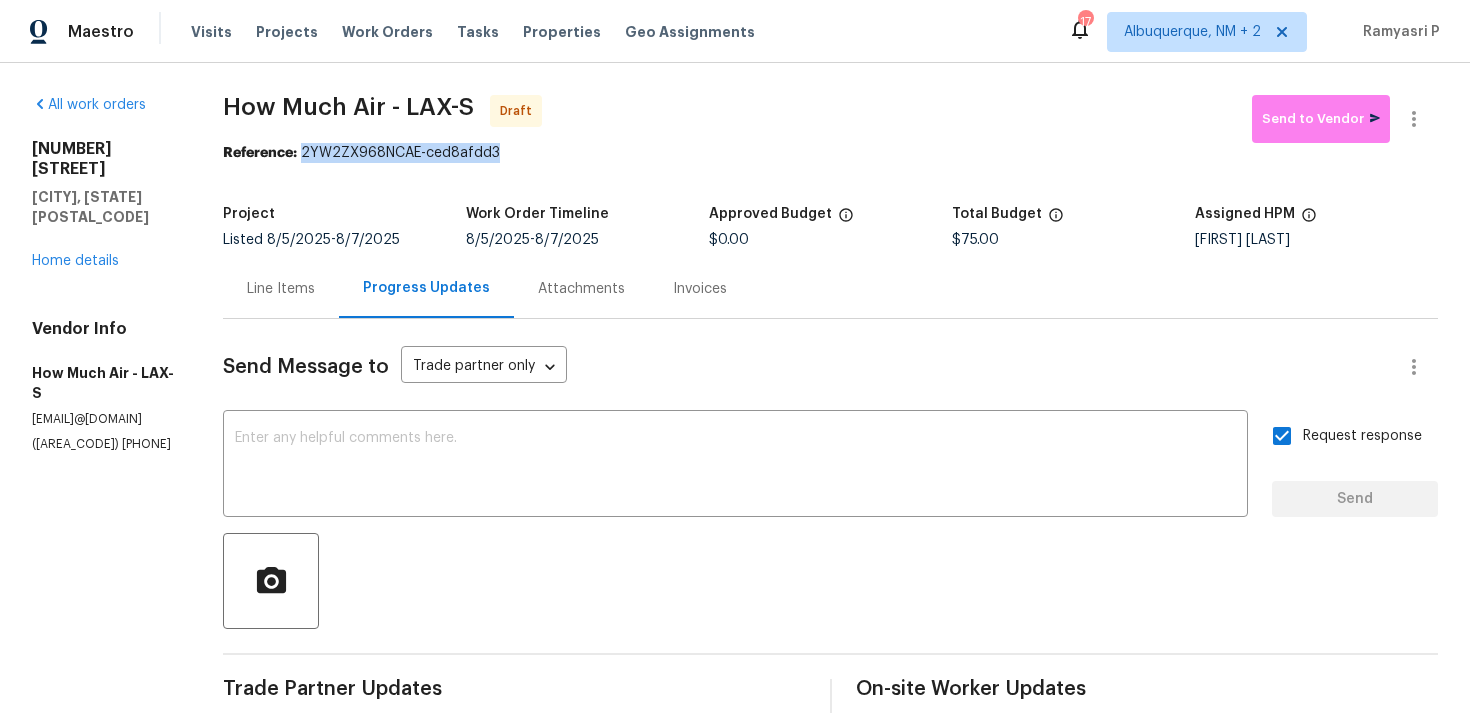 drag, startPoint x: 313, startPoint y: 153, endPoint x: 579, endPoint y: 151, distance: 266.0075 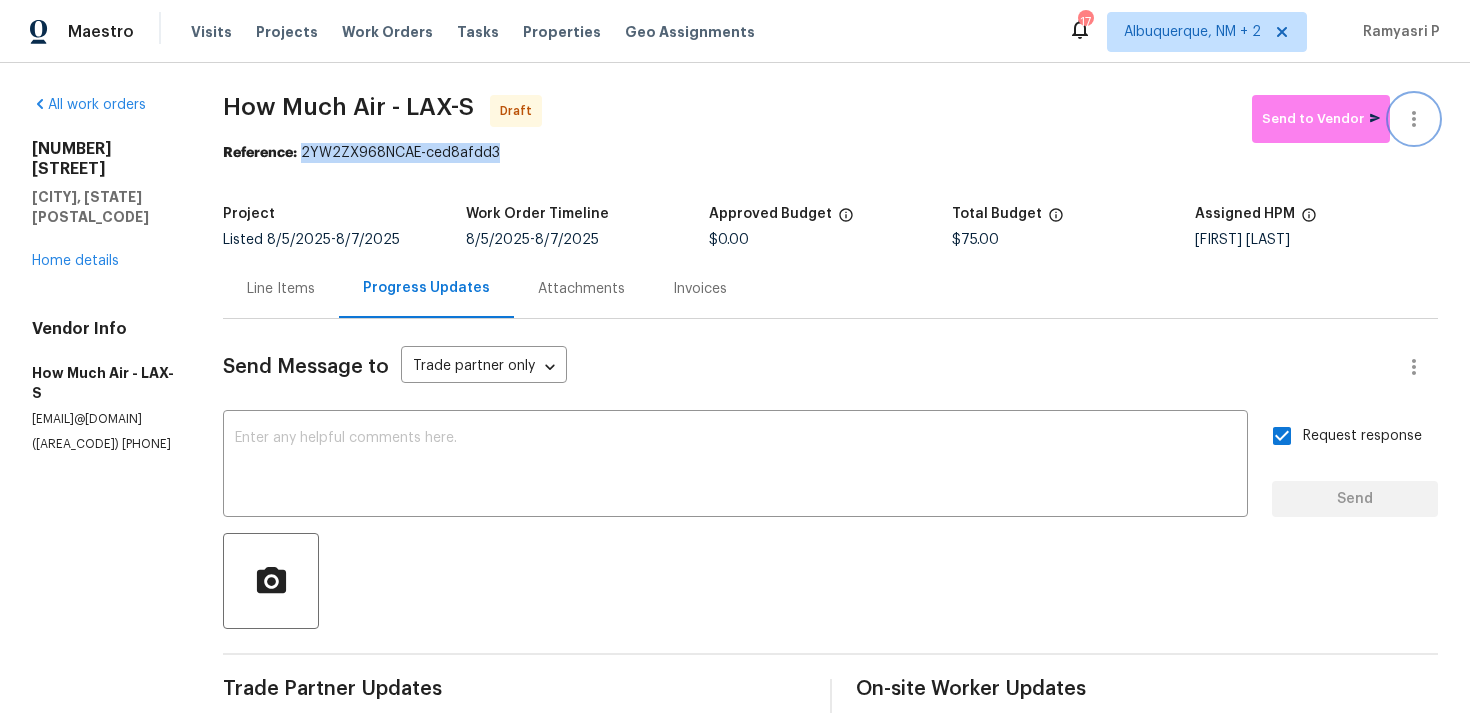 click 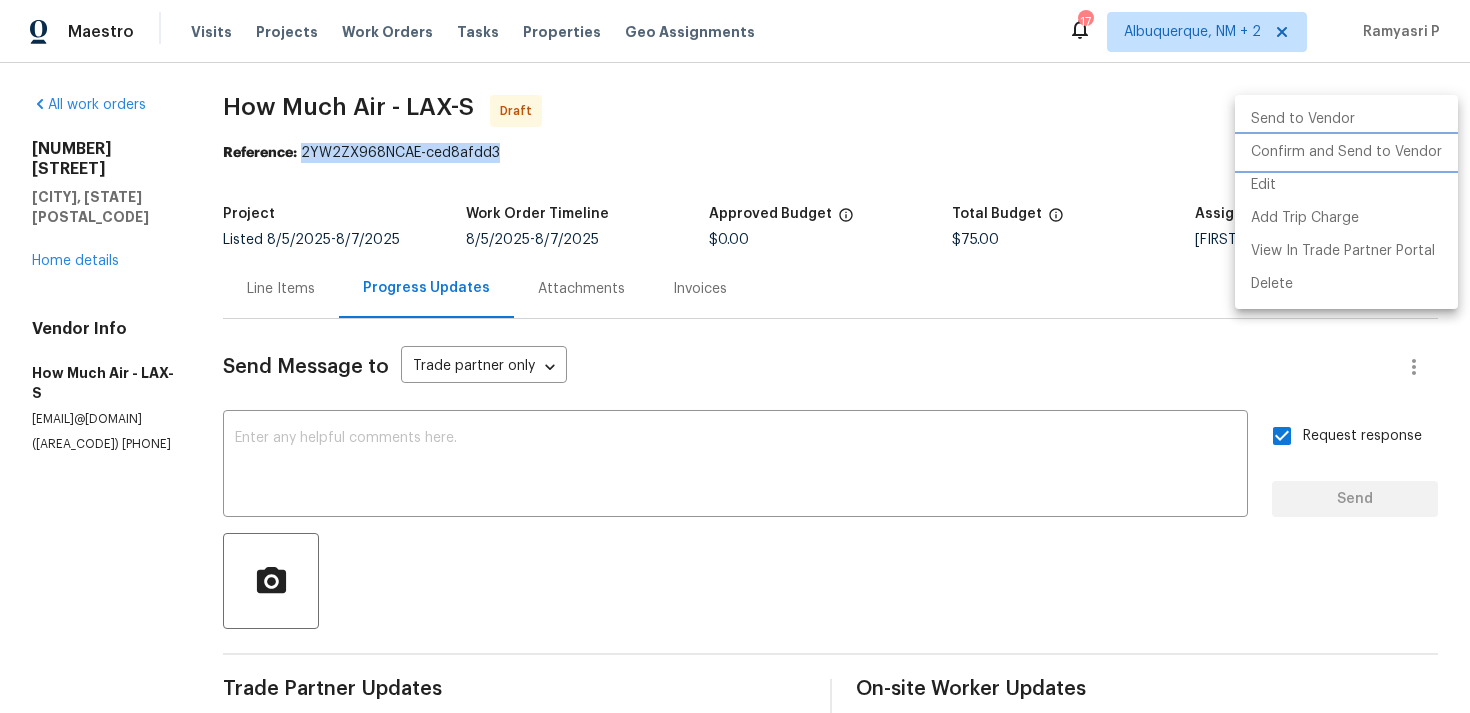 click on "Confirm and Send to Vendor" at bounding box center [1346, 152] 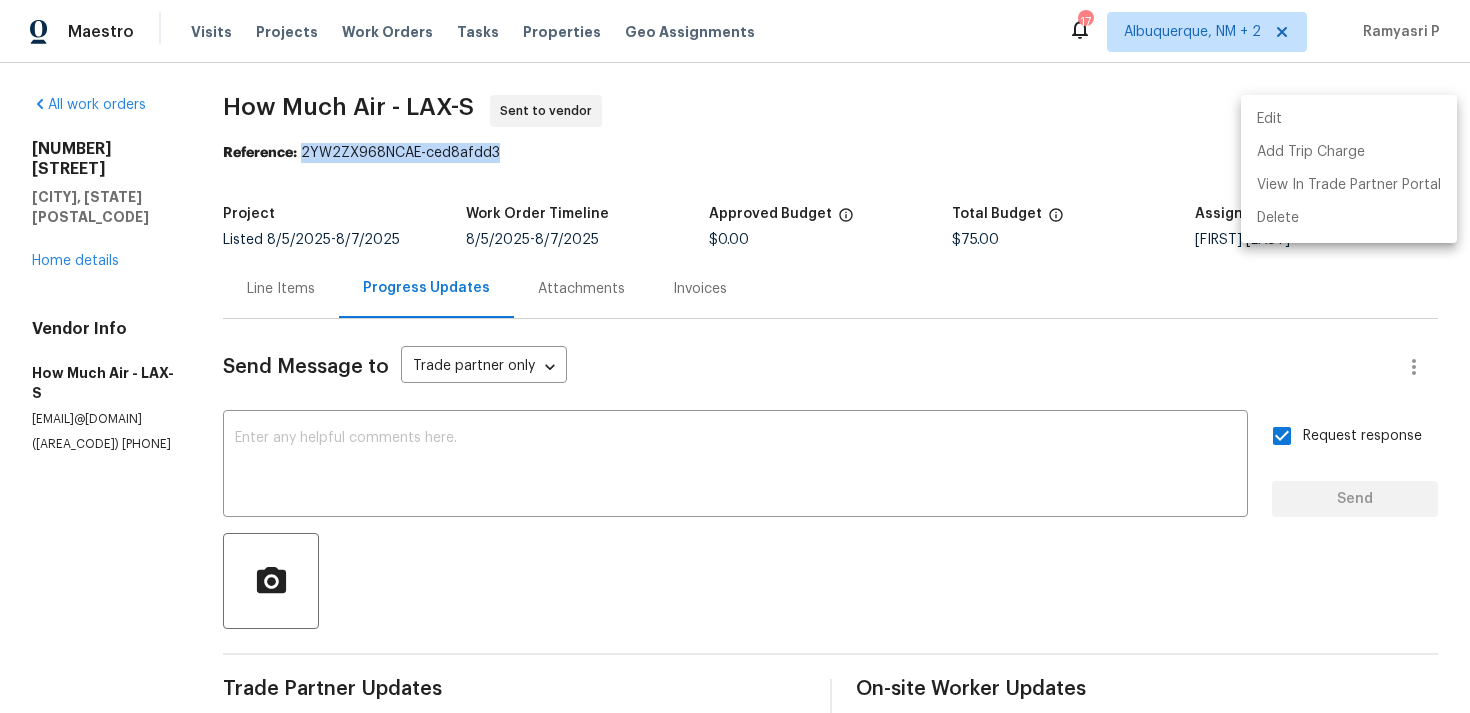 click at bounding box center [735, 356] 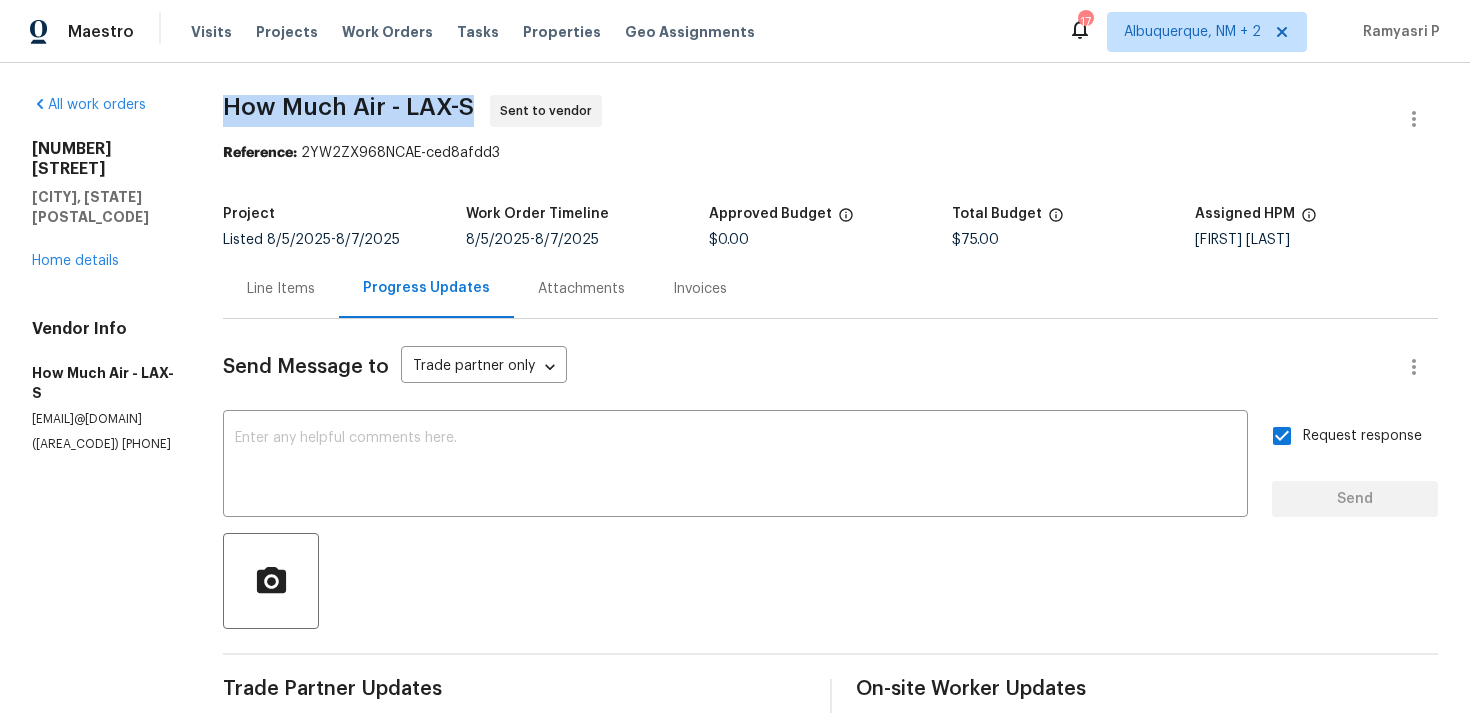 drag, startPoint x: 237, startPoint y: 105, endPoint x: 482, endPoint y: 104, distance: 245.00204 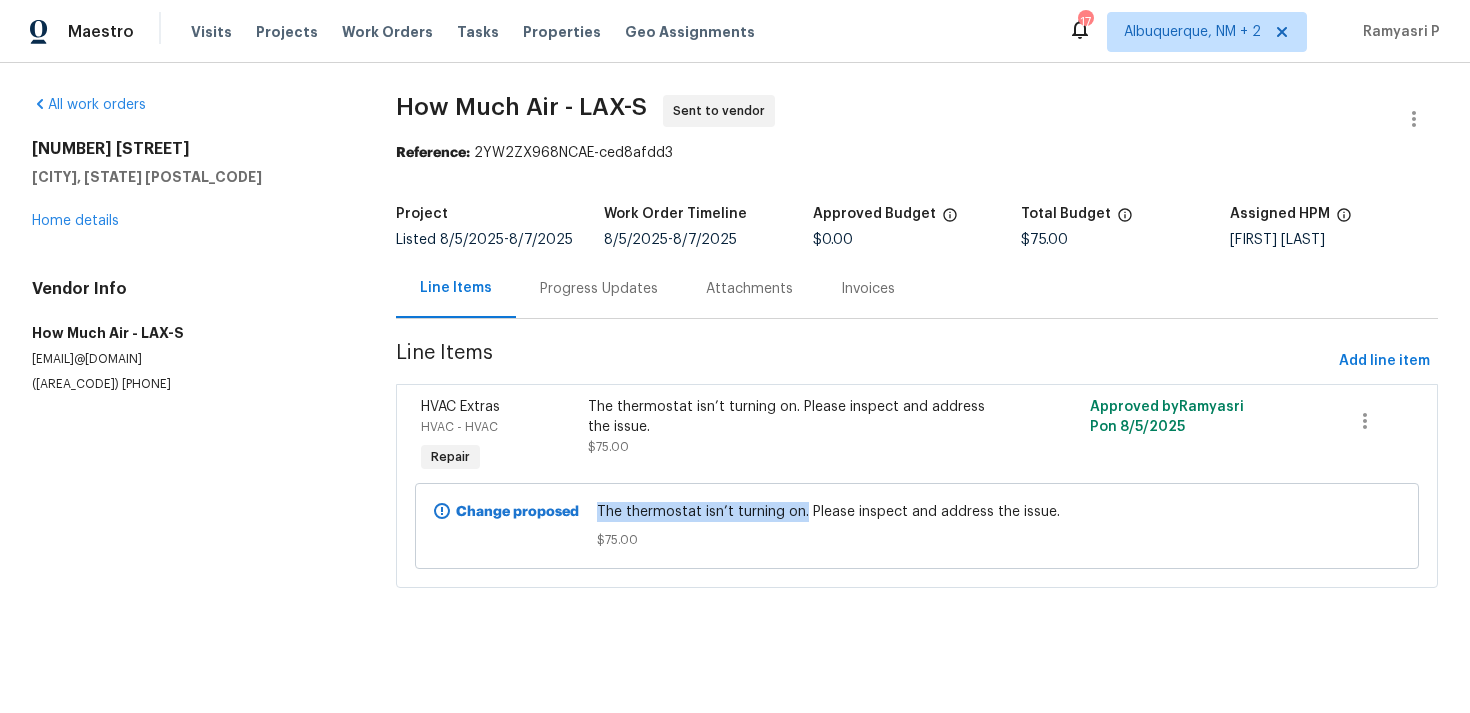 drag, startPoint x: 600, startPoint y: 514, endPoint x: 803, endPoint y: 516, distance: 203.00986 